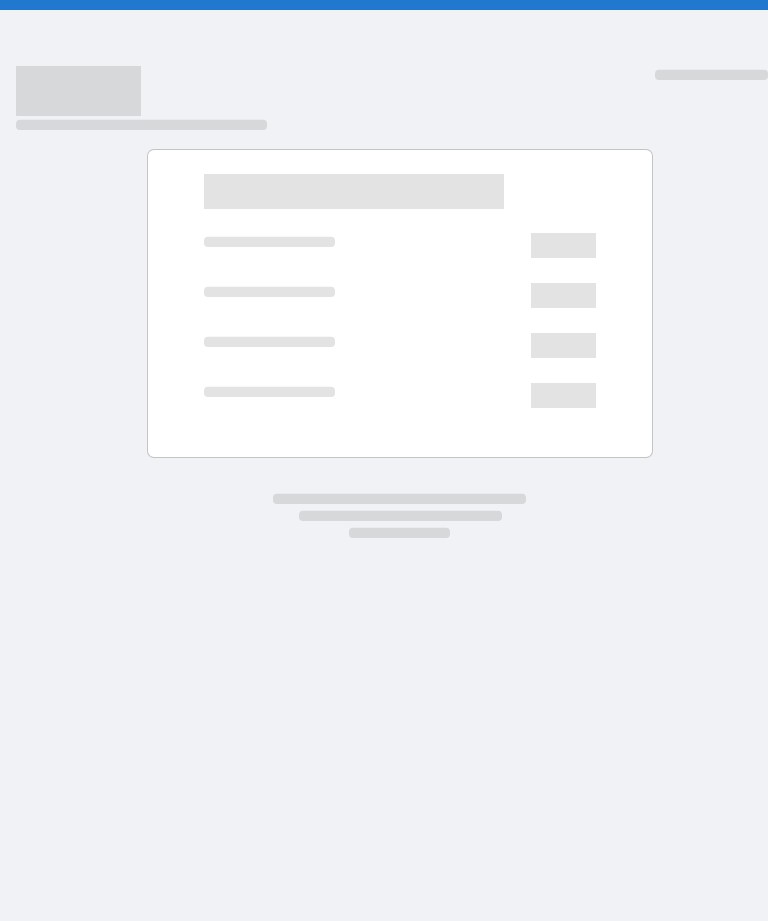 scroll, scrollTop: 0, scrollLeft: 0, axis: both 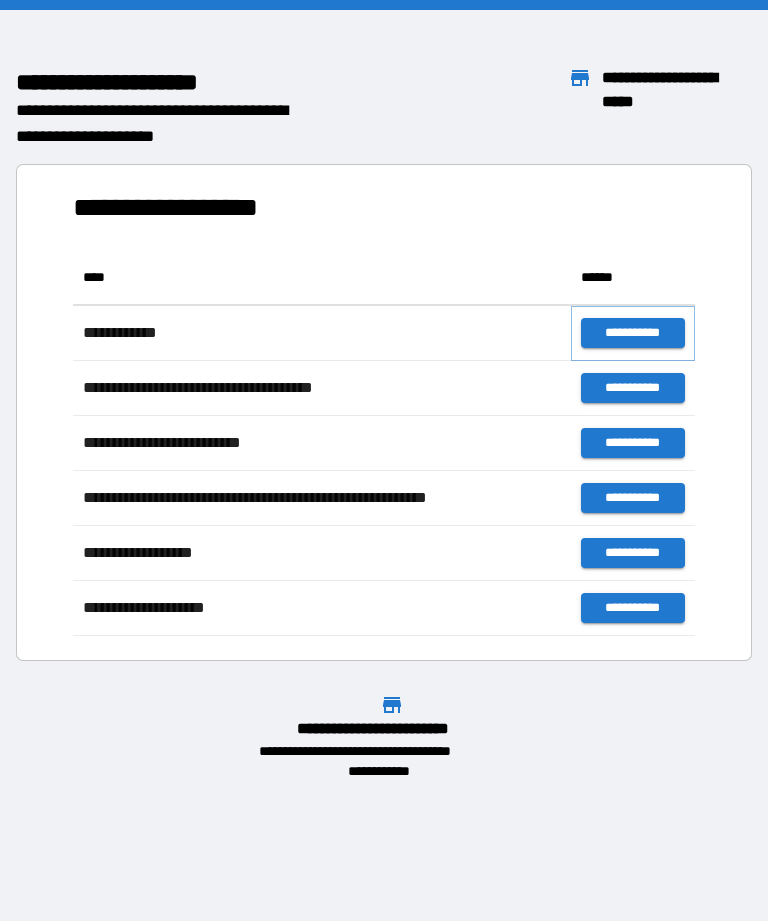 click on "**********" at bounding box center (633, 333) 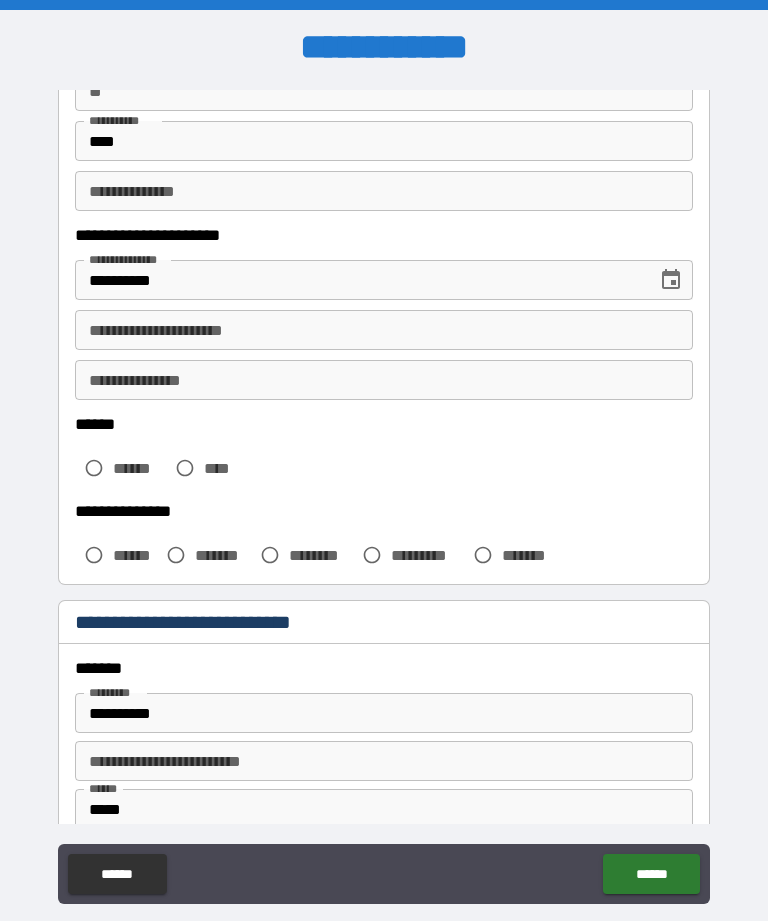 scroll, scrollTop: 237, scrollLeft: 0, axis: vertical 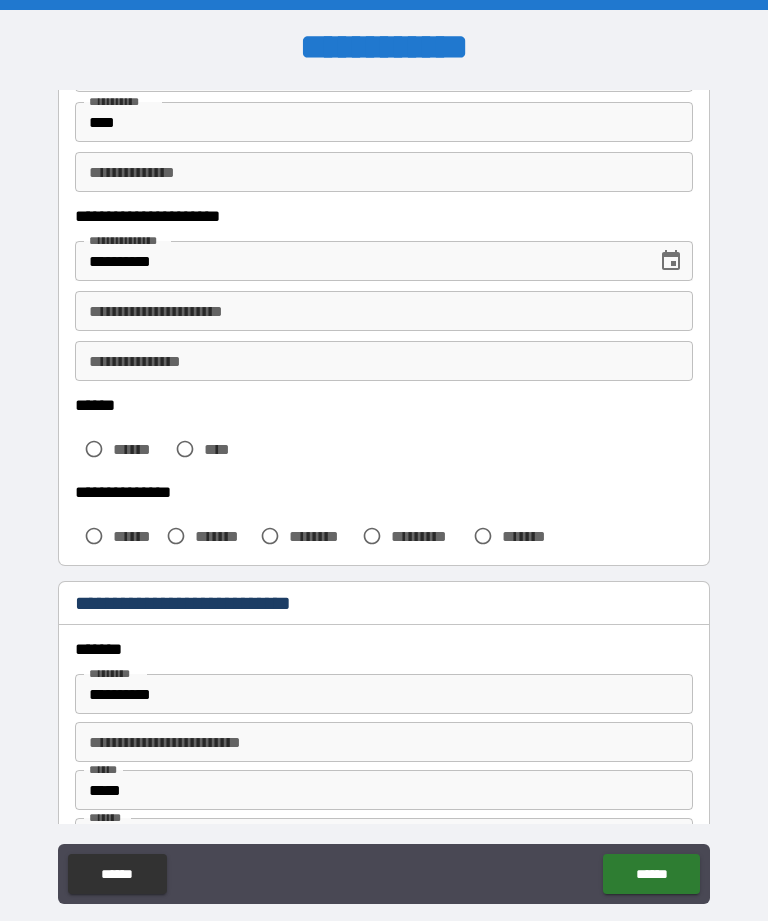 click on "****" at bounding box center [222, 449] 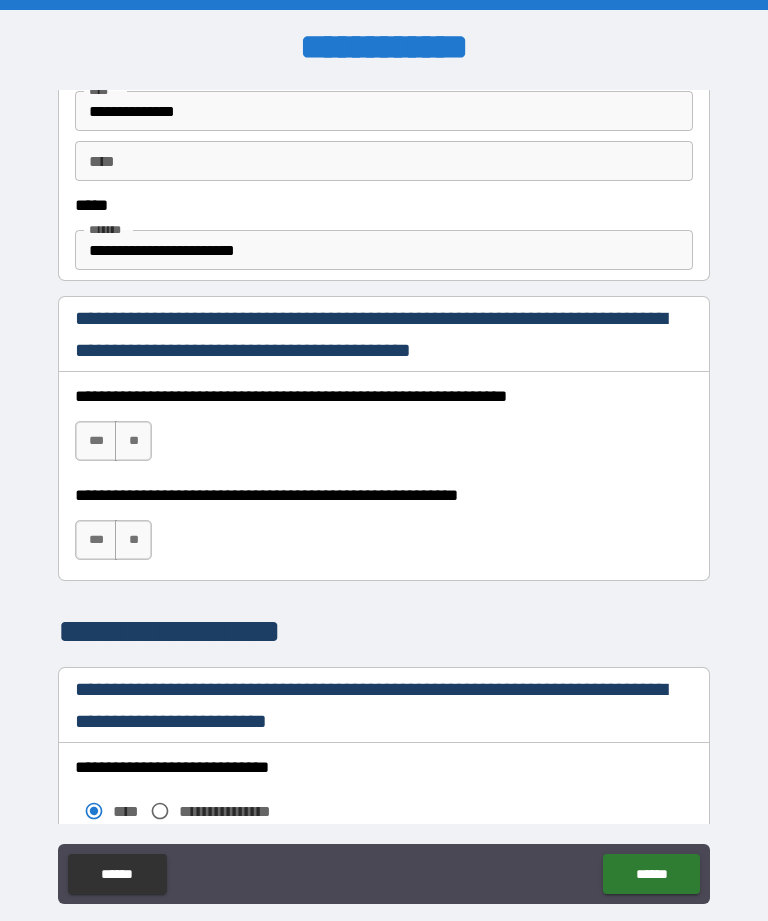 scroll, scrollTop: 1154, scrollLeft: 0, axis: vertical 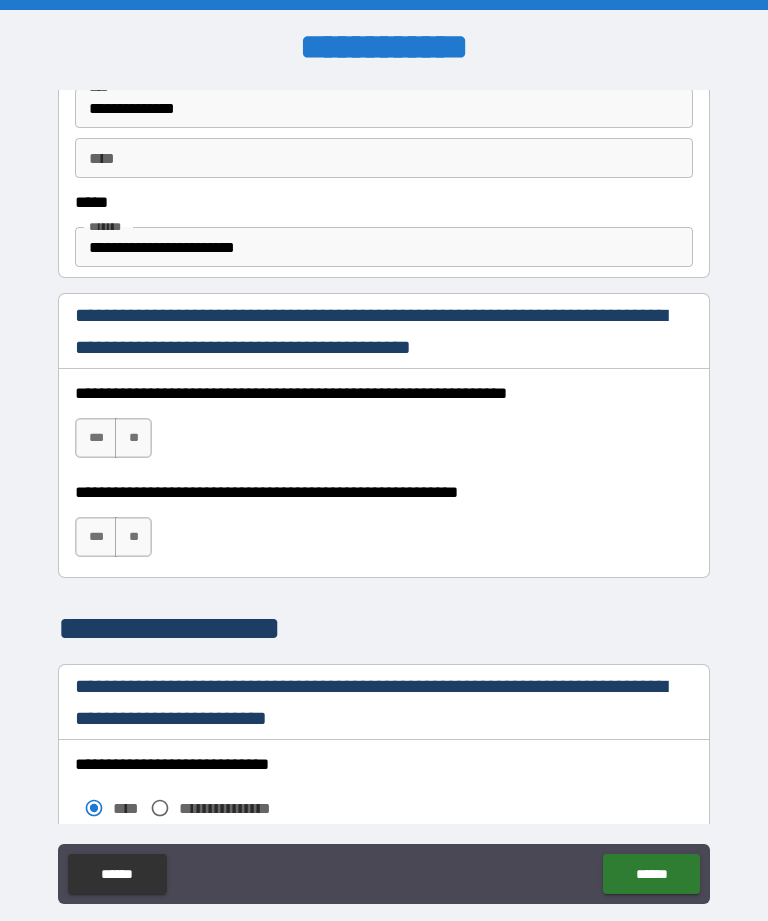 click on "***" at bounding box center (96, 438) 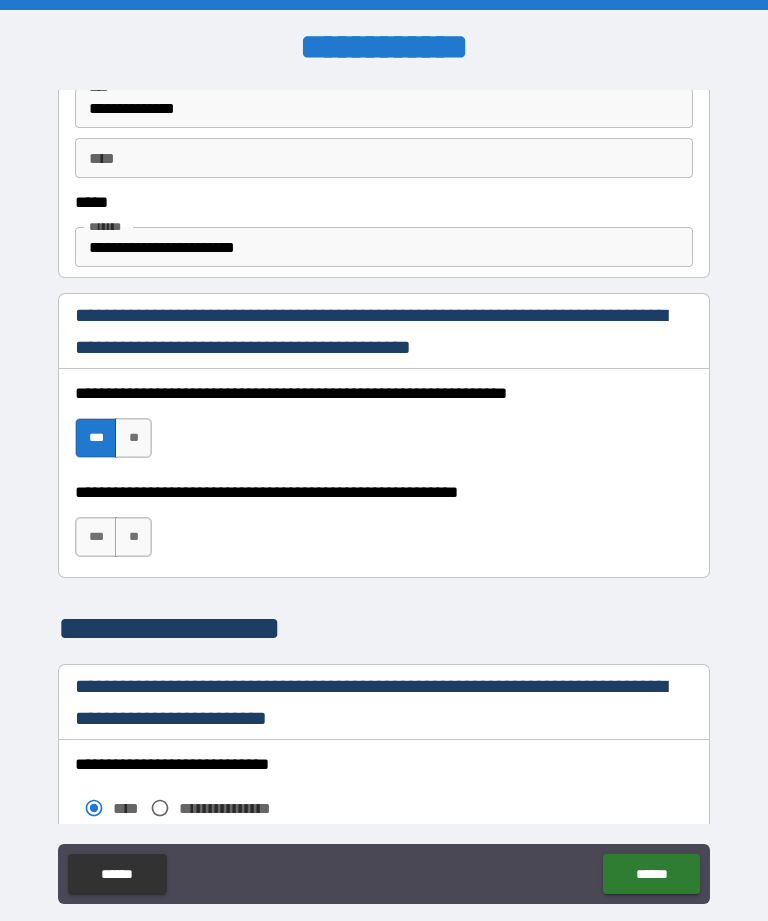 click on "***" at bounding box center [96, 537] 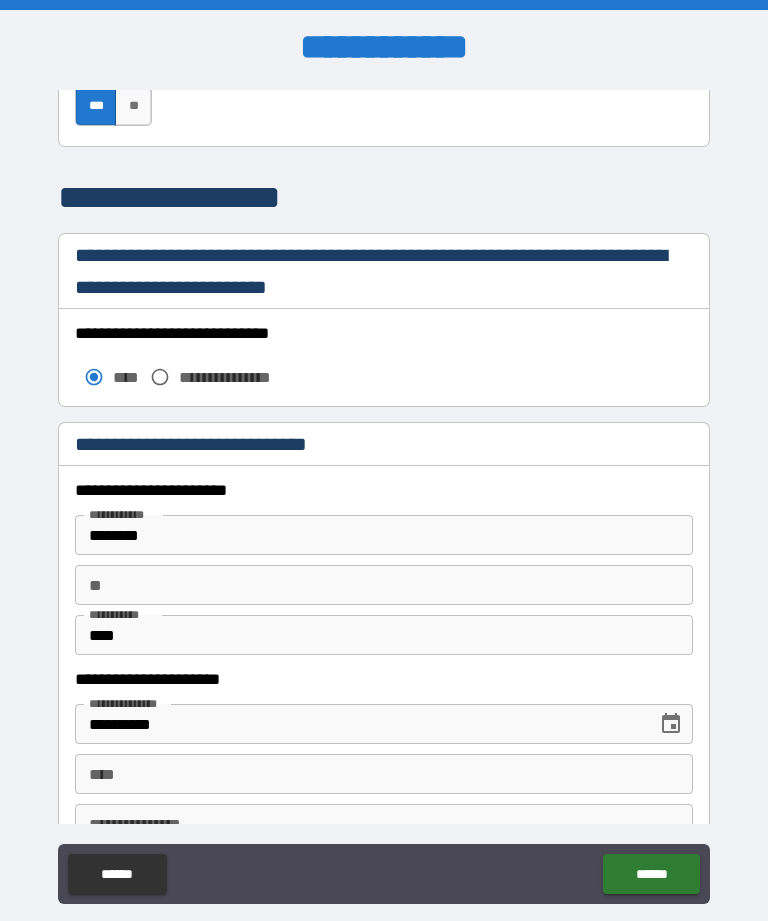 scroll, scrollTop: 1614, scrollLeft: 0, axis: vertical 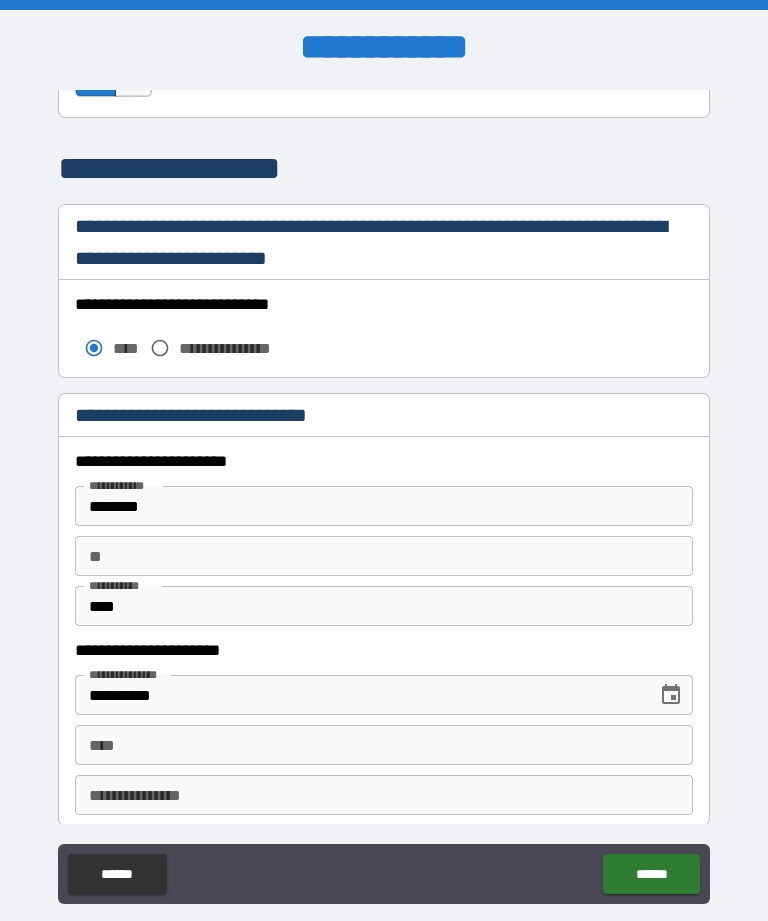 click on "**********" at bounding box center [218, 348] 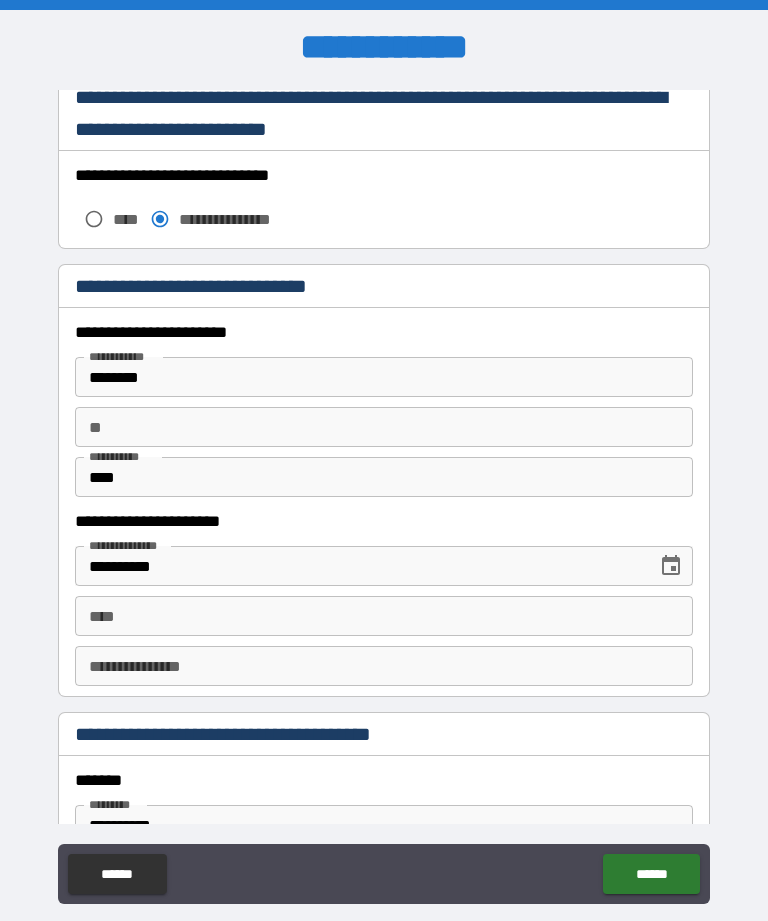 scroll, scrollTop: 1776, scrollLeft: 0, axis: vertical 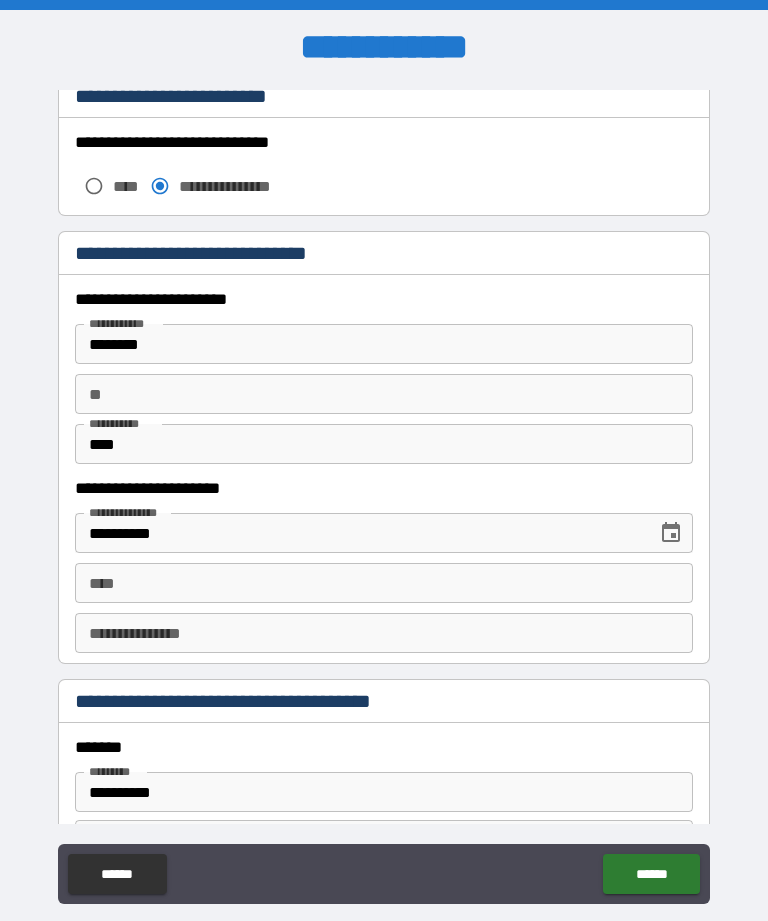 click on "********" at bounding box center (384, 344) 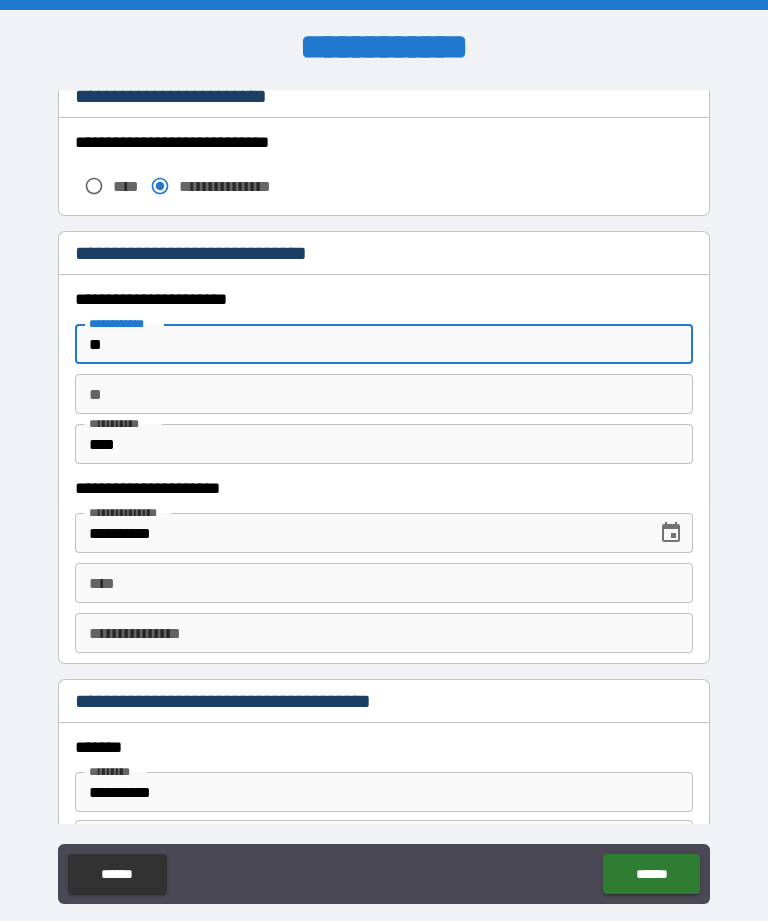 type on "*" 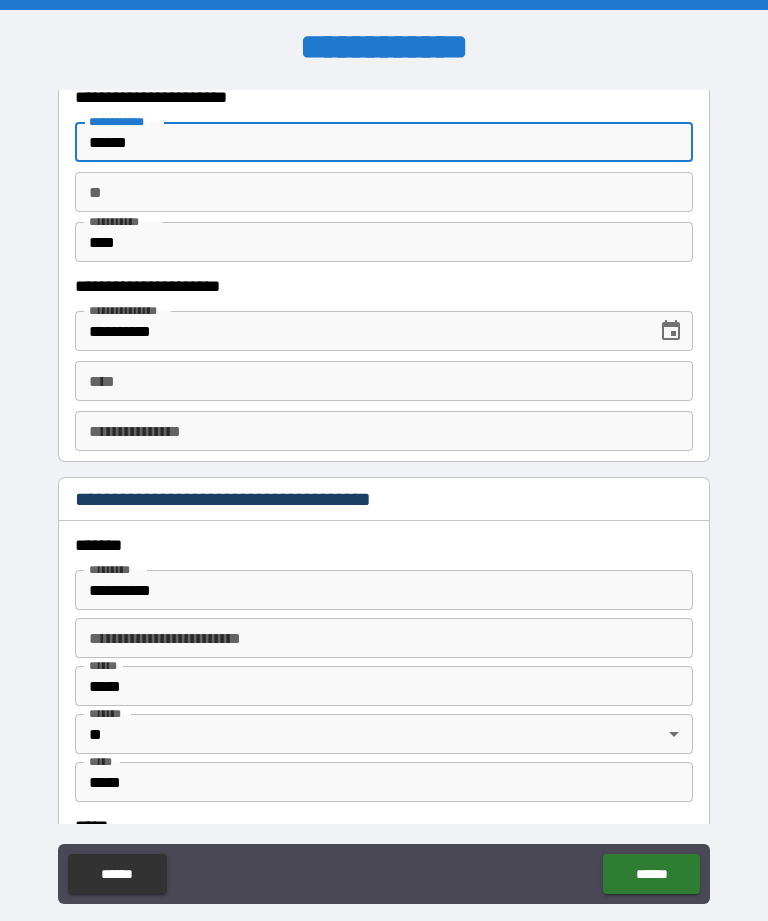 scroll, scrollTop: 1983, scrollLeft: 0, axis: vertical 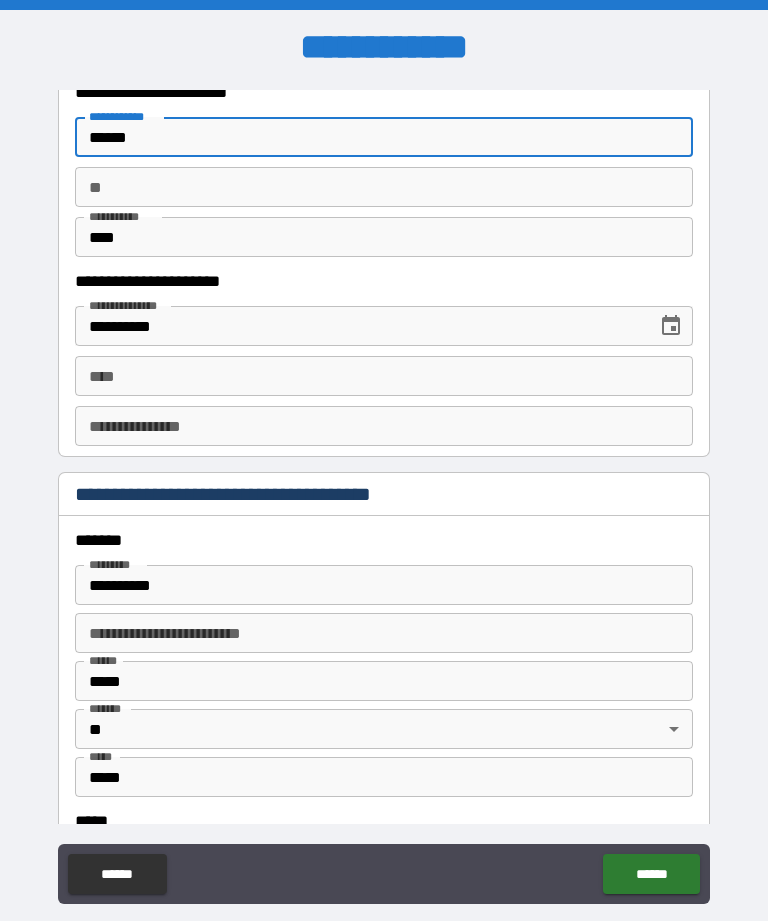 type on "******" 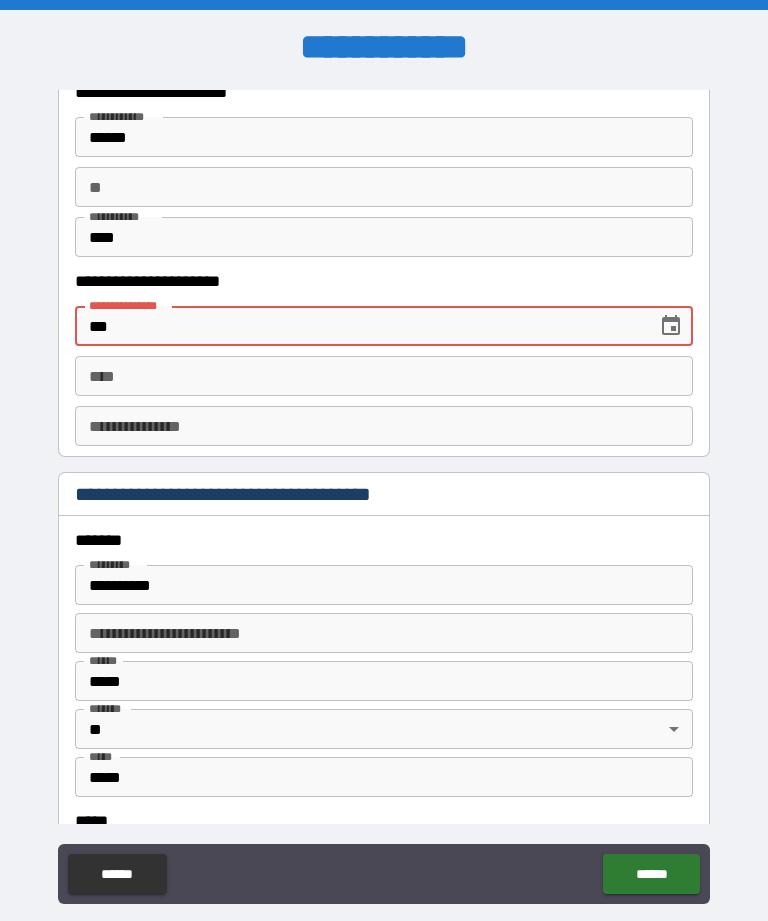 type on "*" 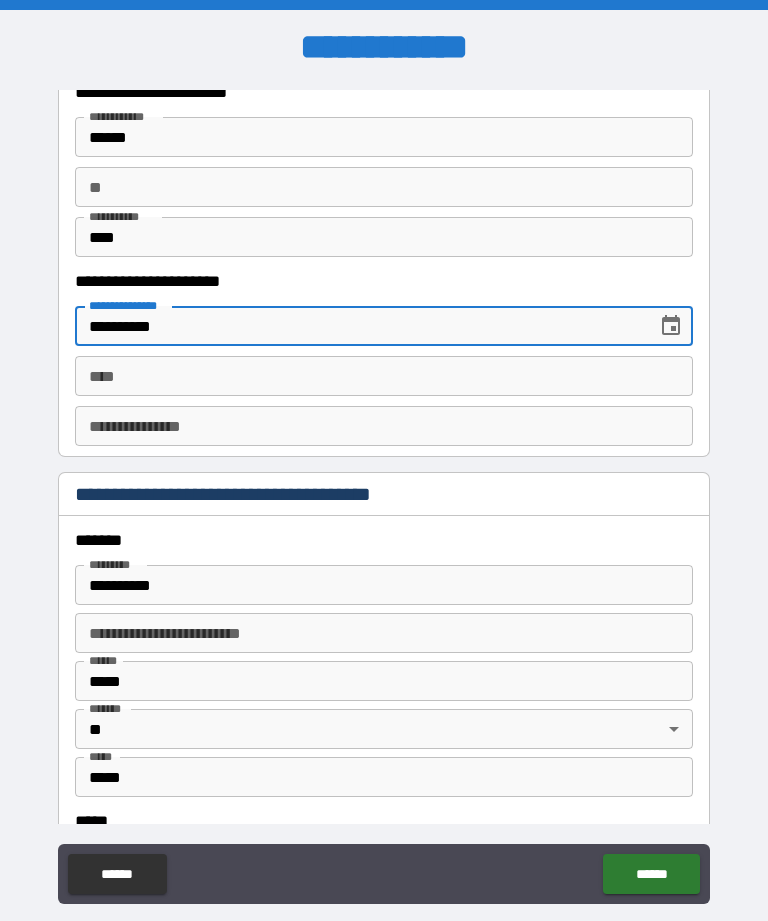 type on "**********" 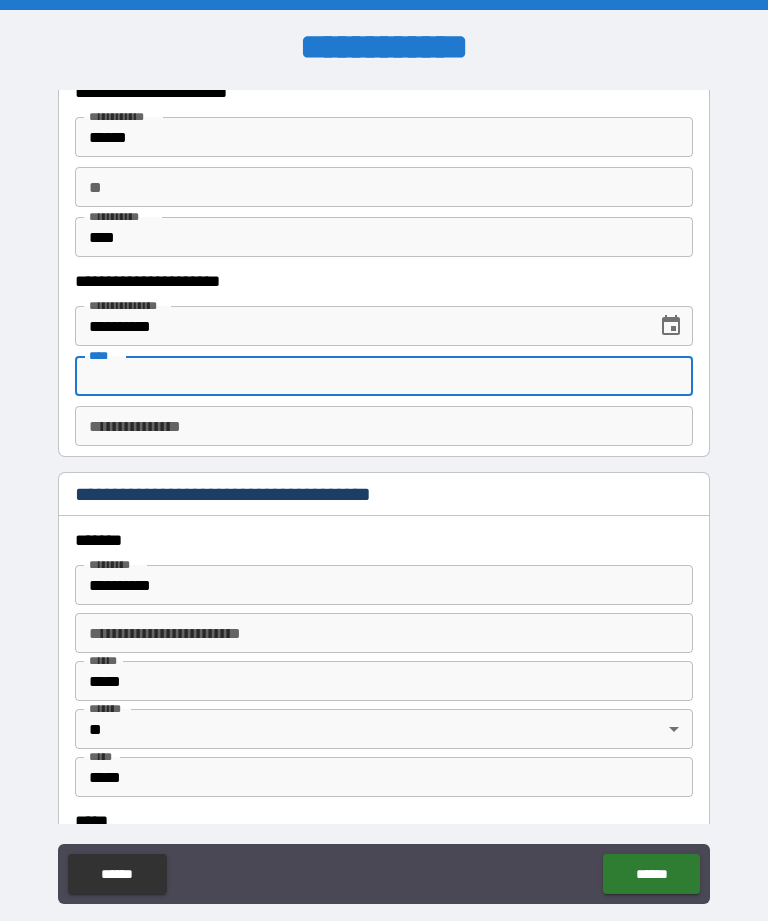 click on "**********" at bounding box center (384, 426) 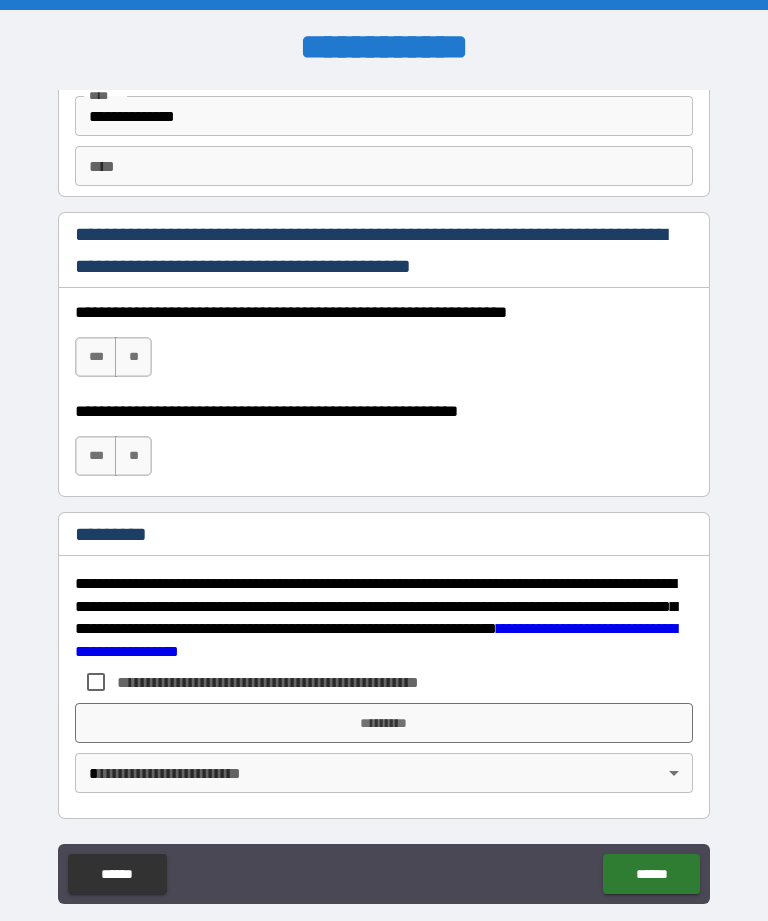 scroll, scrollTop: 2874, scrollLeft: 0, axis: vertical 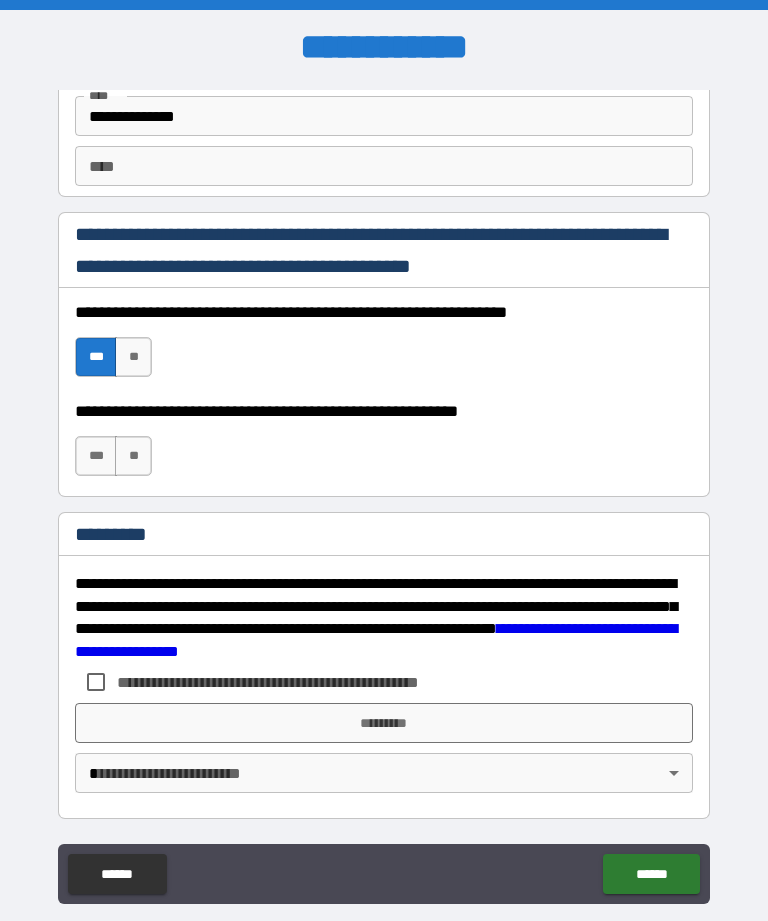 click on "***" at bounding box center [96, 456] 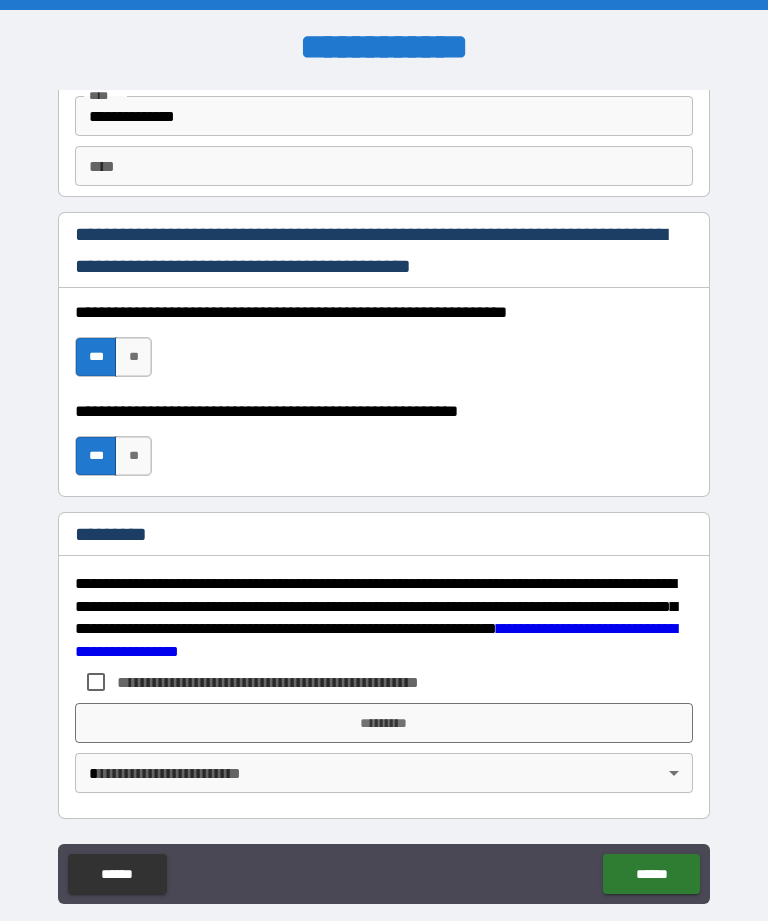 scroll, scrollTop: 2872, scrollLeft: 0, axis: vertical 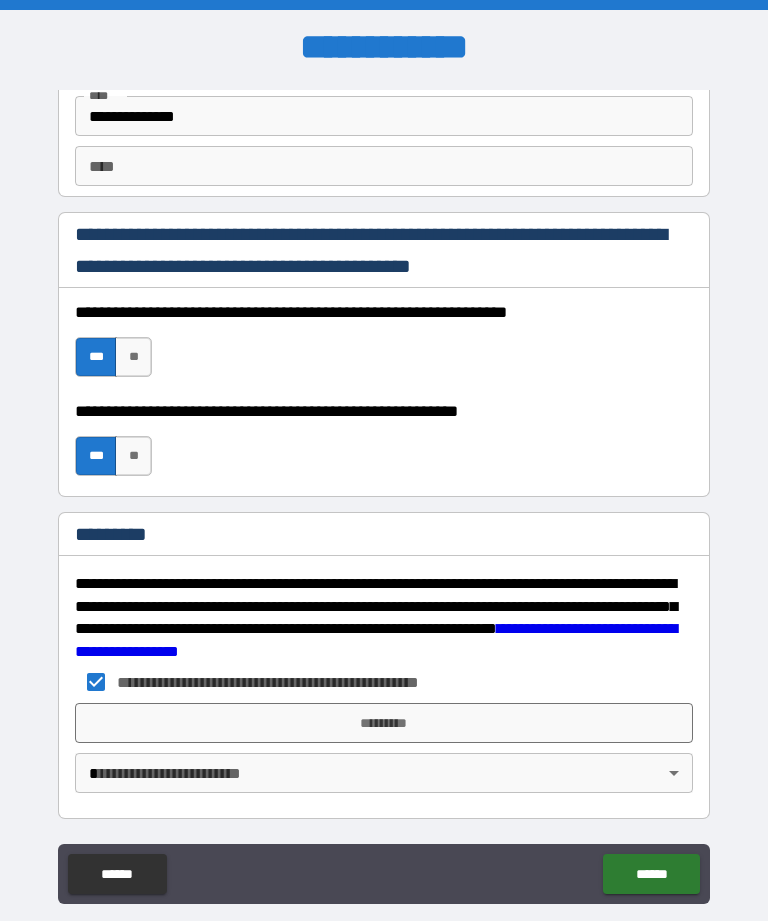 click on "*********" at bounding box center (384, 723) 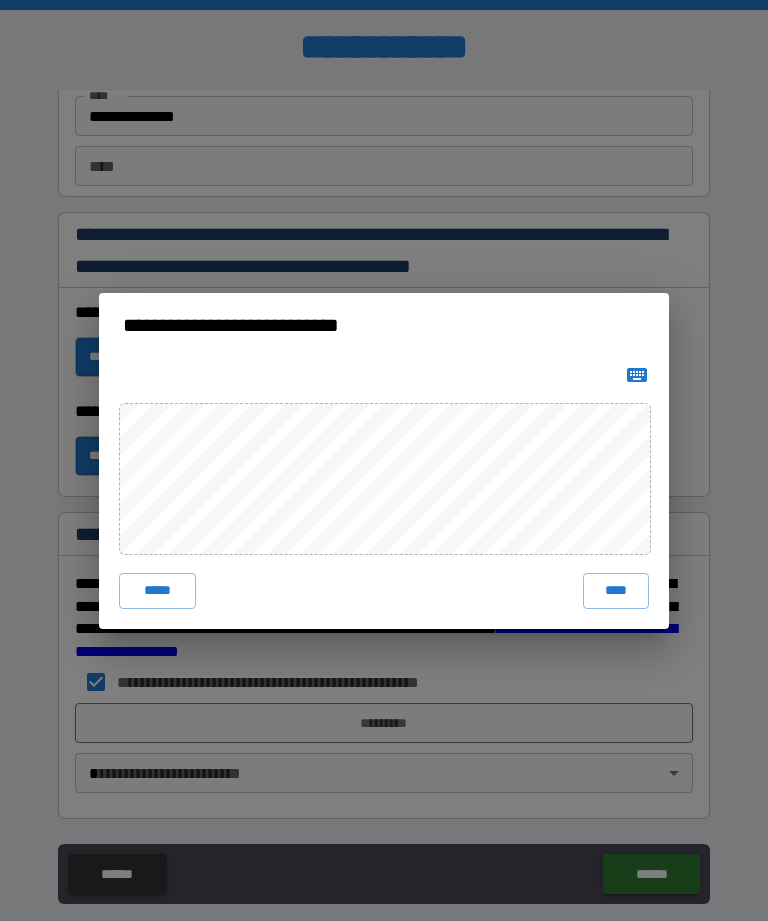 click on "****" at bounding box center [616, 591] 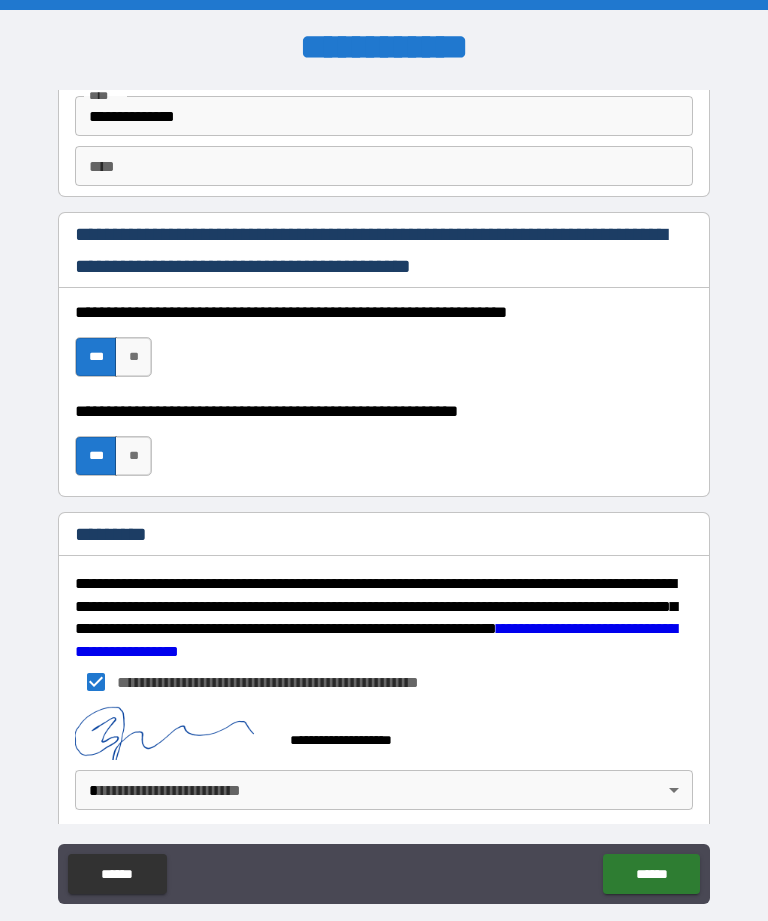 click on "**********" at bounding box center [384, 492] 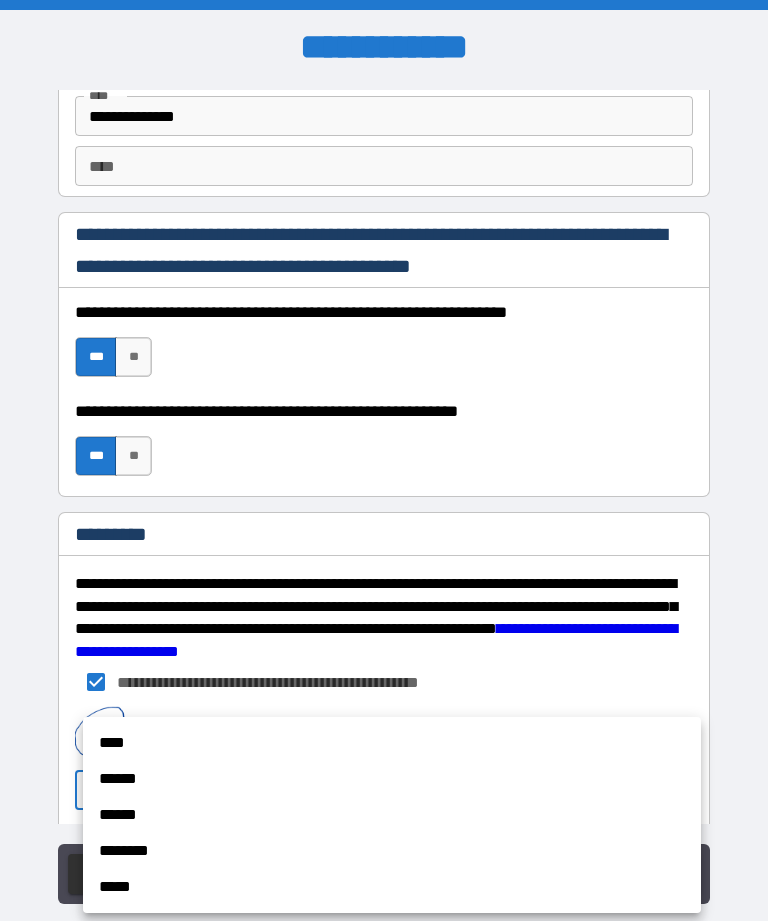 click on "******" at bounding box center [392, 779] 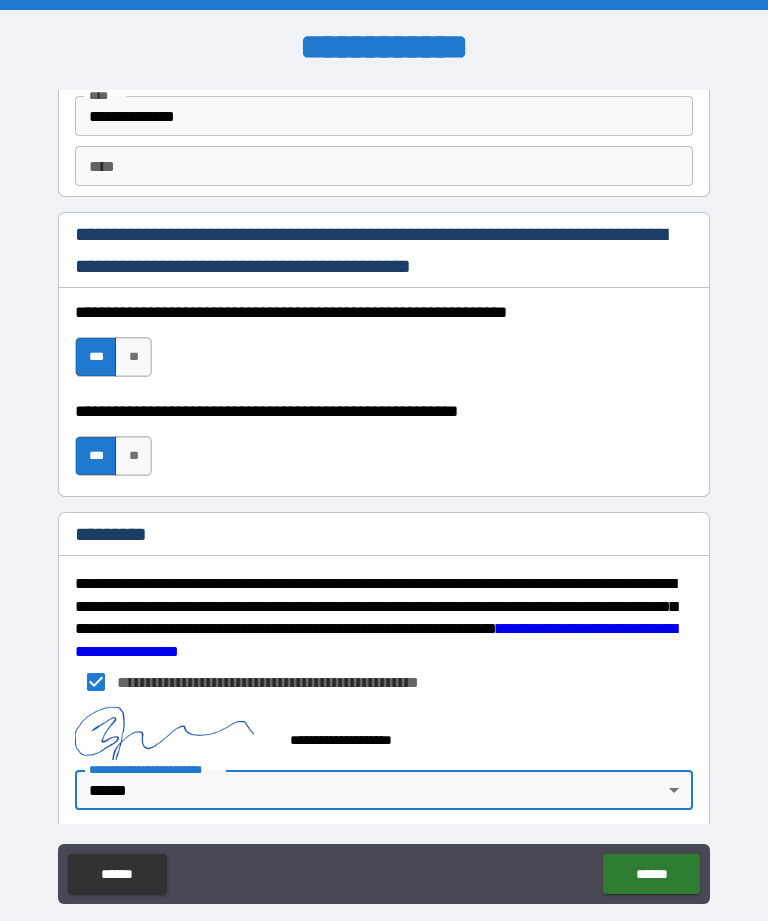type on "*" 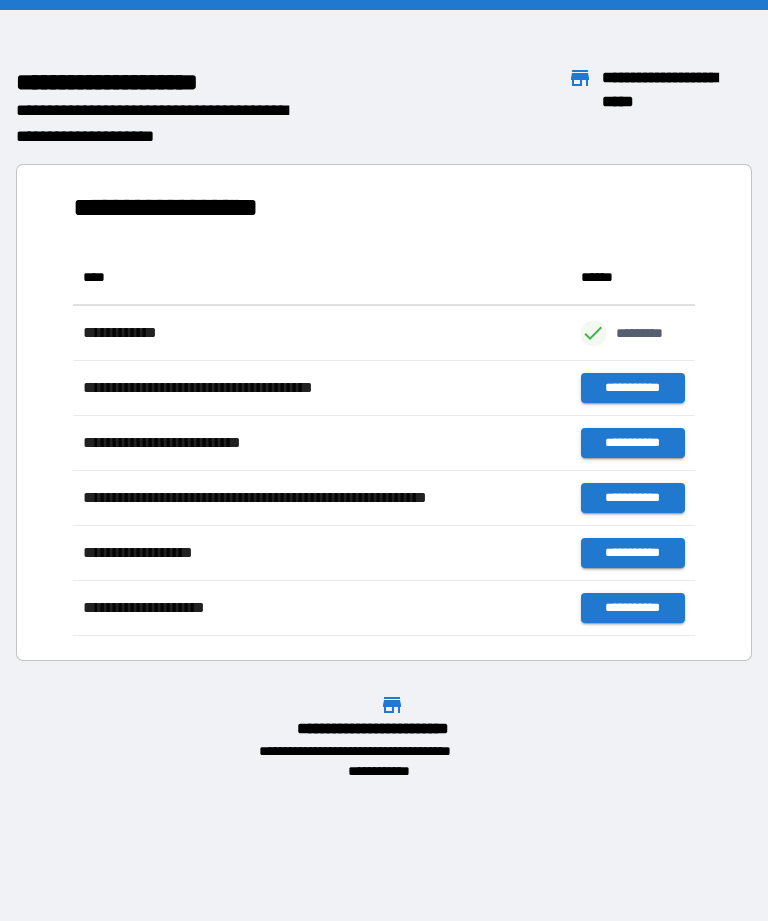 scroll, scrollTop: 386, scrollLeft: 622, axis: both 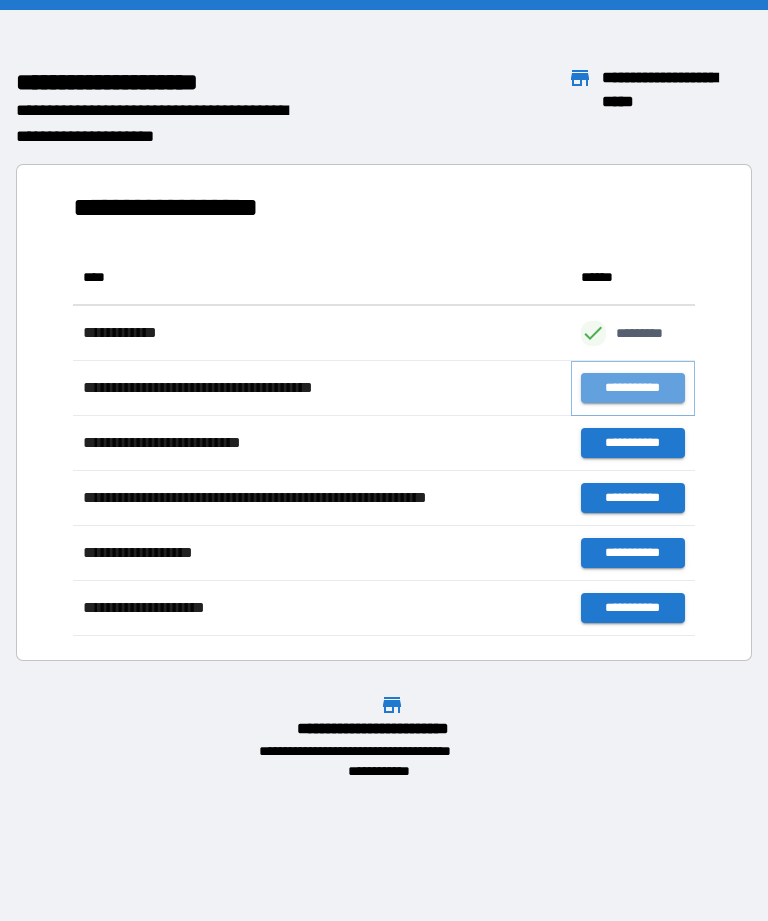 click on "**********" at bounding box center [633, 388] 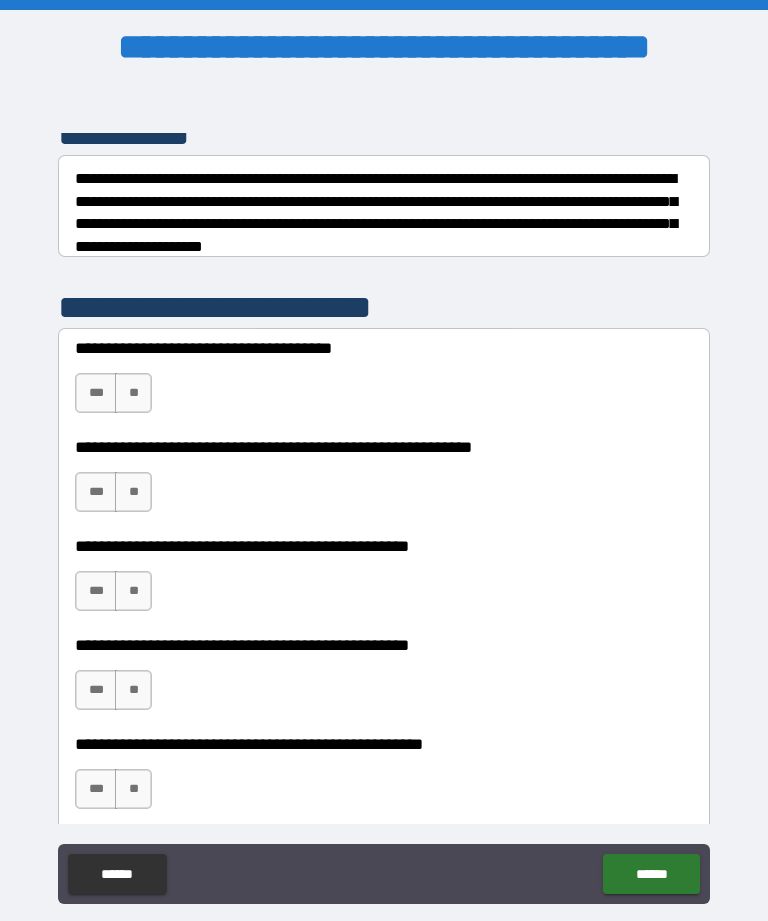 scroll, scrollTop: 294, scrollLeft: 0, axis: vertical 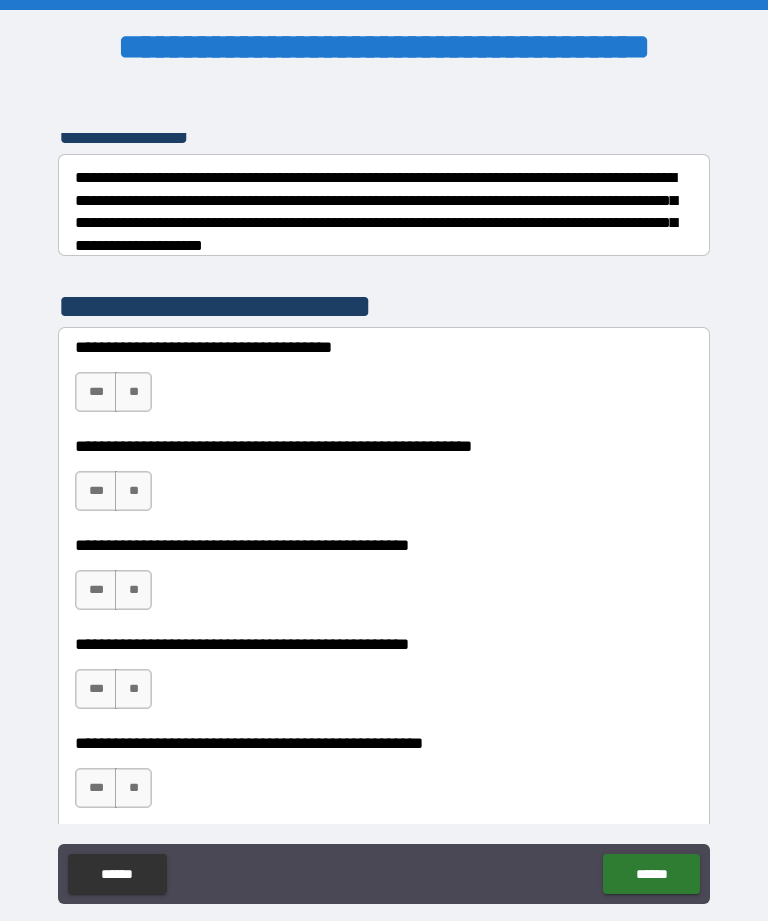 click on "**" at bounding box center (133, 392) 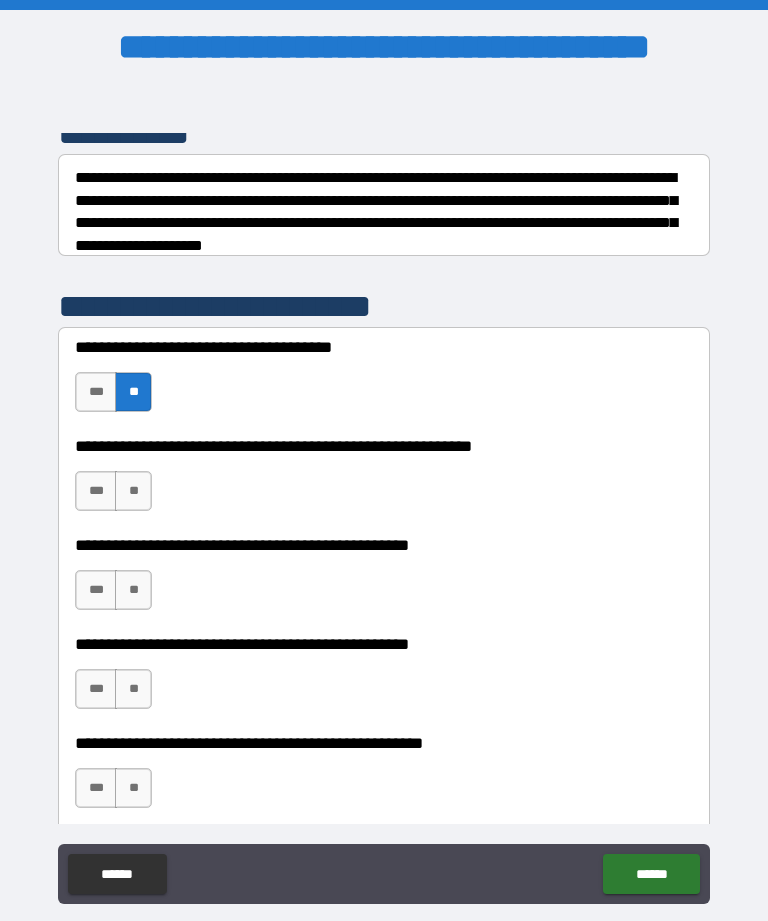 click on "**" at bounding box center [133, 491] 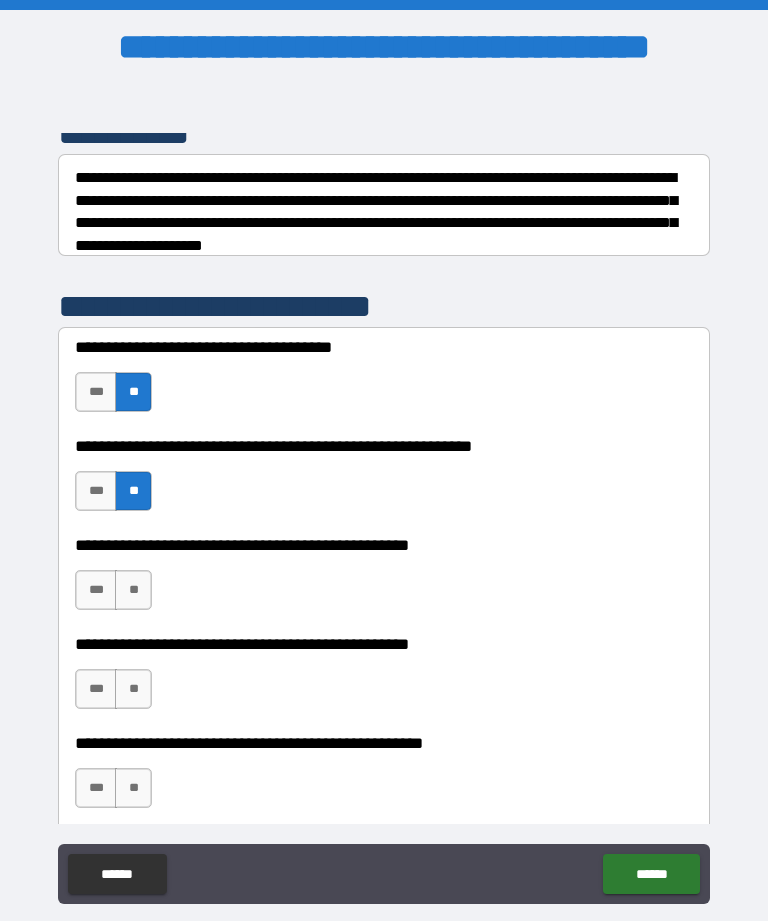 click on "**" at bounding box center [133, 590] 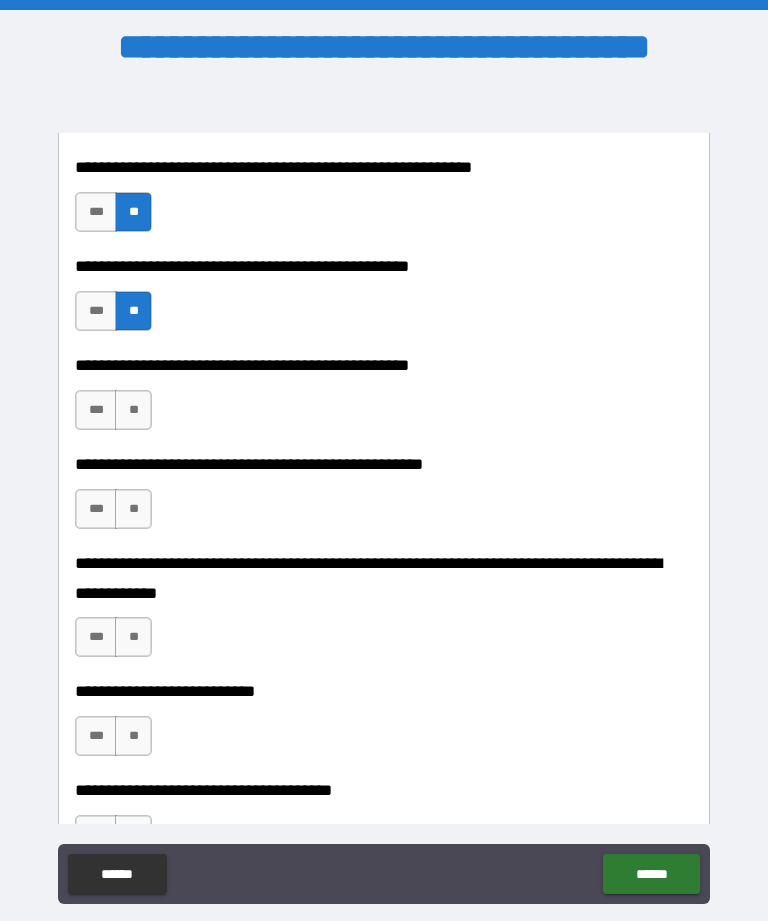 scroll, scrollTop: 575, scrollLeft: 0, axis: vertical 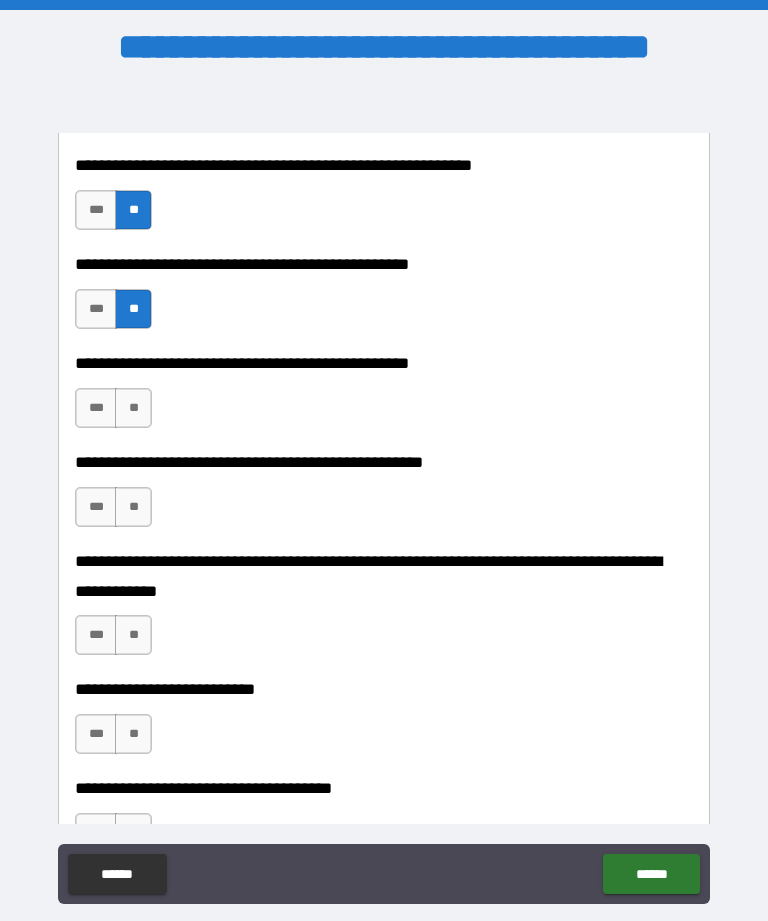click on "**" at bounding box center (133, 408) 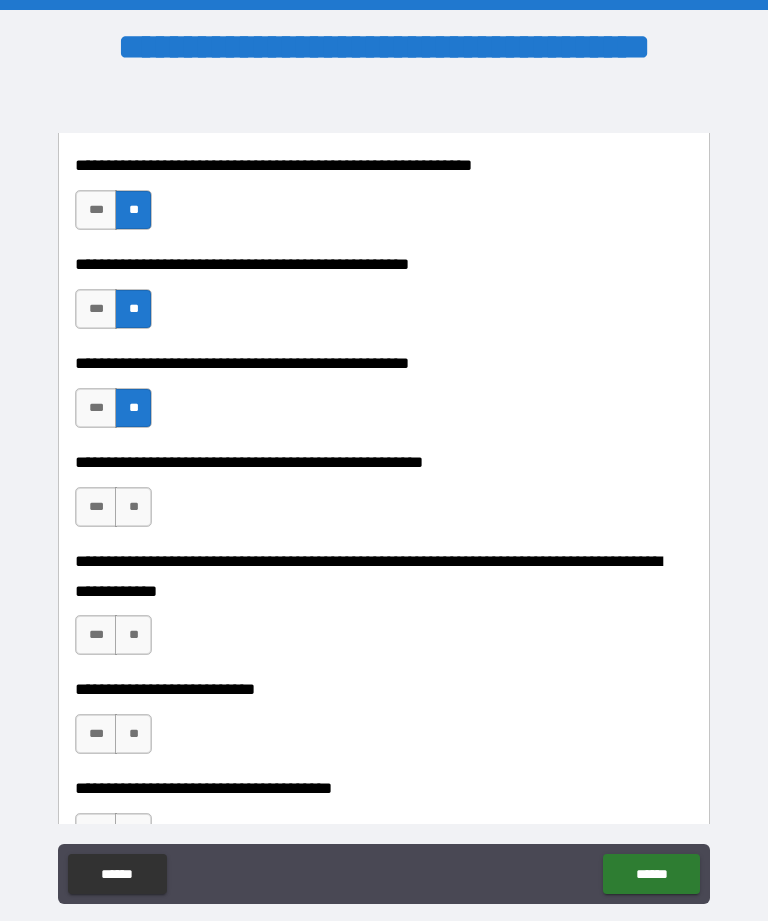click on "***" at bounding box center [96, 507] 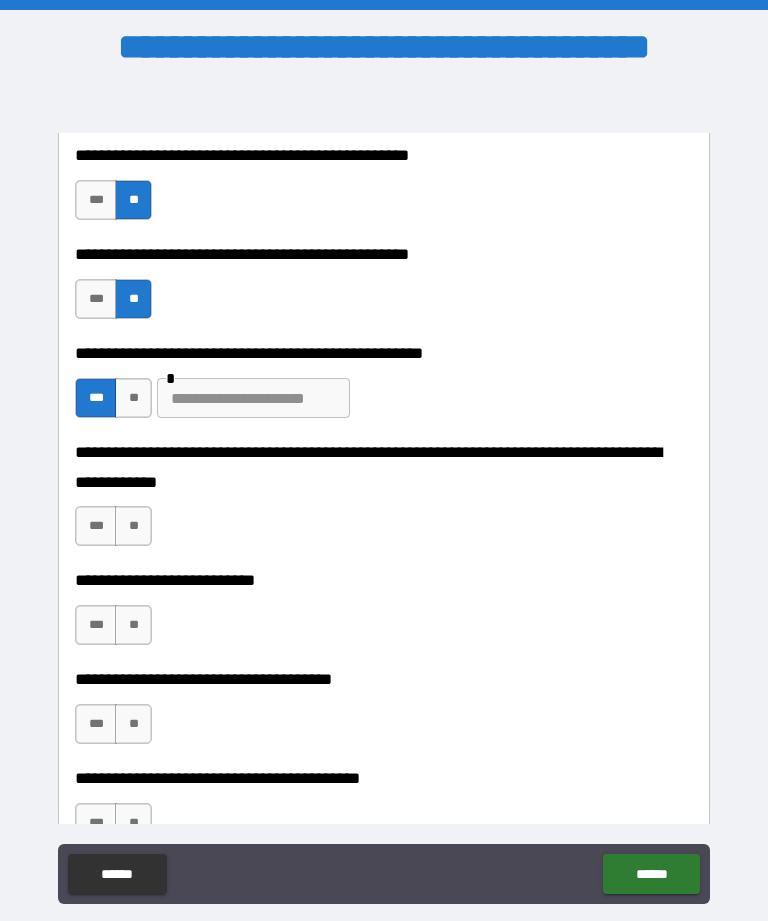 scroll, scrollTop: 707, scrollLeft: 0, axis: vertical 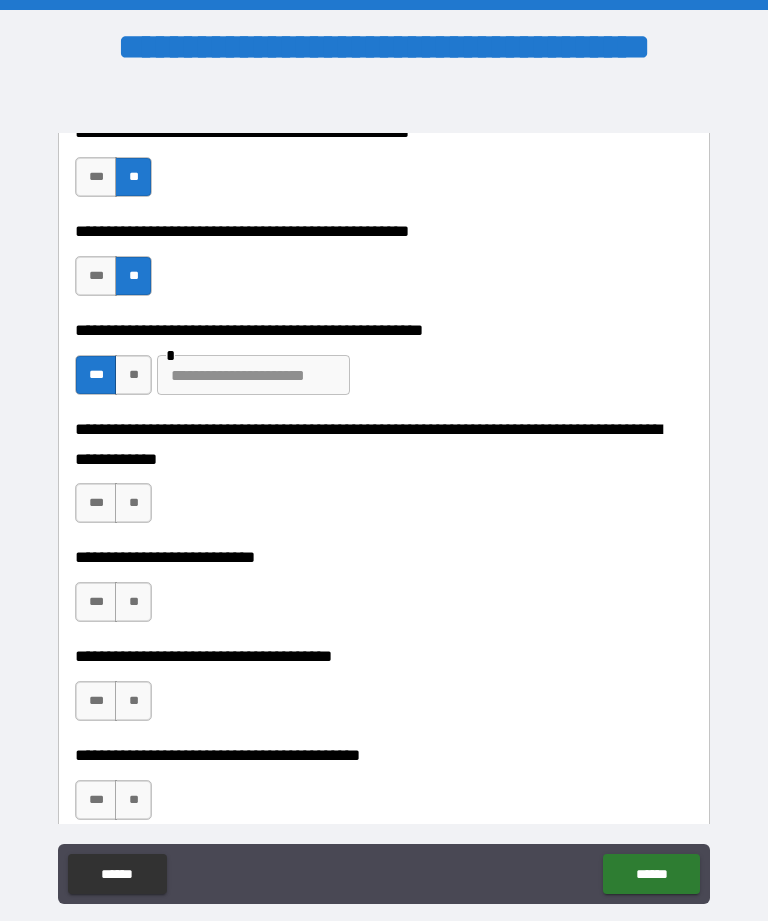click on "**" at bounding box center [133, 375] 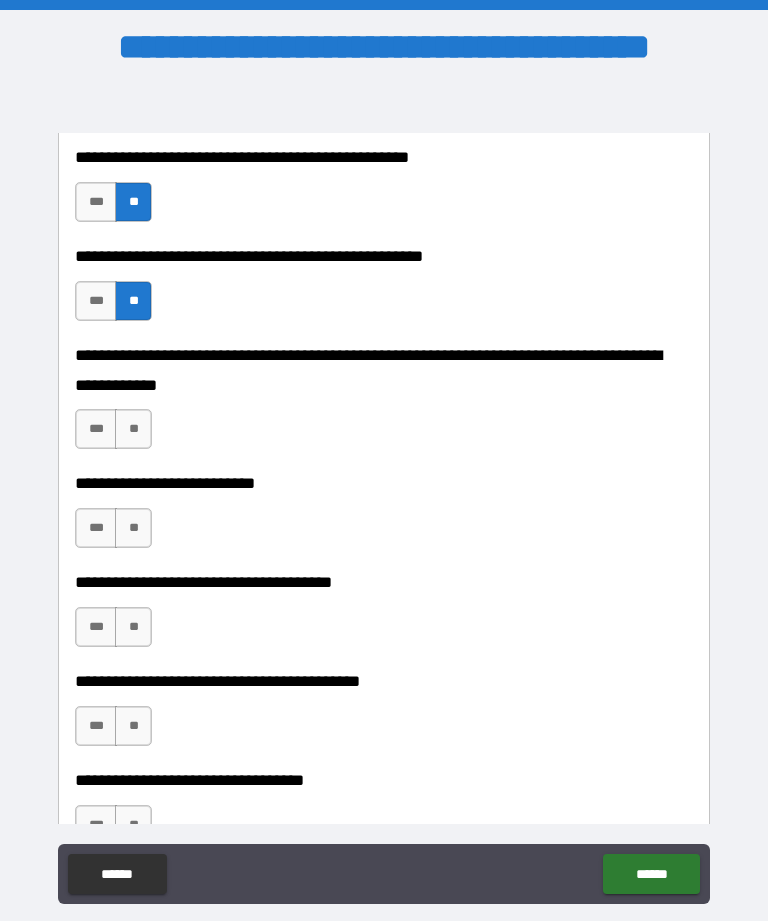scroll, scrollTop: 783, scrollLeft: 0, axis: vertical 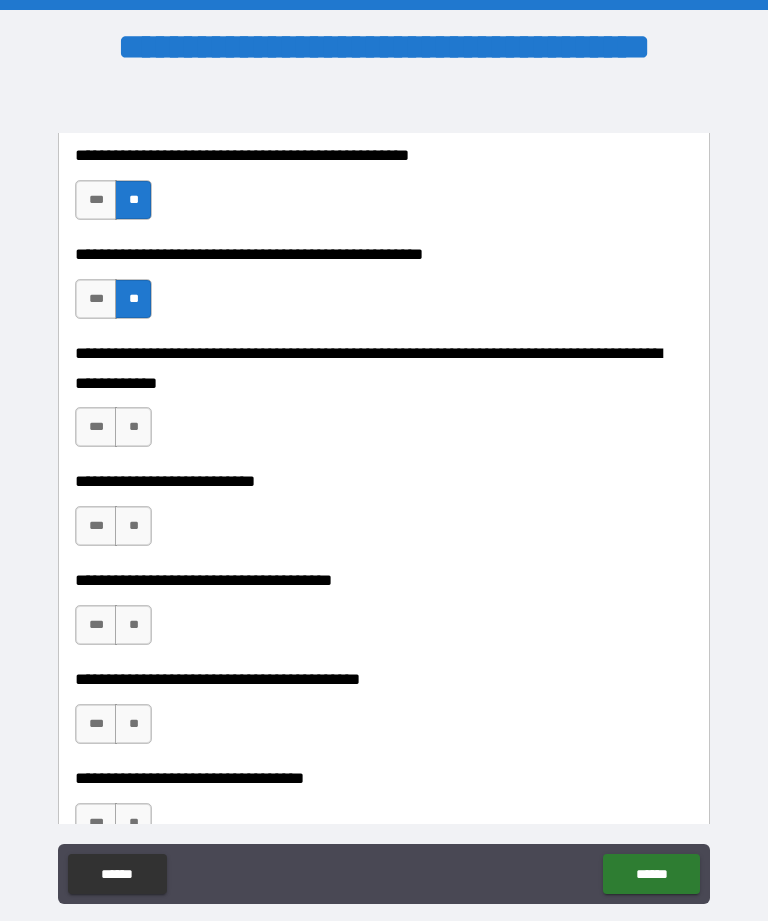 click on "**" at bounding box center (133, 427) 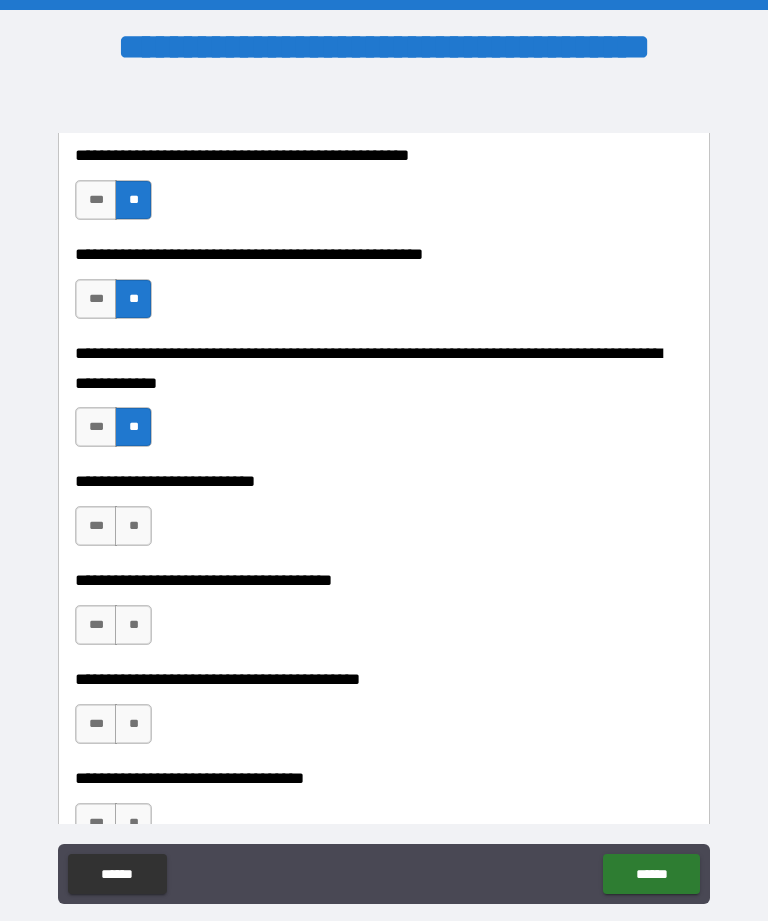 click on "**" at bounding box center (133, 526) 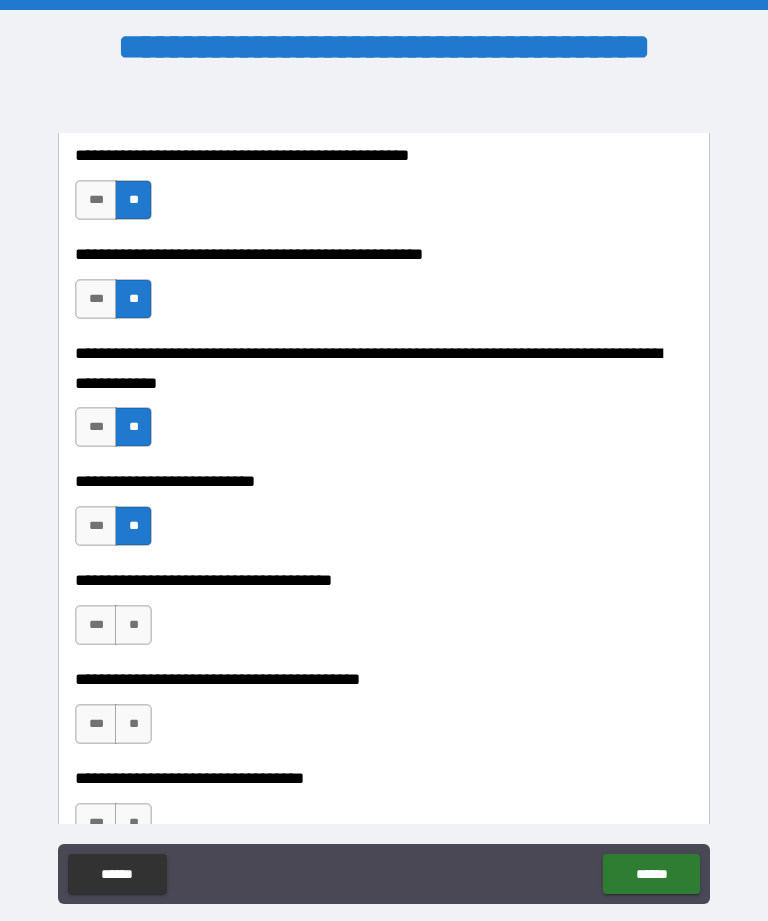 click on "**" at bounding box center [133, 625] 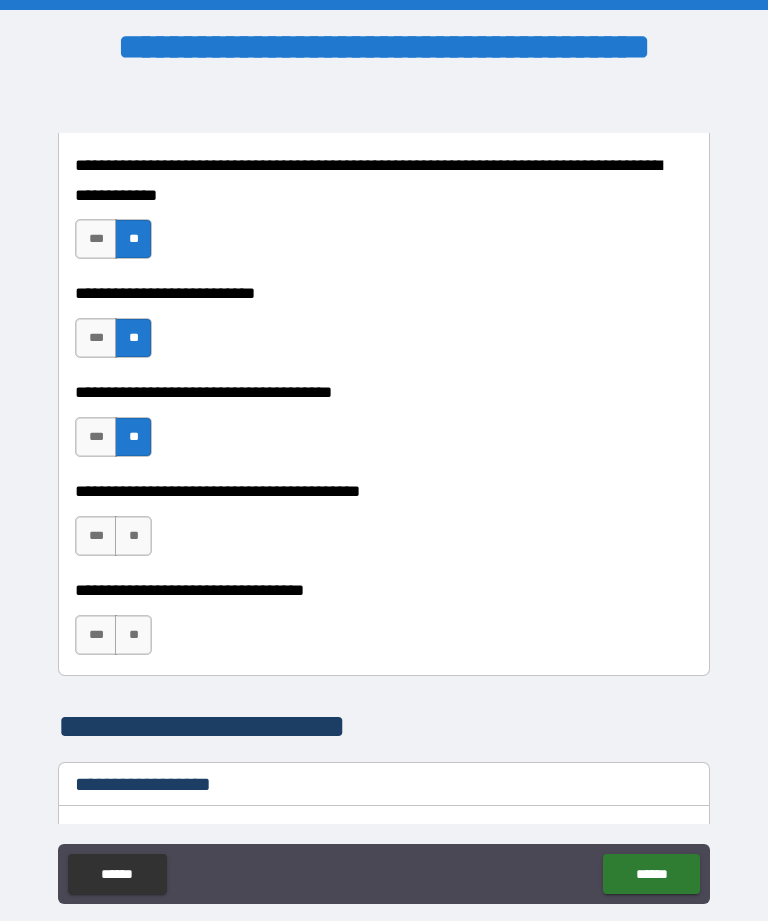 scroll, scrollTop: 972, scrollLeft: 0, axis: vertical 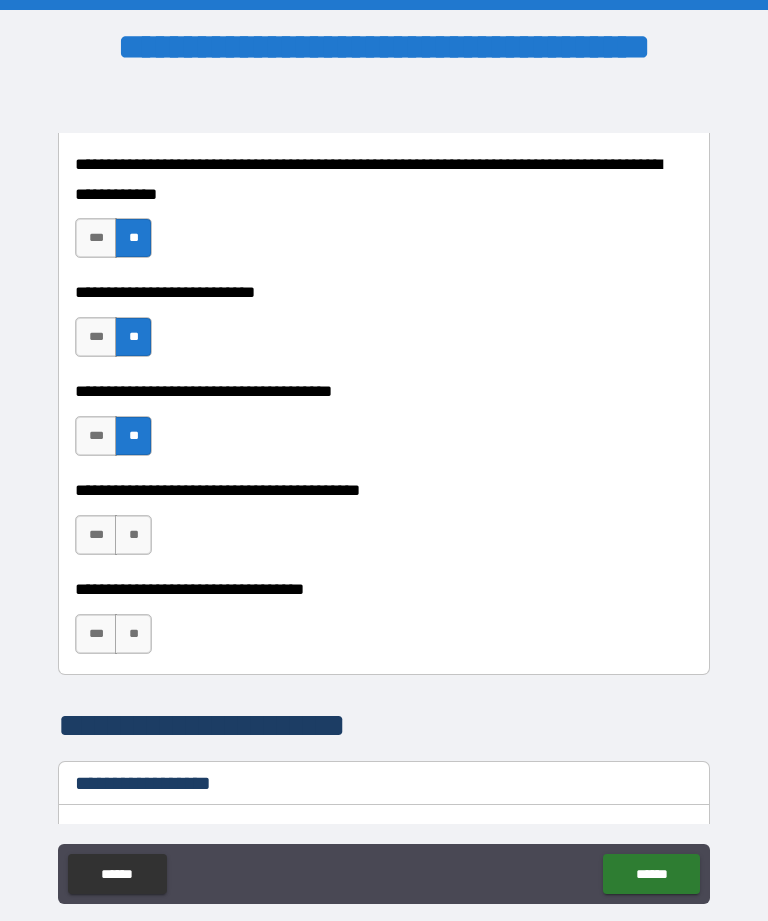click on "**" at bounding box center (133, 535) 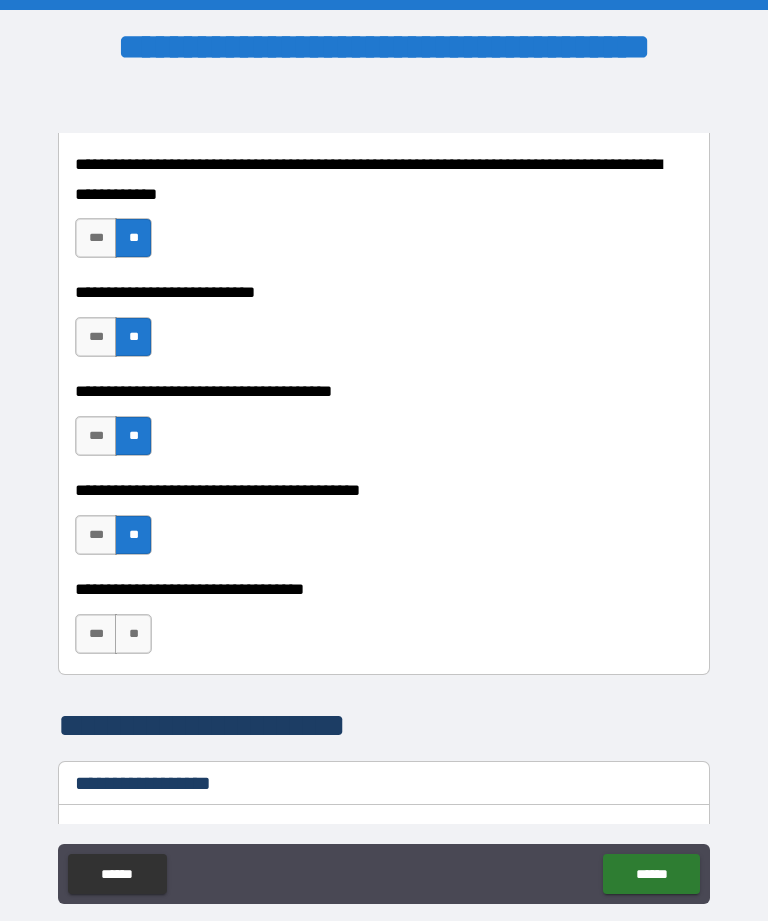 click on "**" at bounding box center (133, 634) 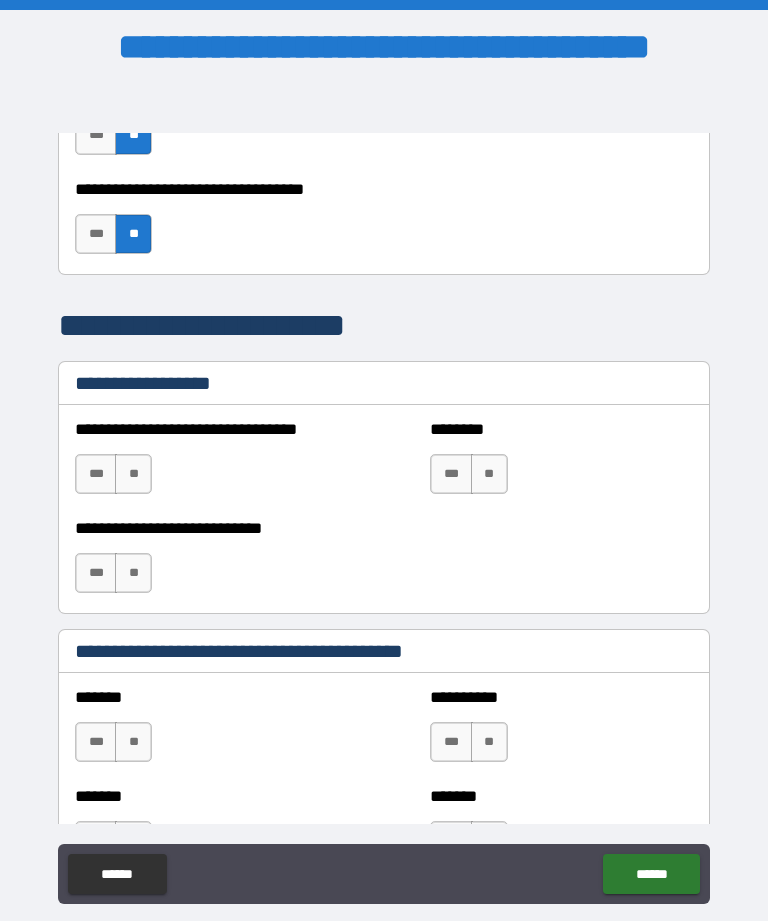 scroll, scrollTop: 1403, scrollLeft: 0, axis: vertical 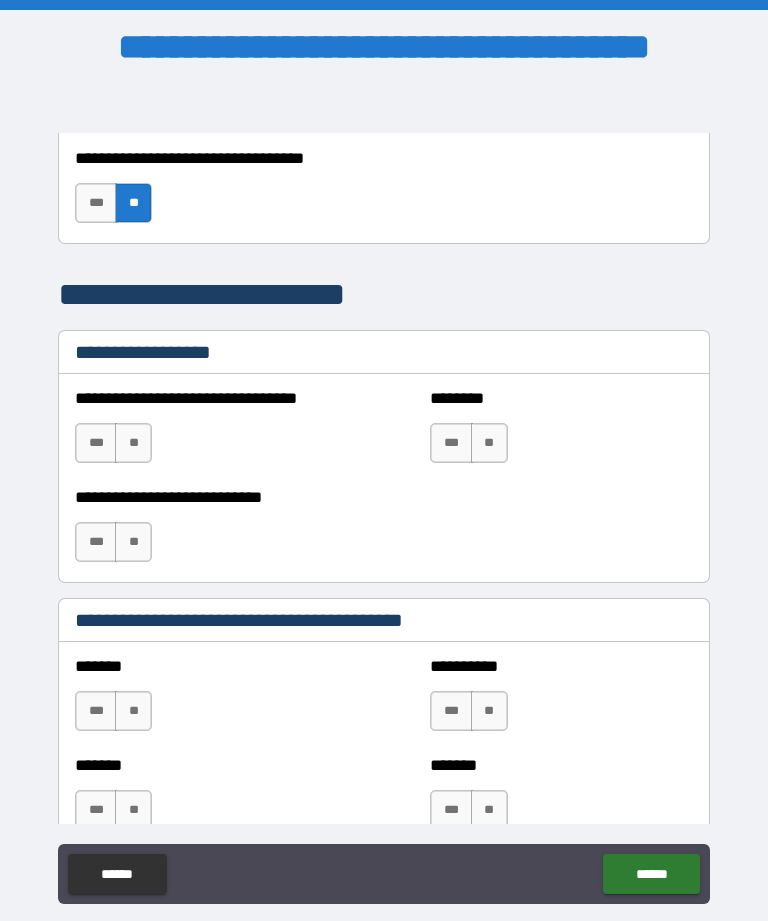 click on "**" at bounding box center [133, 443] 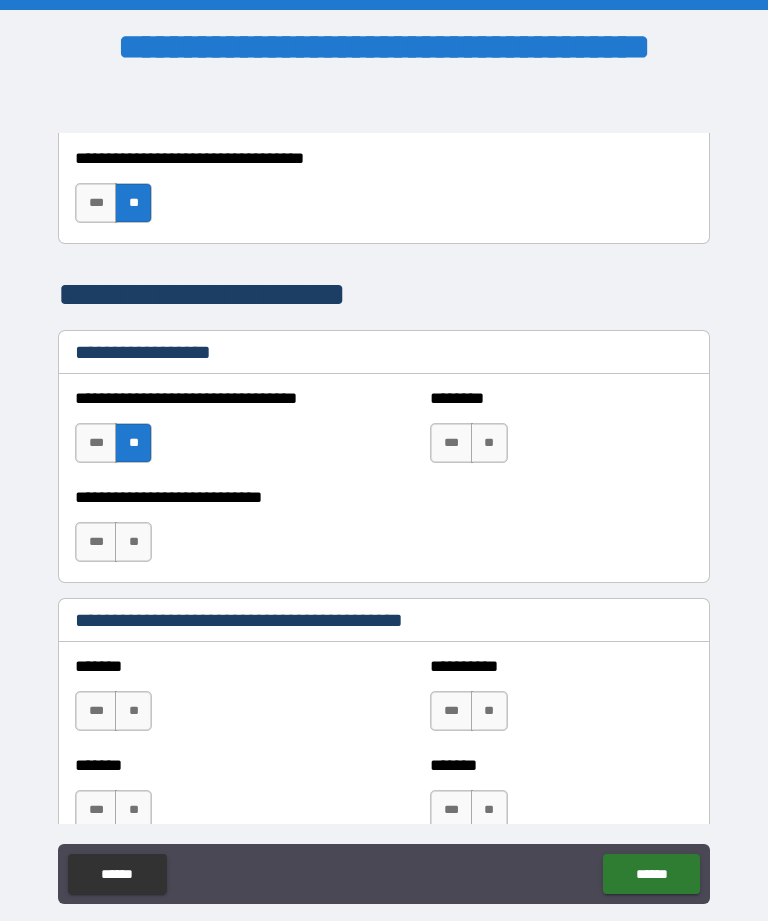 click on "**" at bounding box center [489, 443] 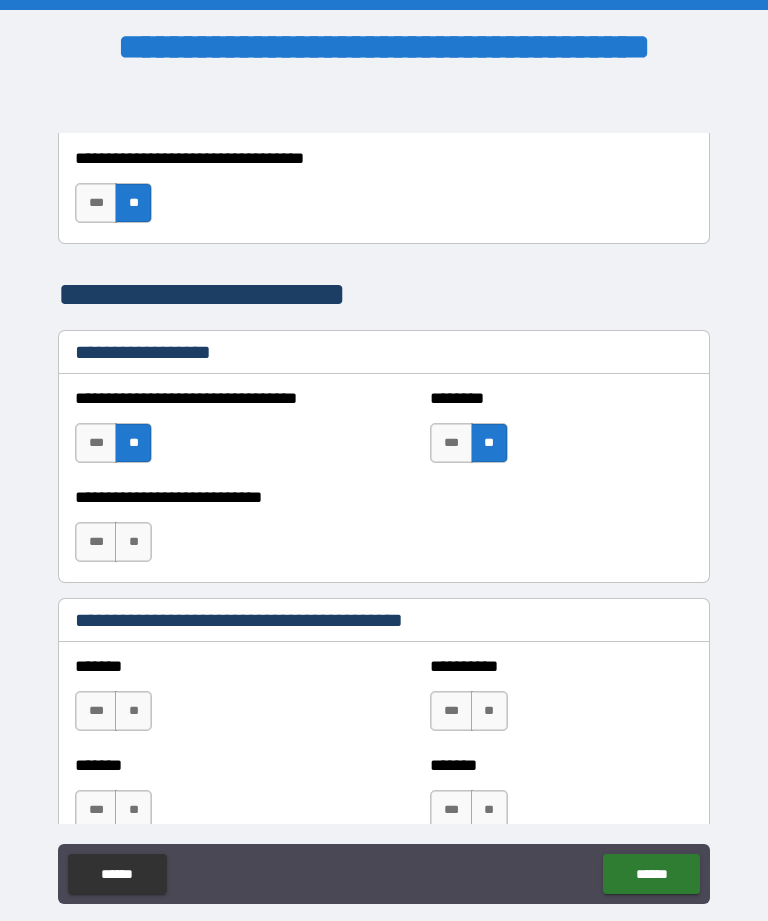 click on "**" at bounding box center [133, 542] 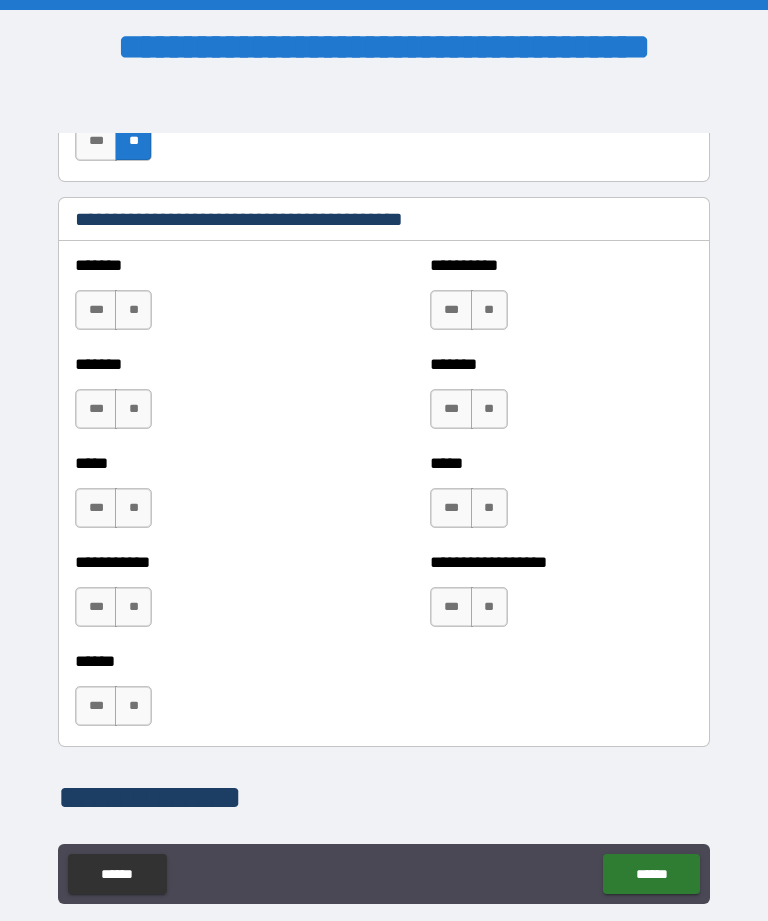 scroll, scrollTop: 1812, scrollLeft: 0, axis: vertical 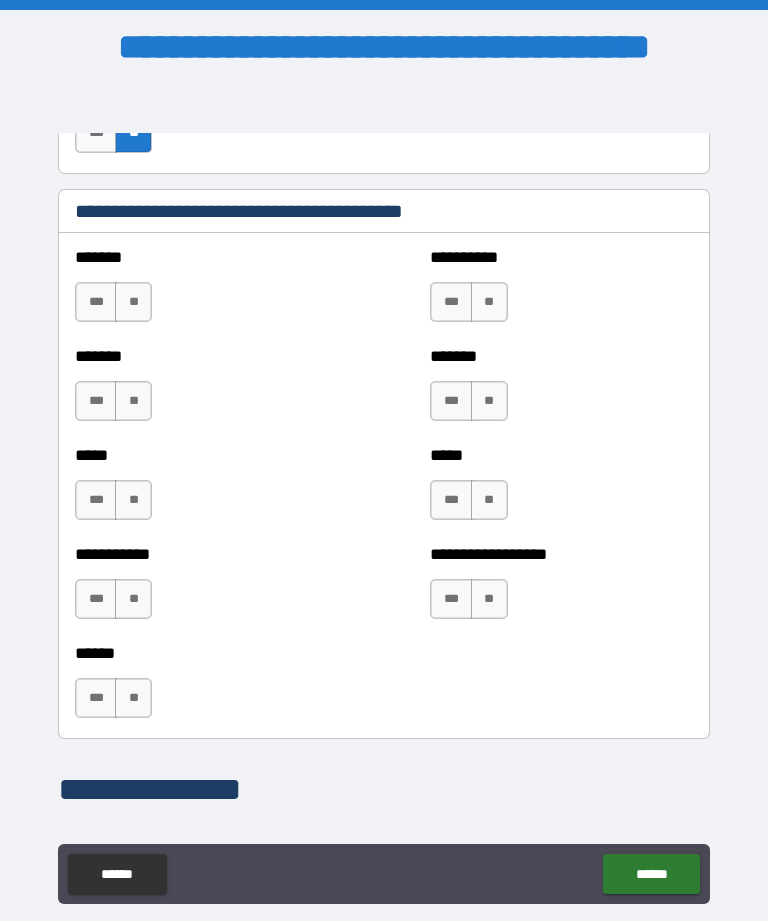click on "**" at bounding box center (489, 302) 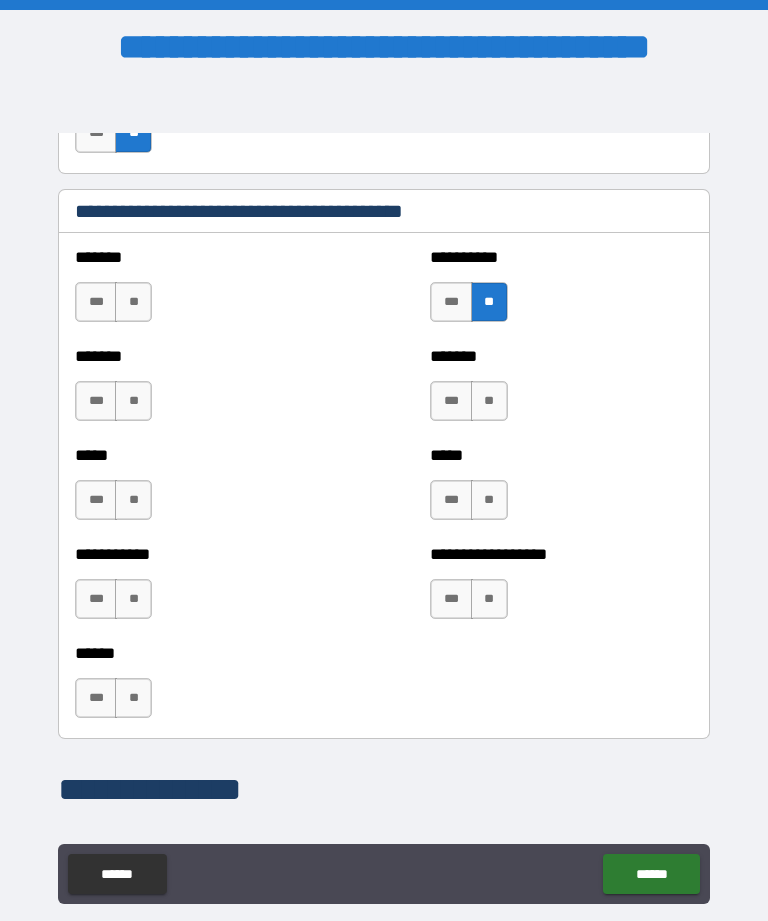 click on "**" at bounding box center [489, 401] 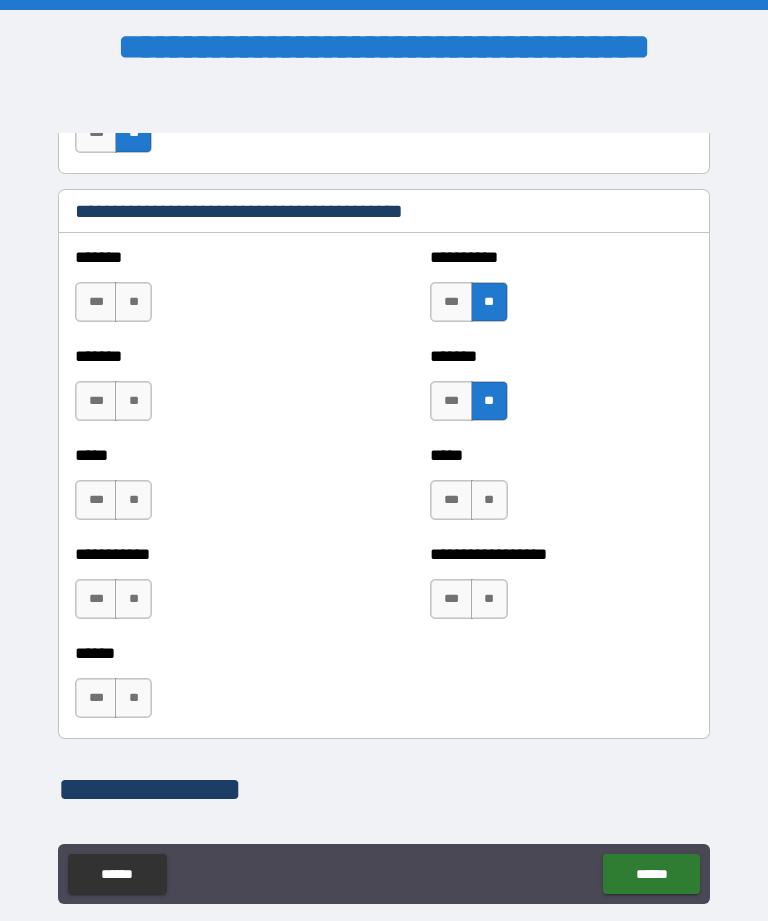 click on "**" at bounding box center (489, 500) 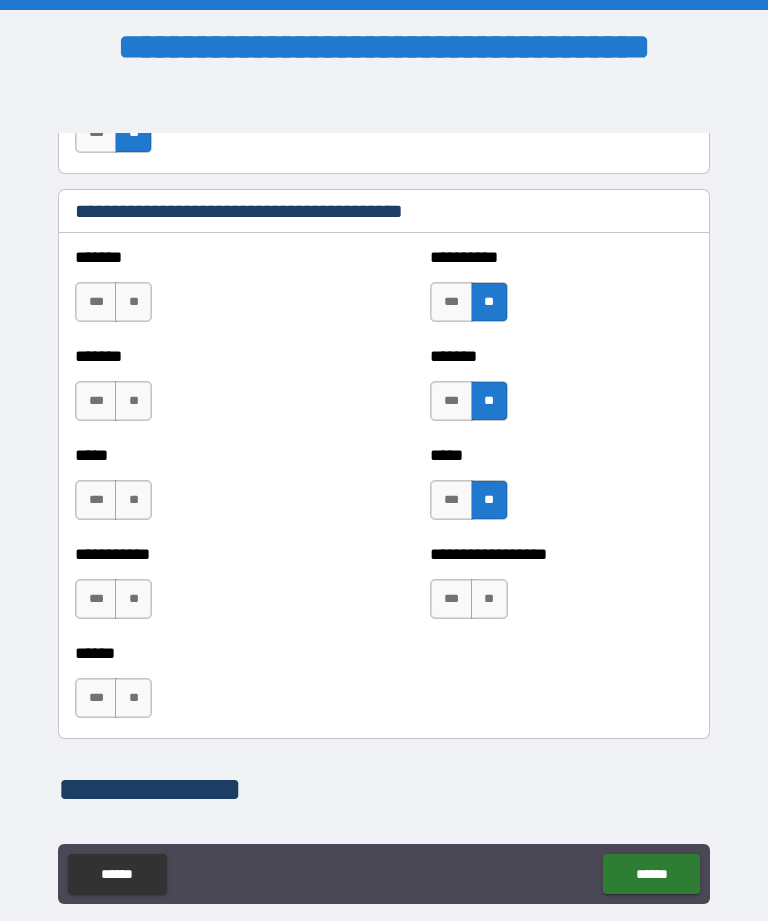 click on "**" at bounding box center [489, 599] 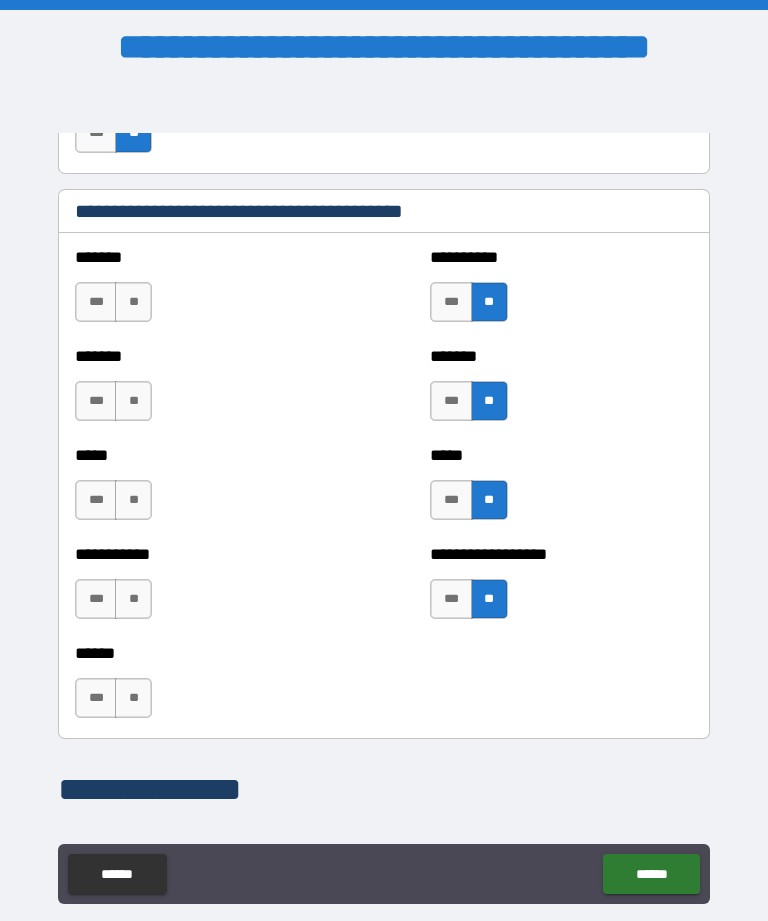 click on "**" at bounding box center [133, 599] 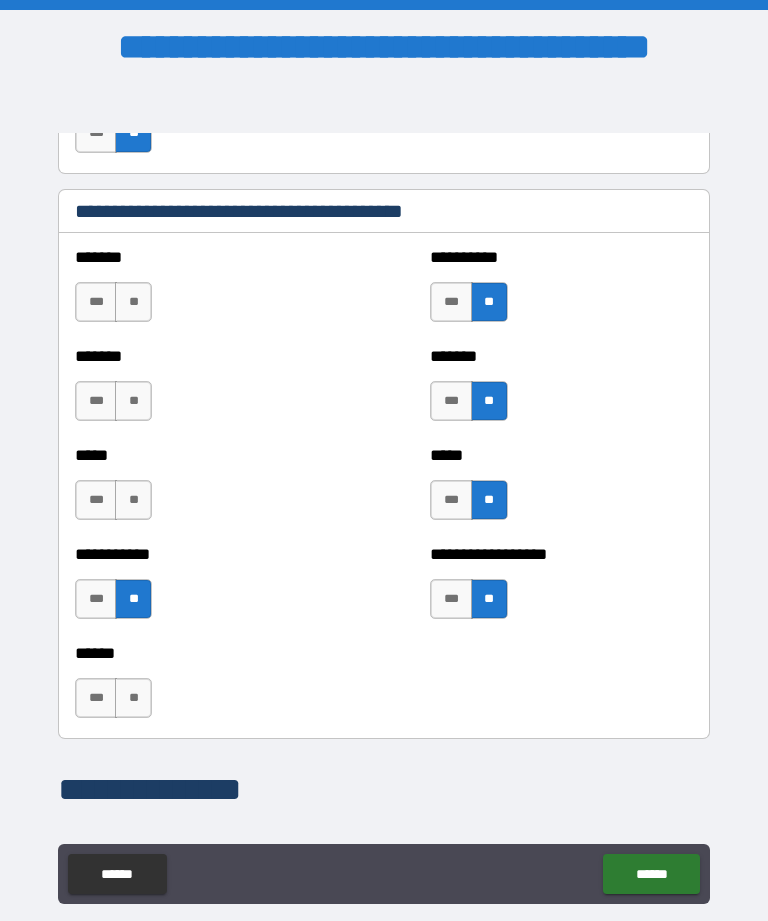 click on "**" at bounding box center (133, 698) 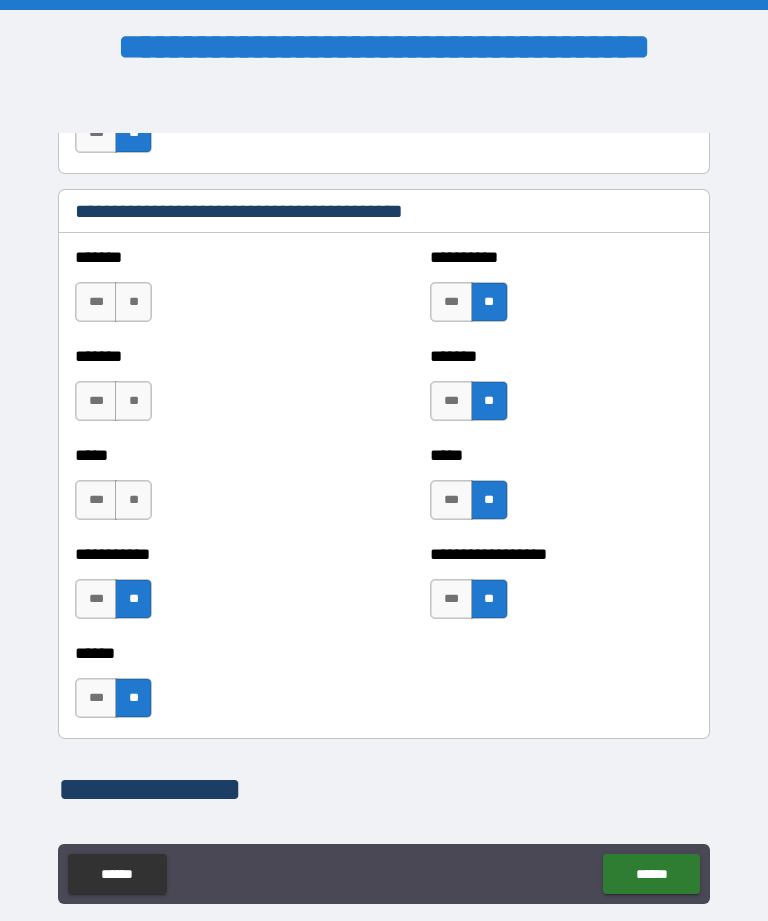 click on "**" at bounding box center [133, 500] 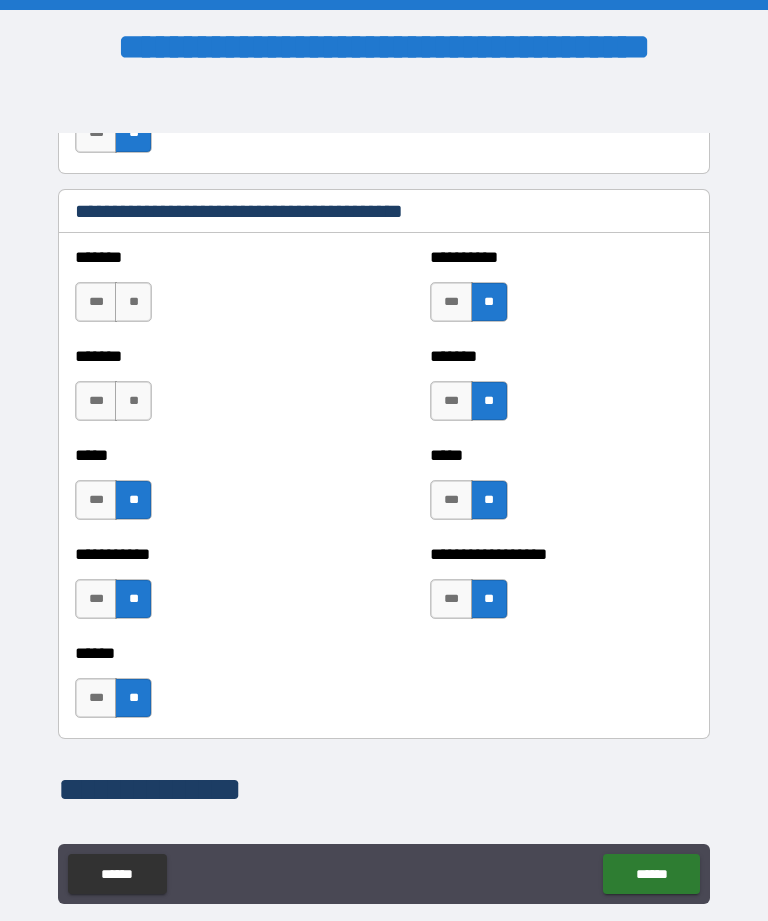 click on "**" at bounding box center [133, 401] 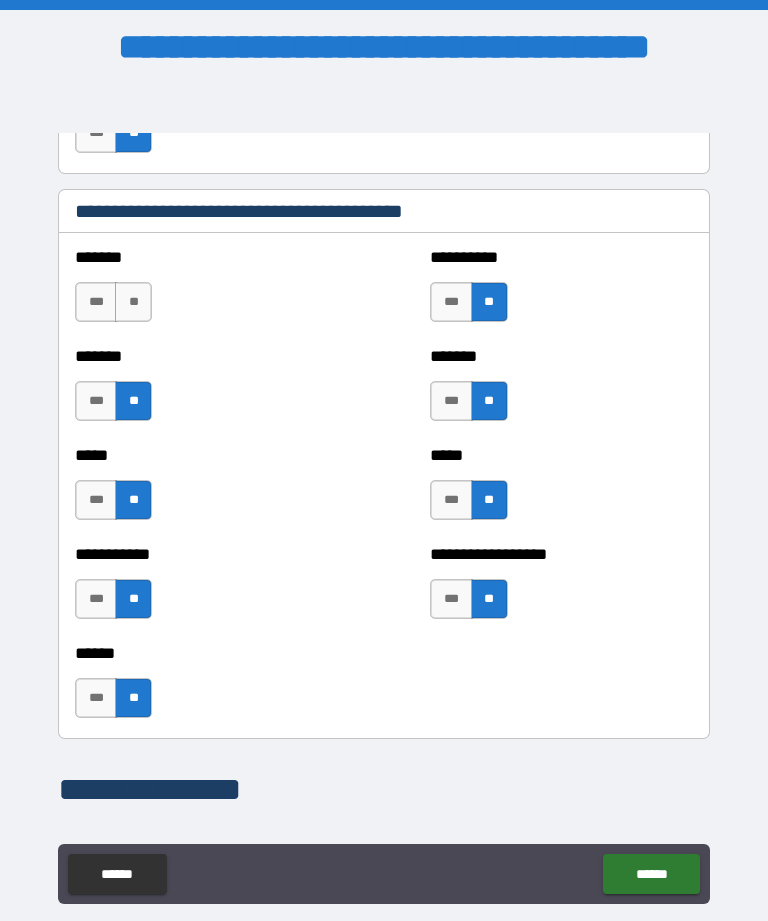 click on "**" at bounding box center [133, 302] 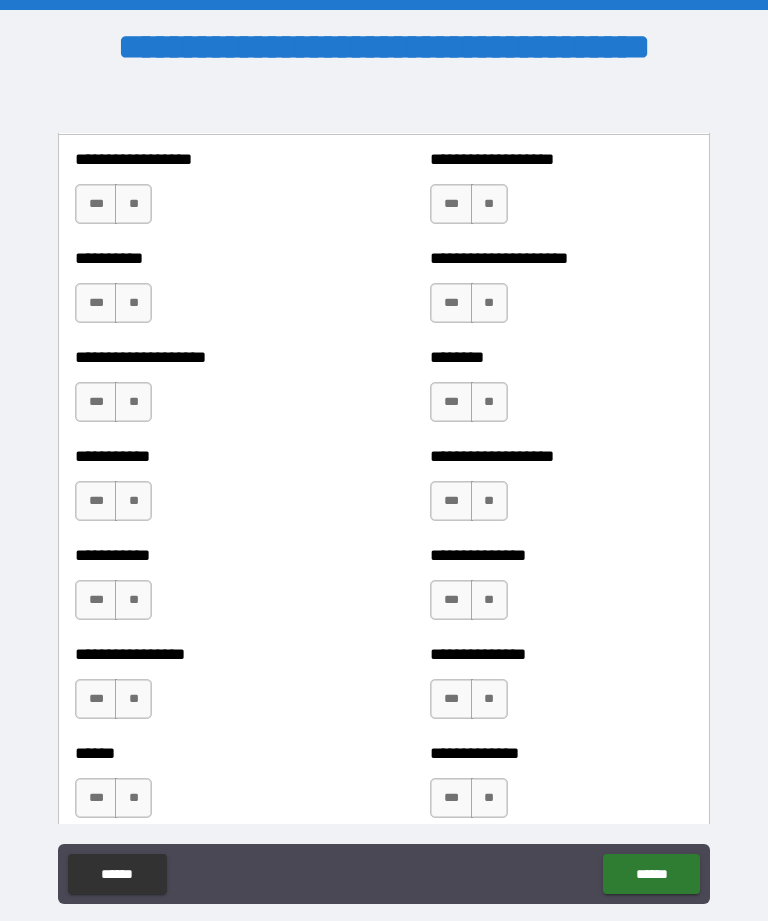 scroll, scrollTop: 2547, scrollLeft: 0, axis: vertical 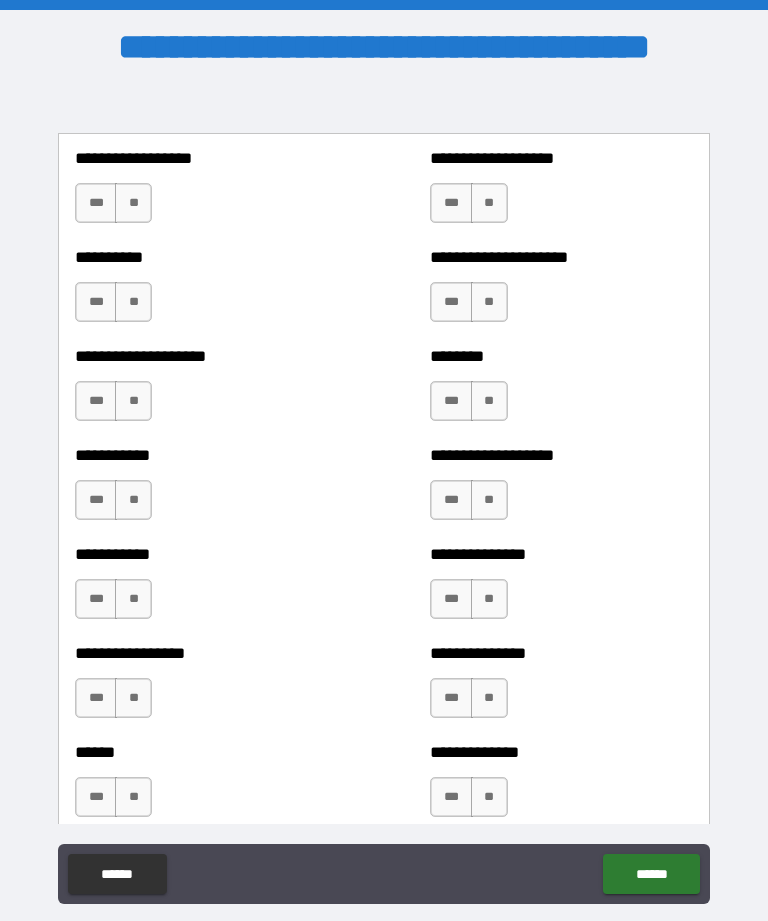 click on "**" at bounding box center (133, 203) 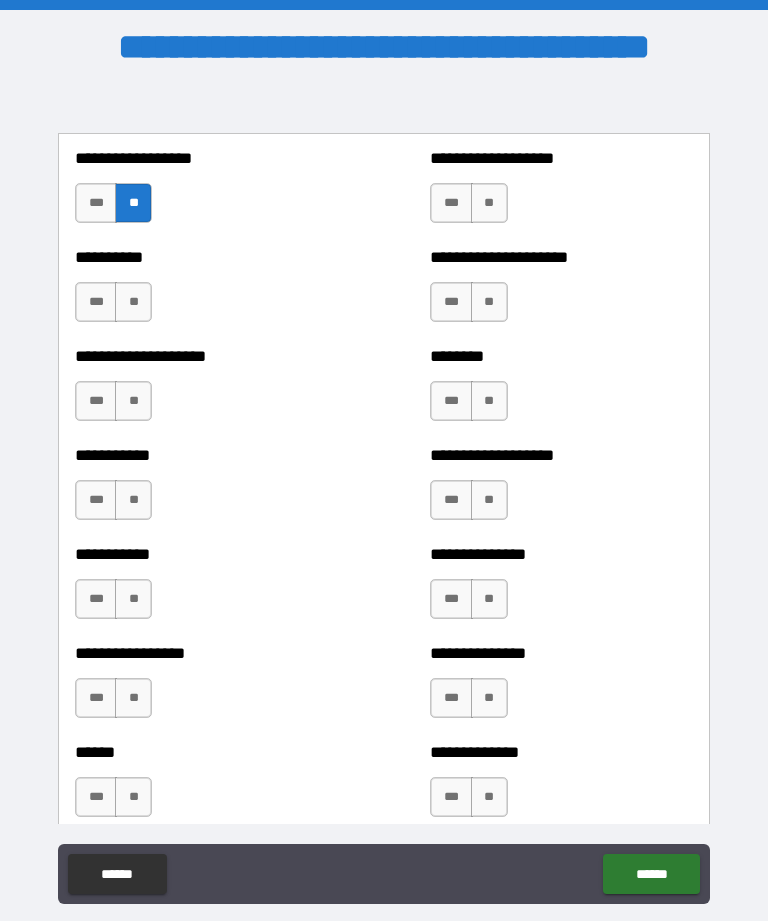 click on "**" at bounding box center (133, 302) 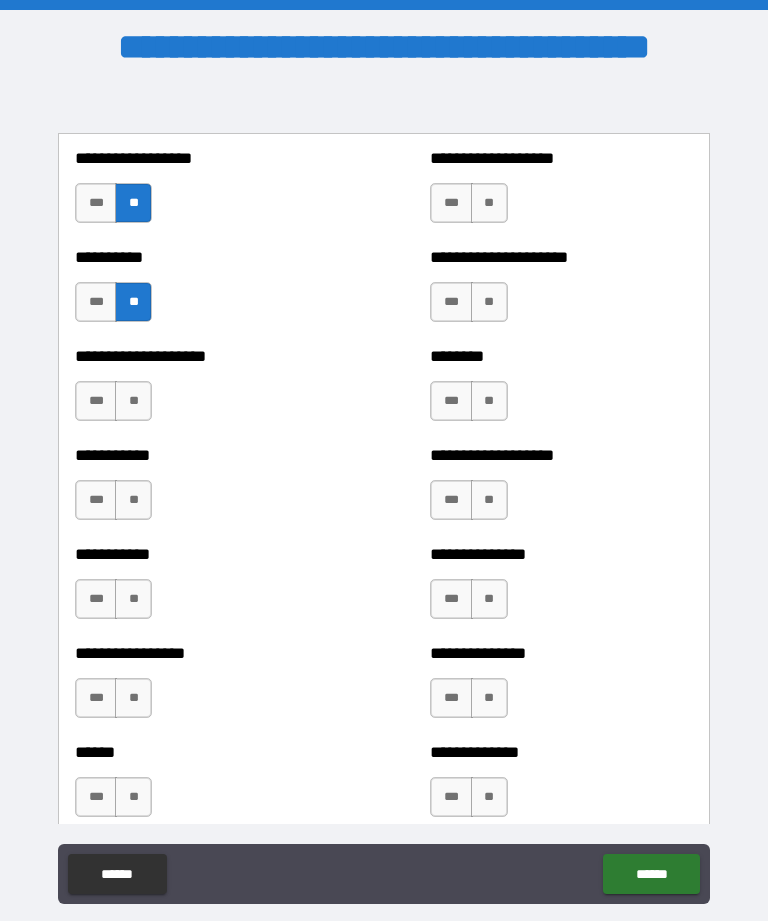 click on "**" at bounding box center [133, 401] 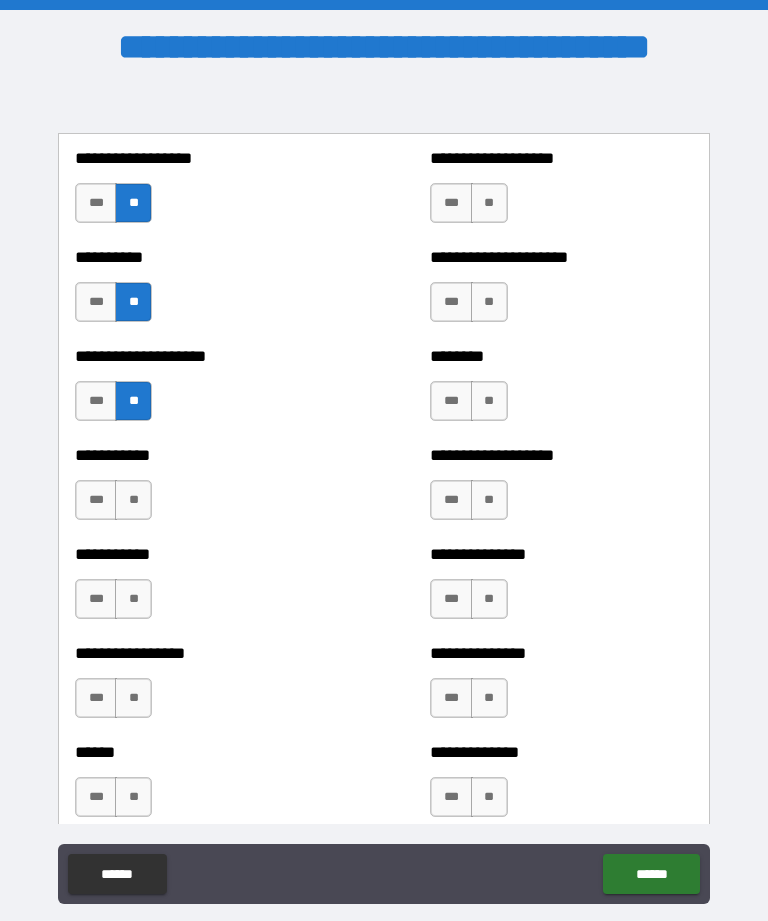 click on "**" at bounding box center [133, 500] 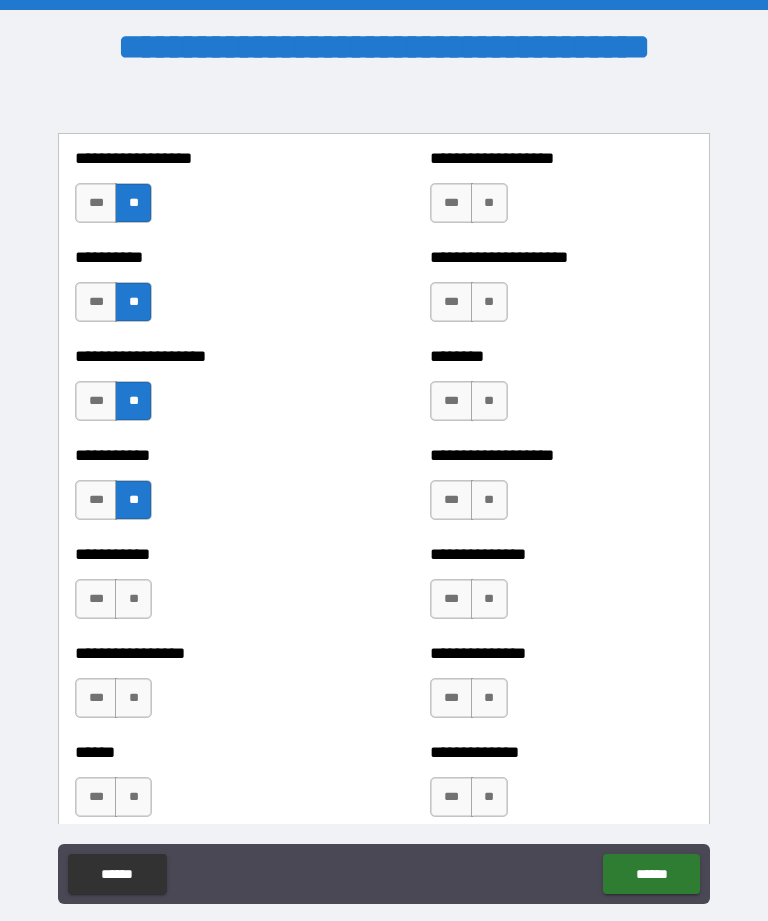 click on "**" at bounding box center (133, 599) 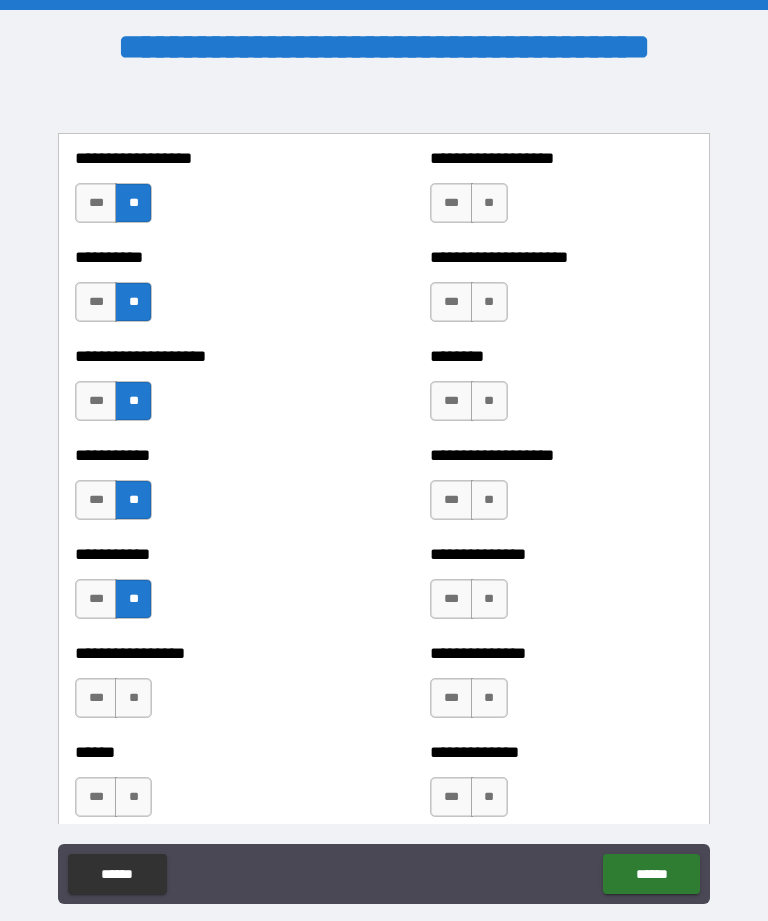 click on "**" at bounding box center [133, 698] 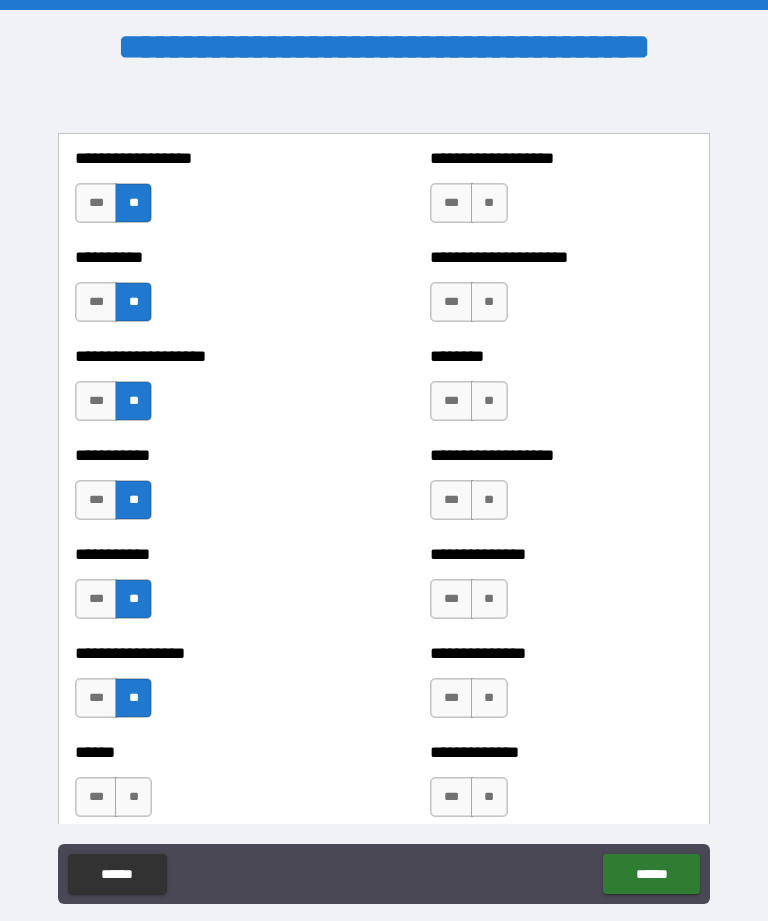 click on "**" at bounding box center (133, 797) 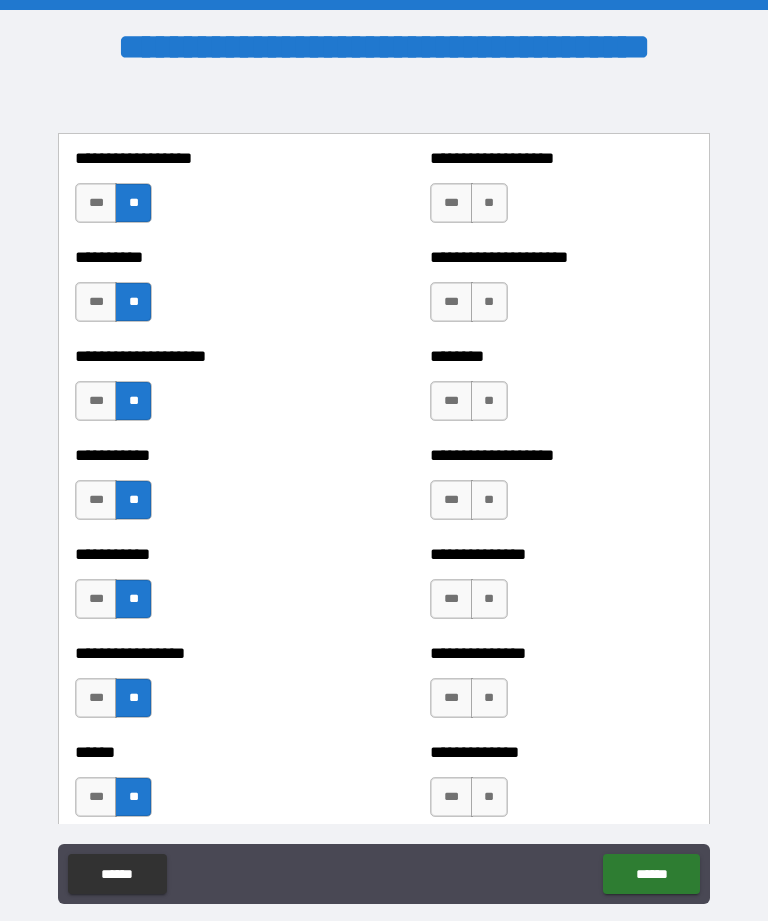 click on "**" at bounding box center (489, 203) 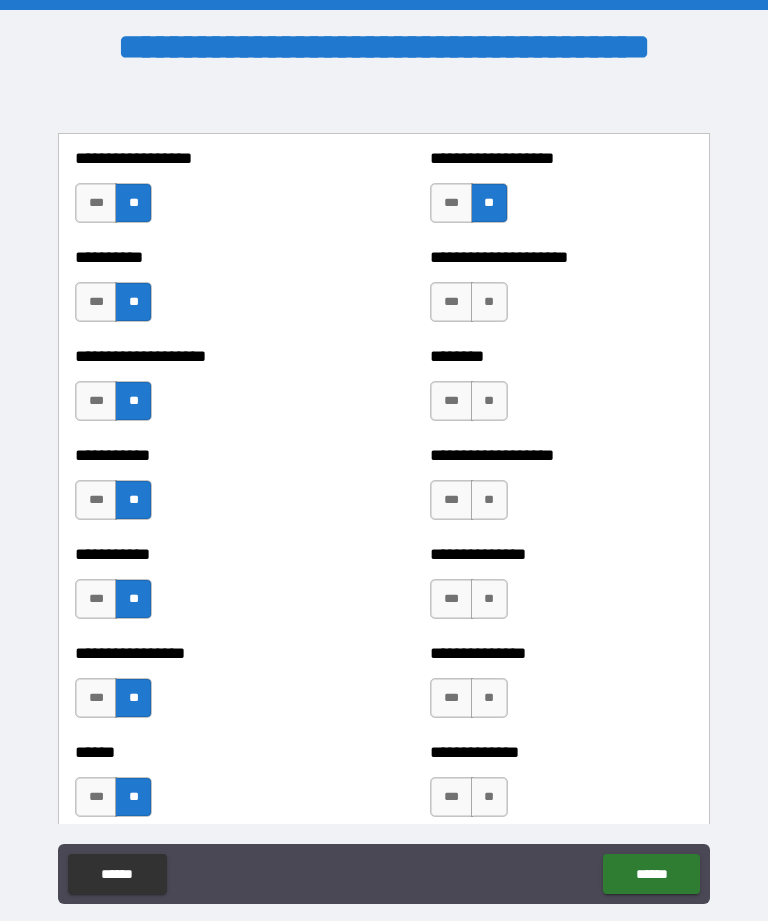 click on "**" at bounding box center (489, 302) 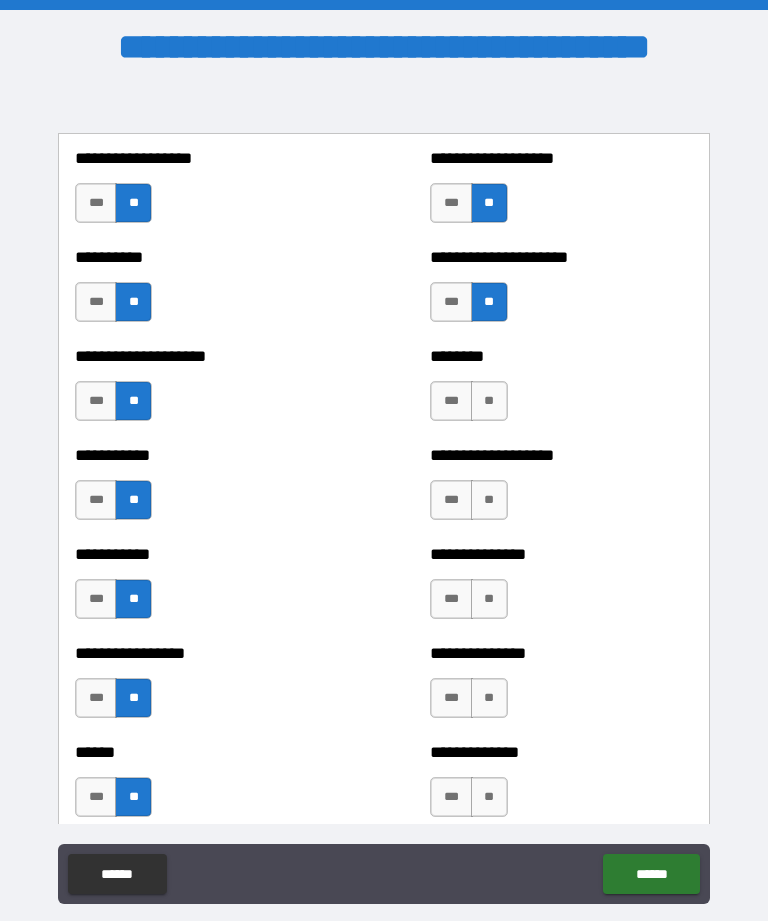 click on "**" at bounding box center [489, 401] 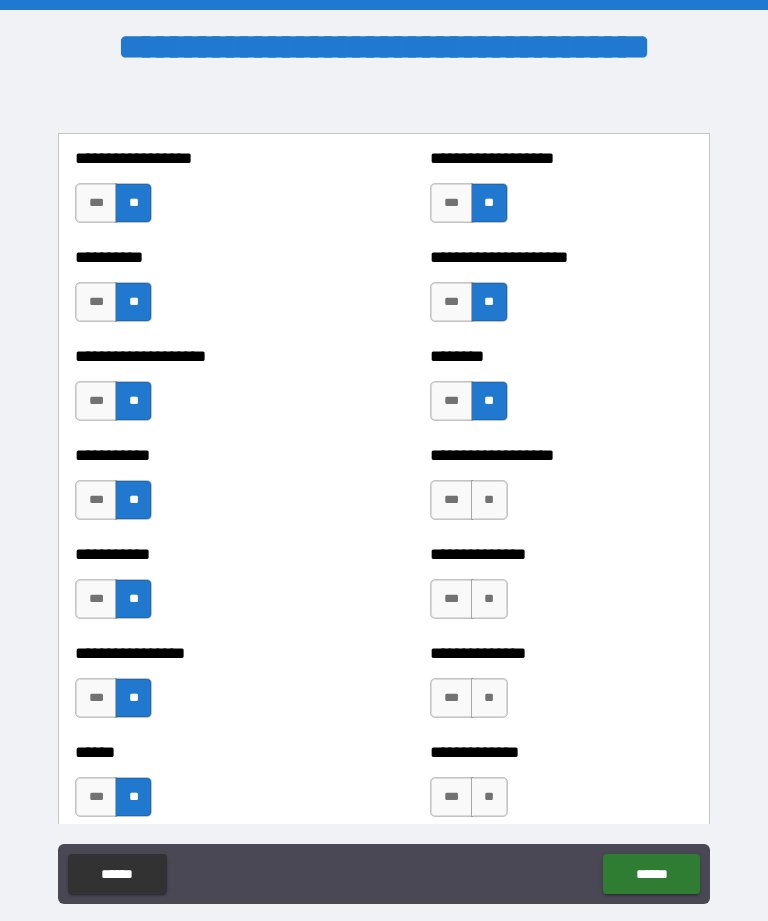 click on "**" at bounding box center (489, 500) 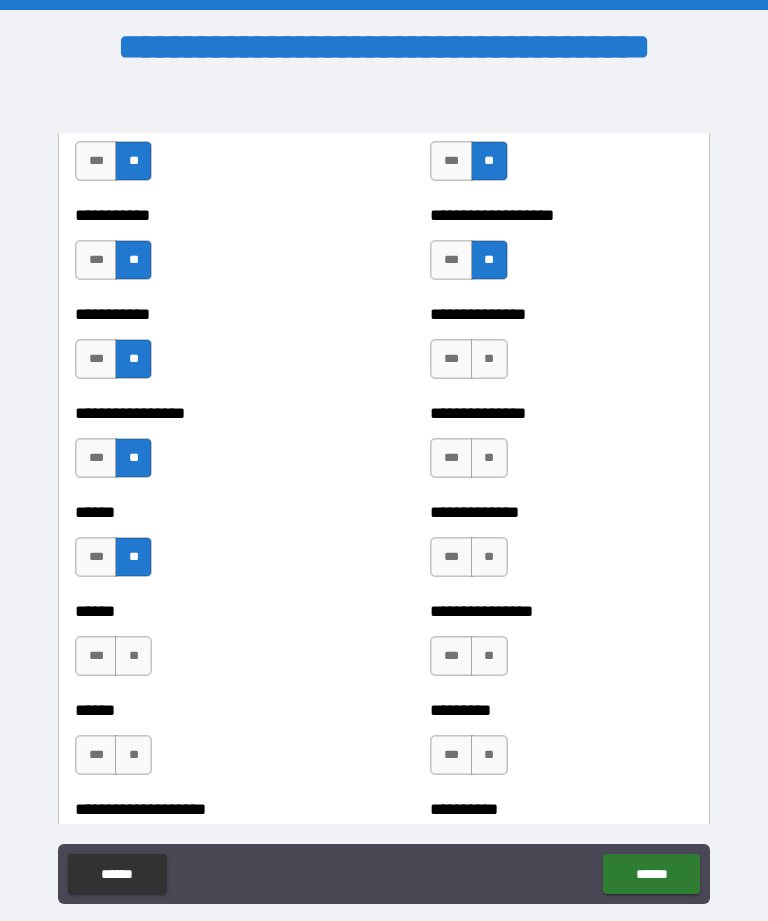 scroll, scrollTop: 2833, scrollLeft: 0, axis: vertical 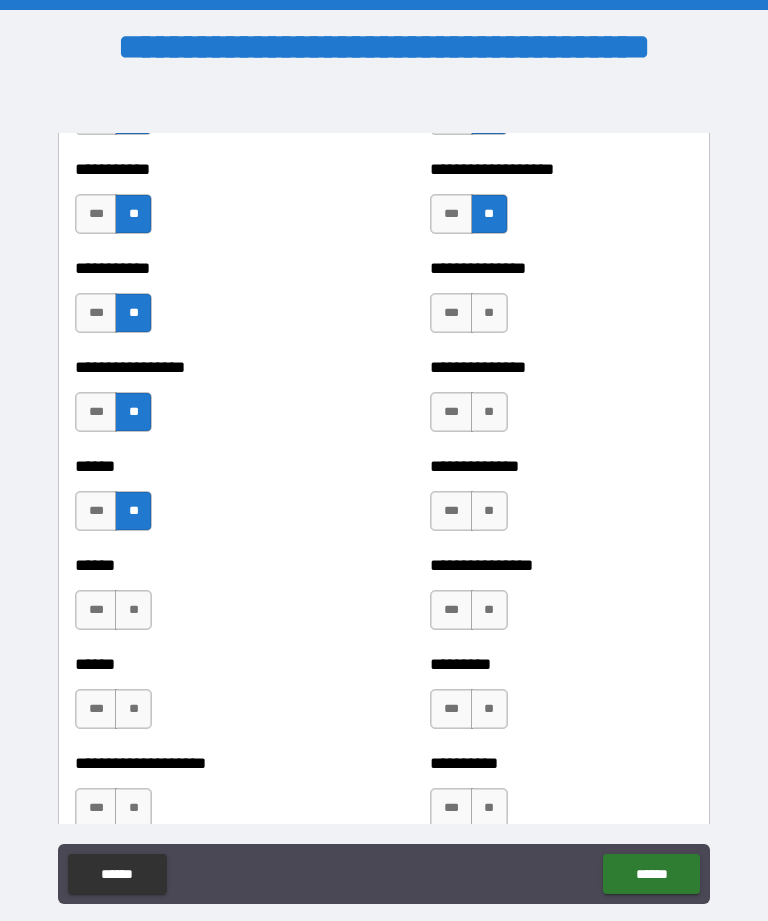 click on "**" at bounding box center (489, 313) 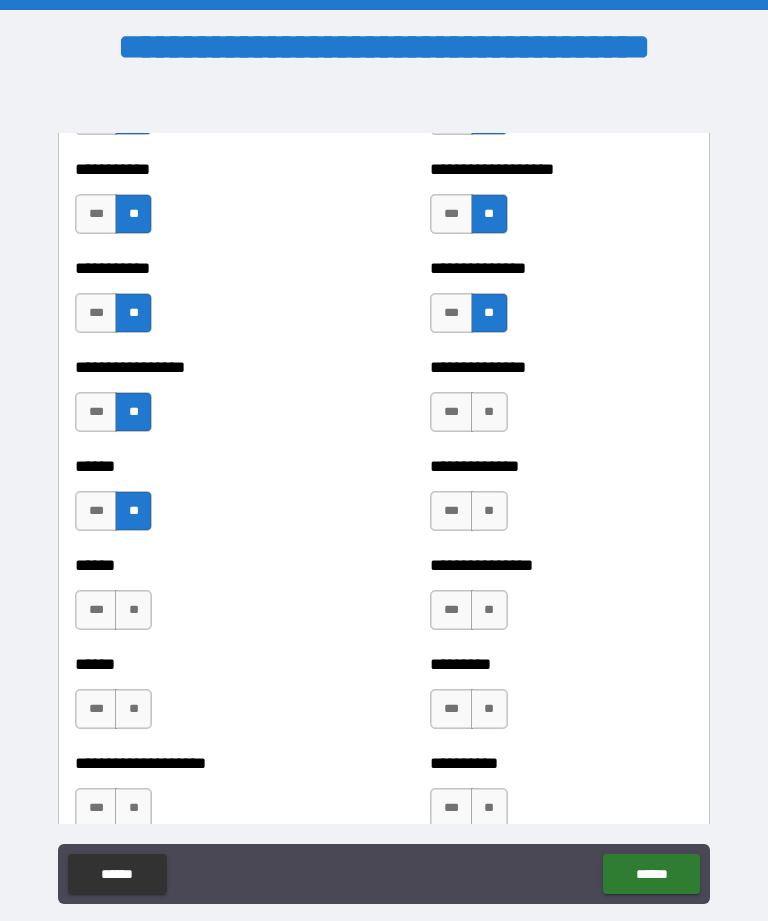 click on "**" at bounding box center [489, 412] 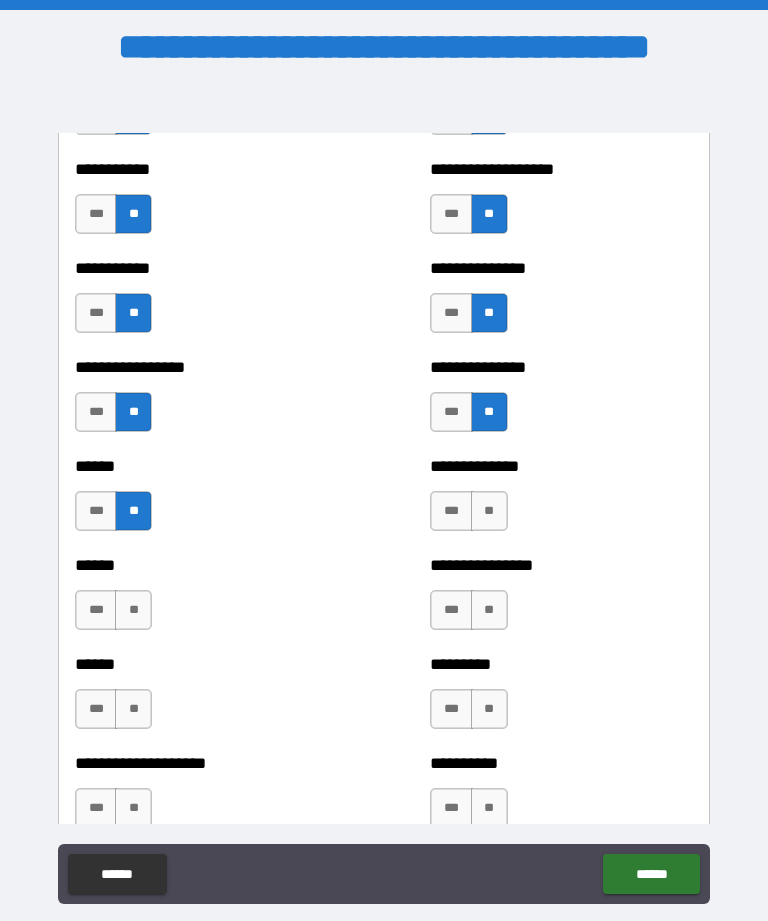 click on "**" at bounding box center [489, 511] 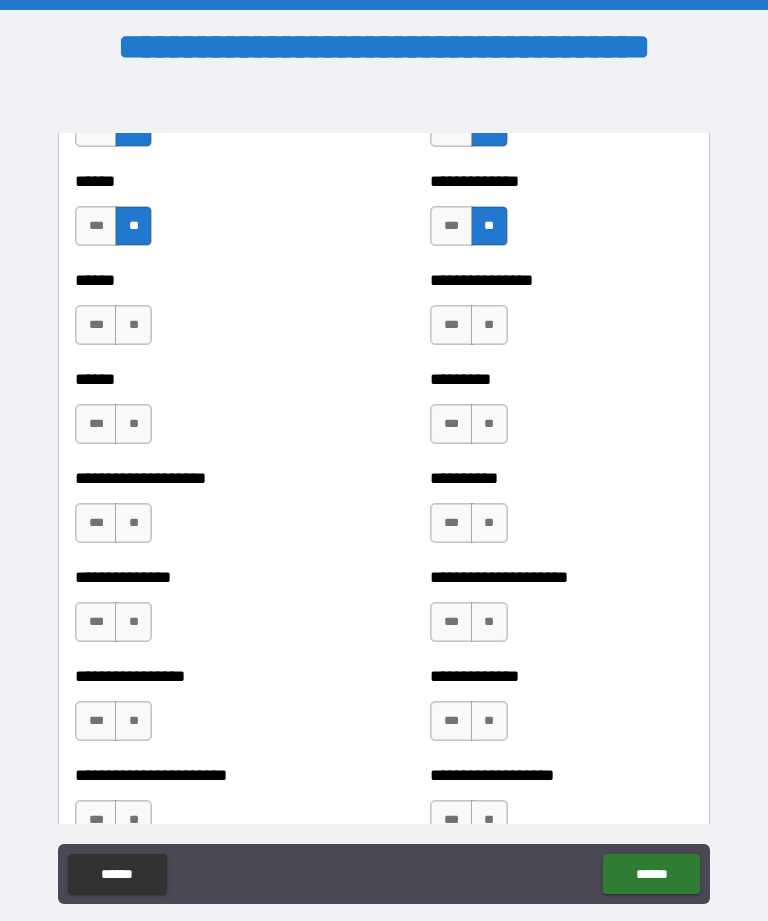 scroll, scrollTop: 3116, scrollLeft: 0, axis: vertical 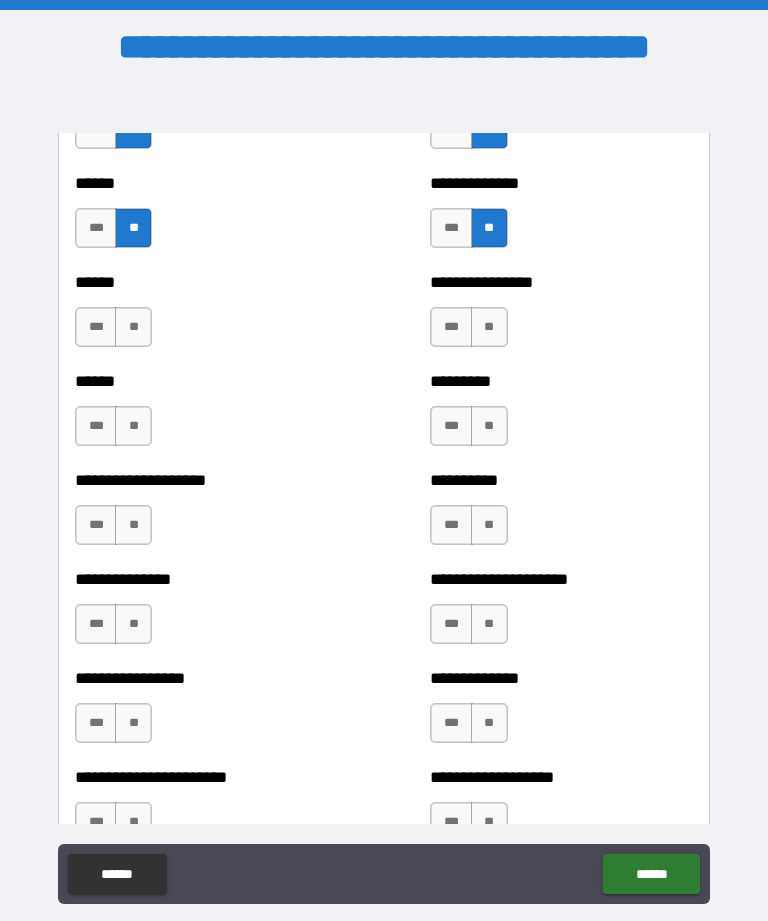 click on "**" at bounding box center (489, 327) 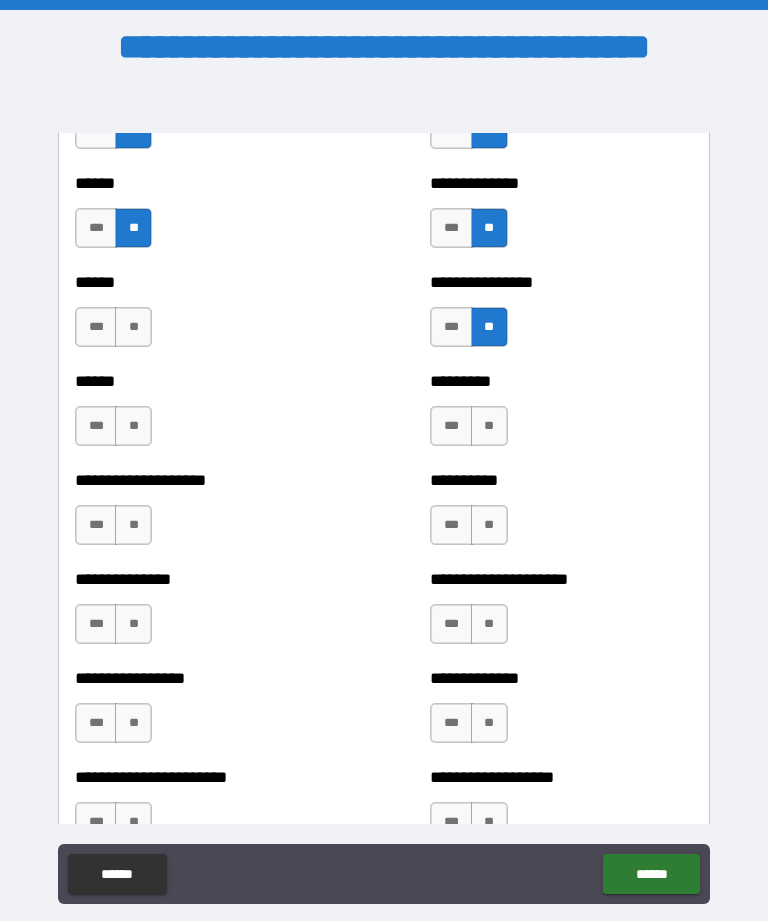 click on "**" at bounding box center (133, 327) 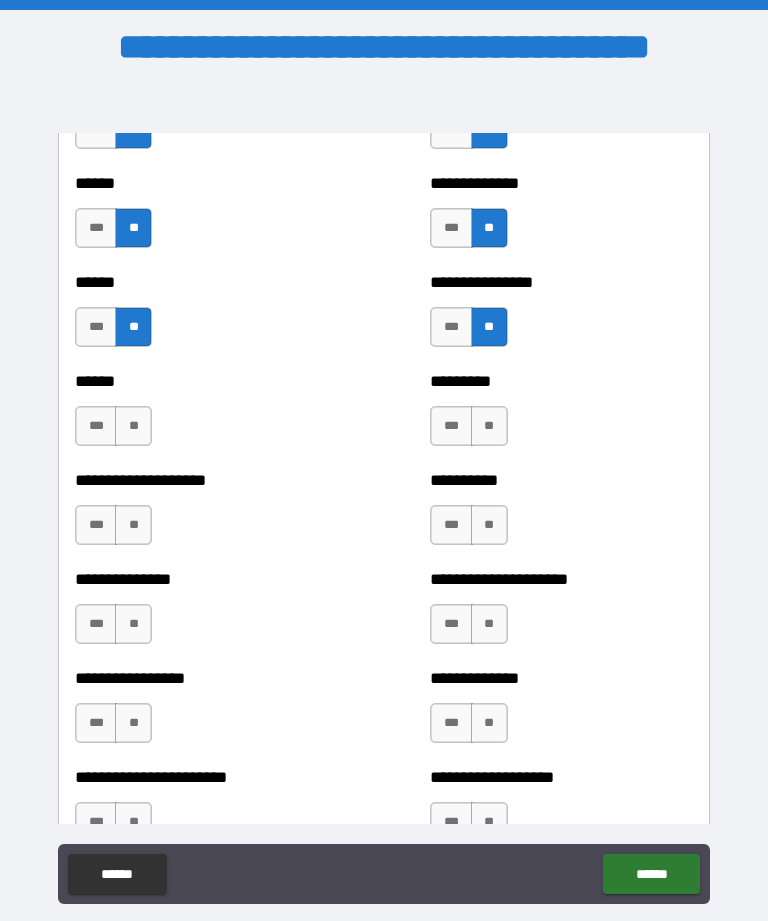 click on "**" at bounding box center (133, 426) 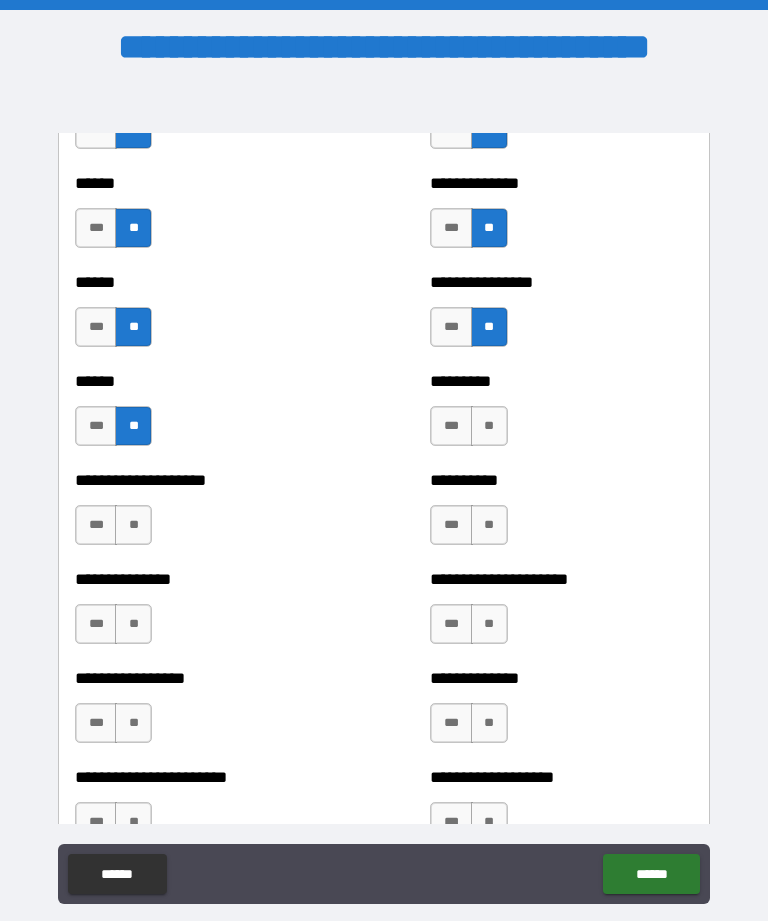 click on "**" at bounding box center (133, 525) 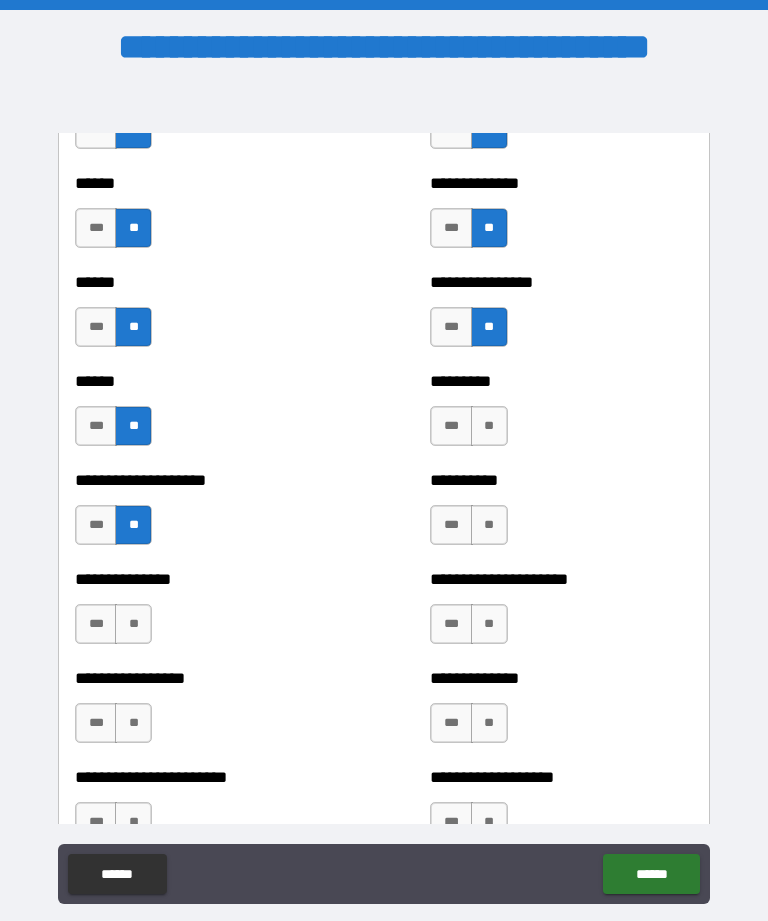 click on "**" at bounding box center (133, 624) 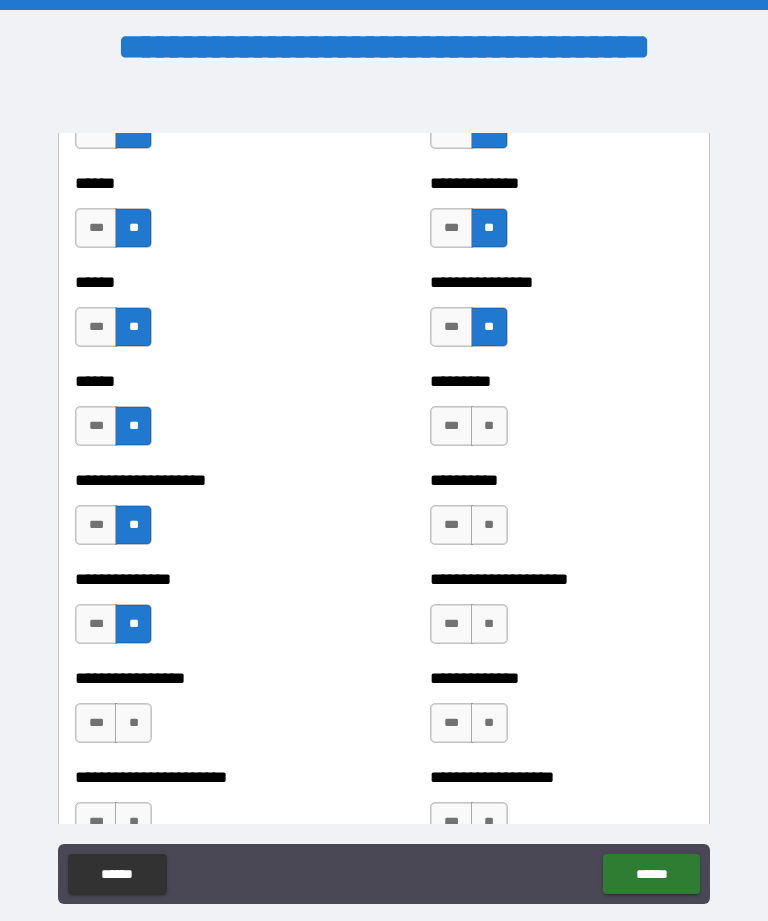 click on "**" at bounding box center (133, 723) 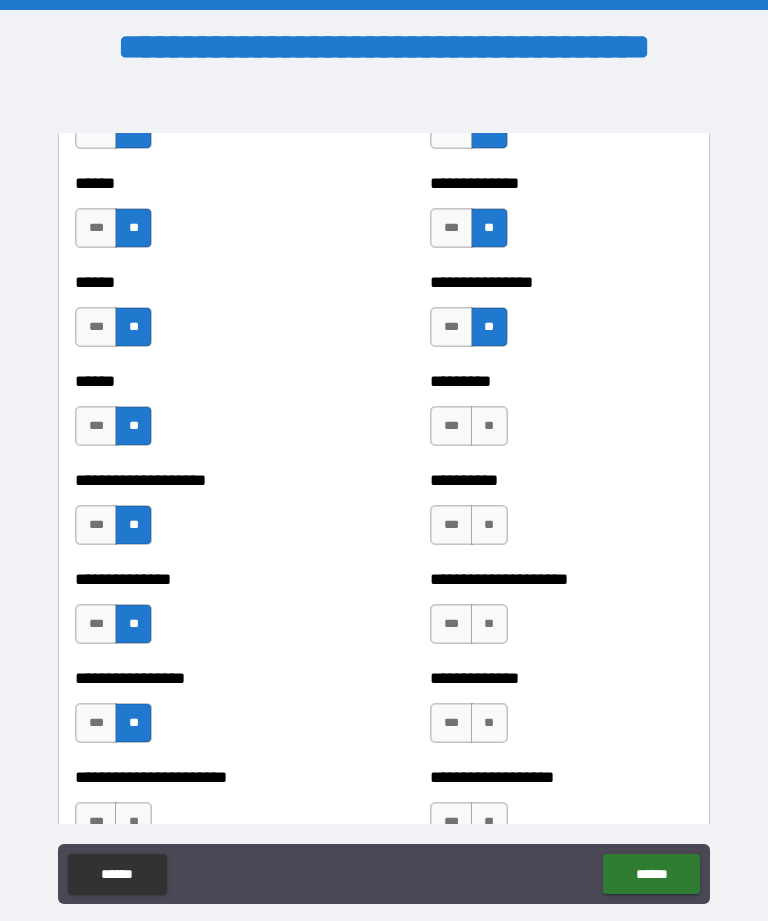 click on "**" at bounding box center (489, 426) 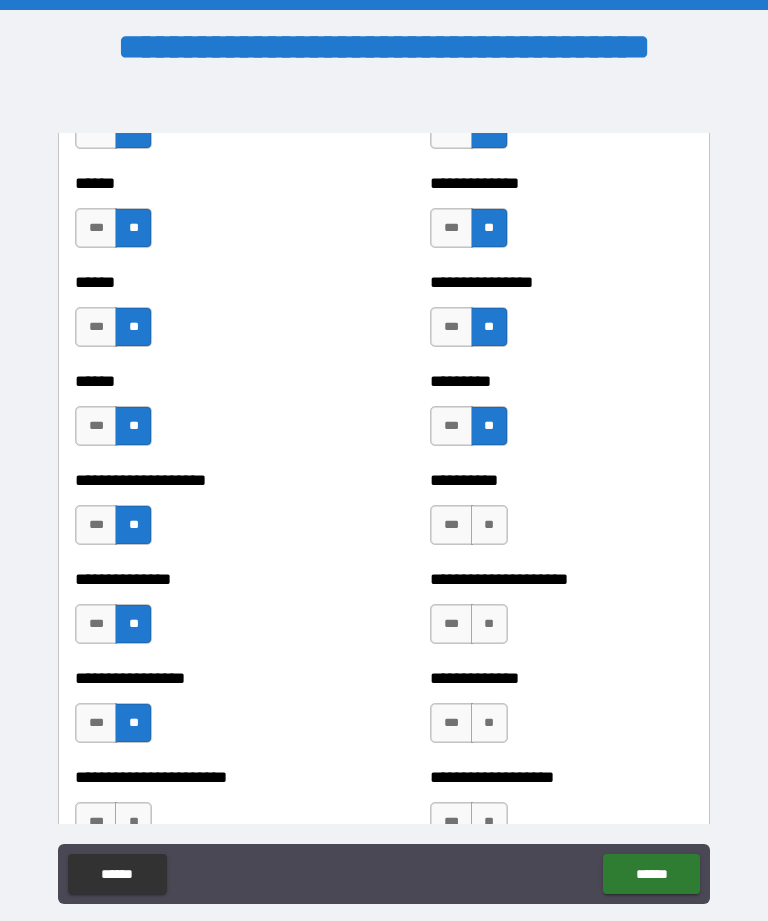 click on "**" at bounding box center [489, 525] 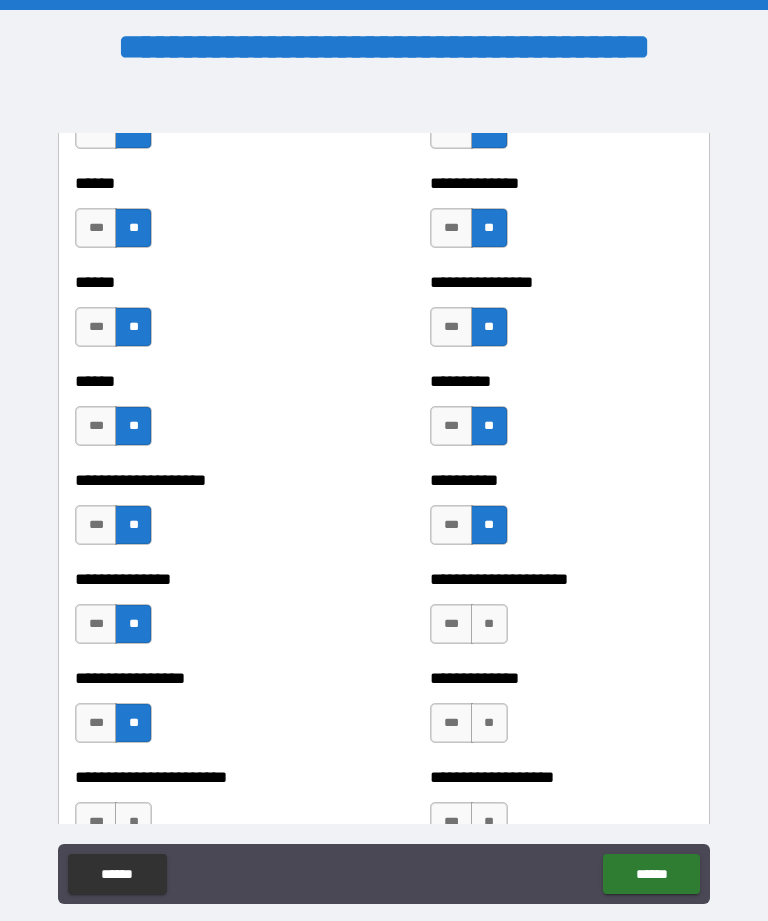 click on "**" at bounding box center (489, 624) 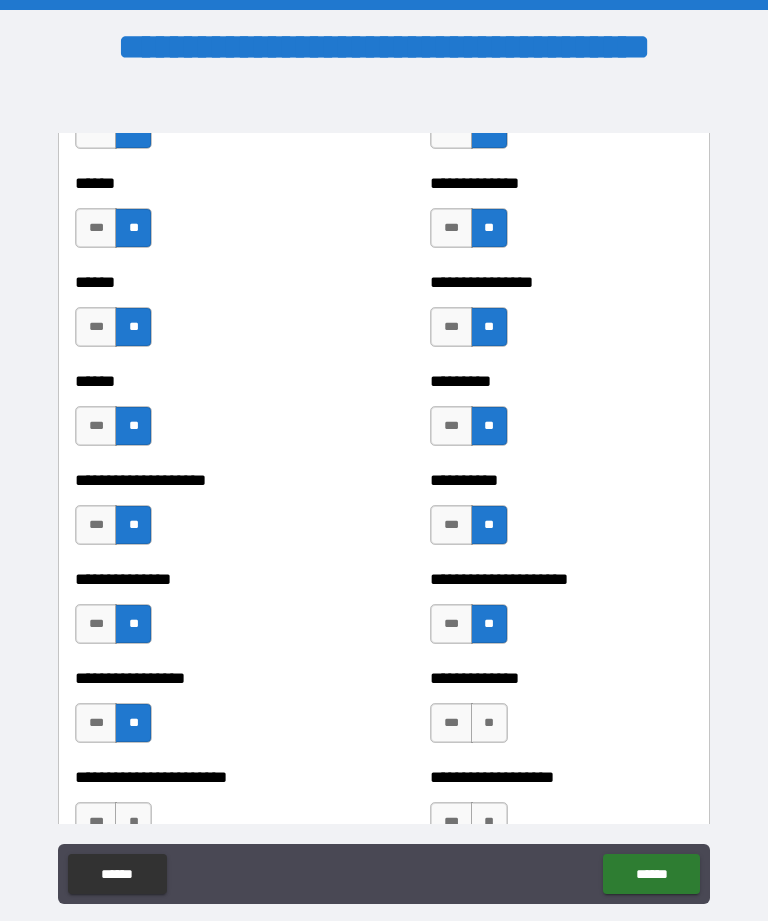click on "**" at bounding box center [489, 723] 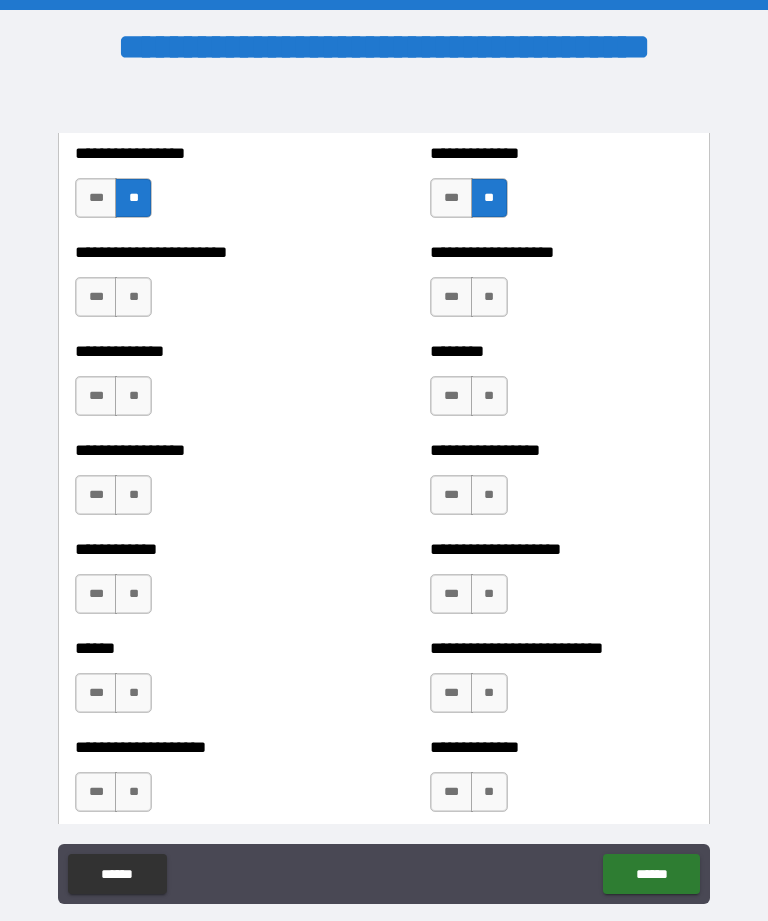 scroll, scrollTop: 3655, scrollLeft: 0, axis: vertical 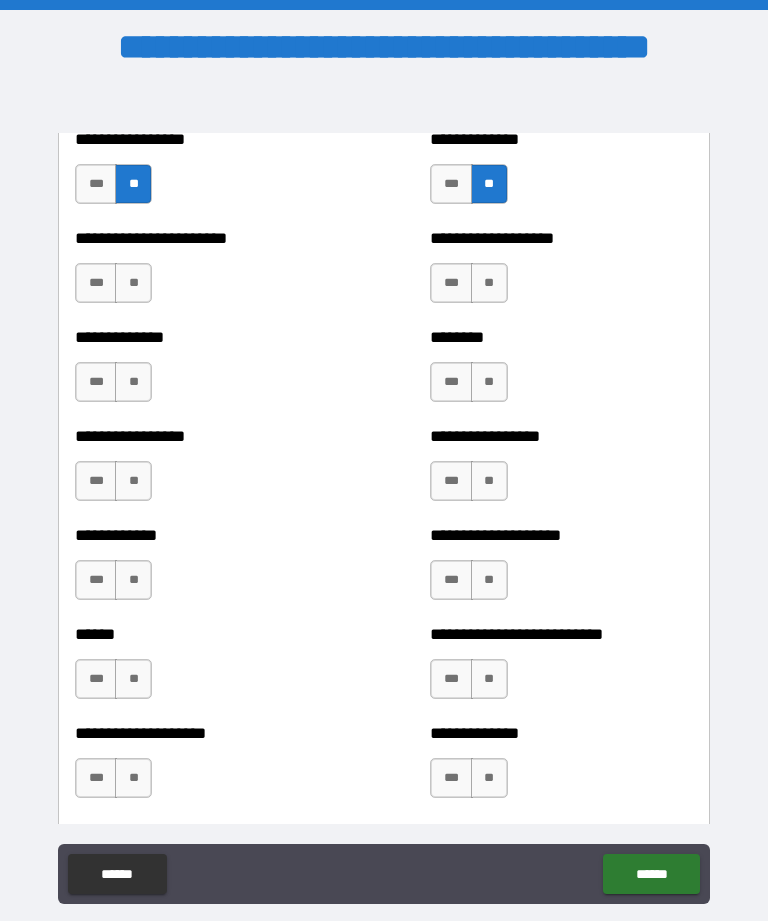 click on "**" at bounding box center [133, 283] 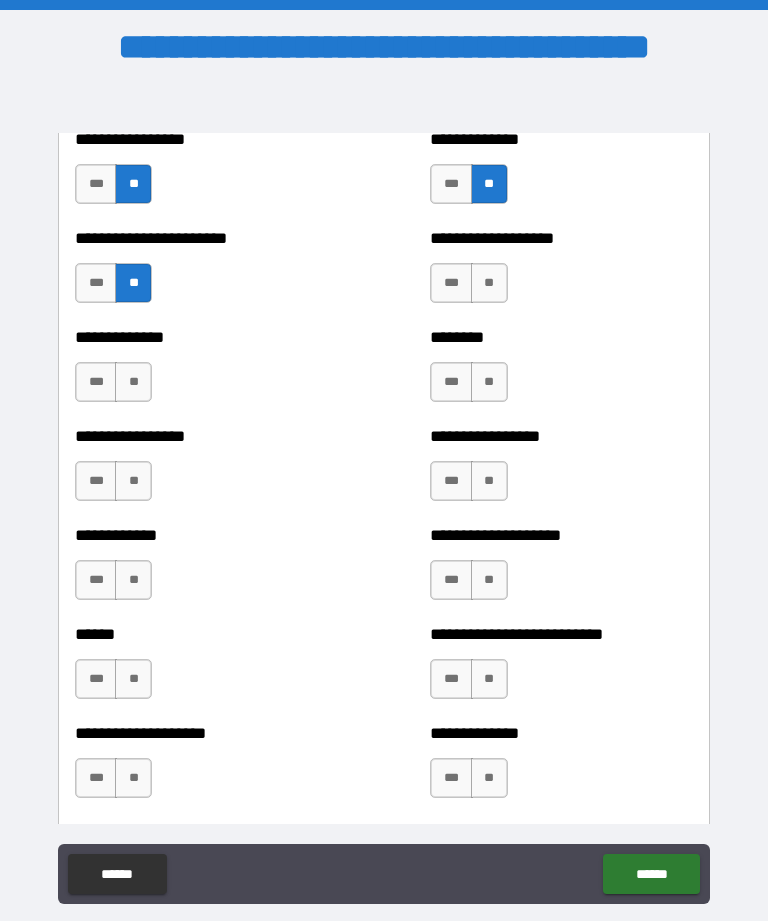 click on "**" at bounding box center [133, 382] 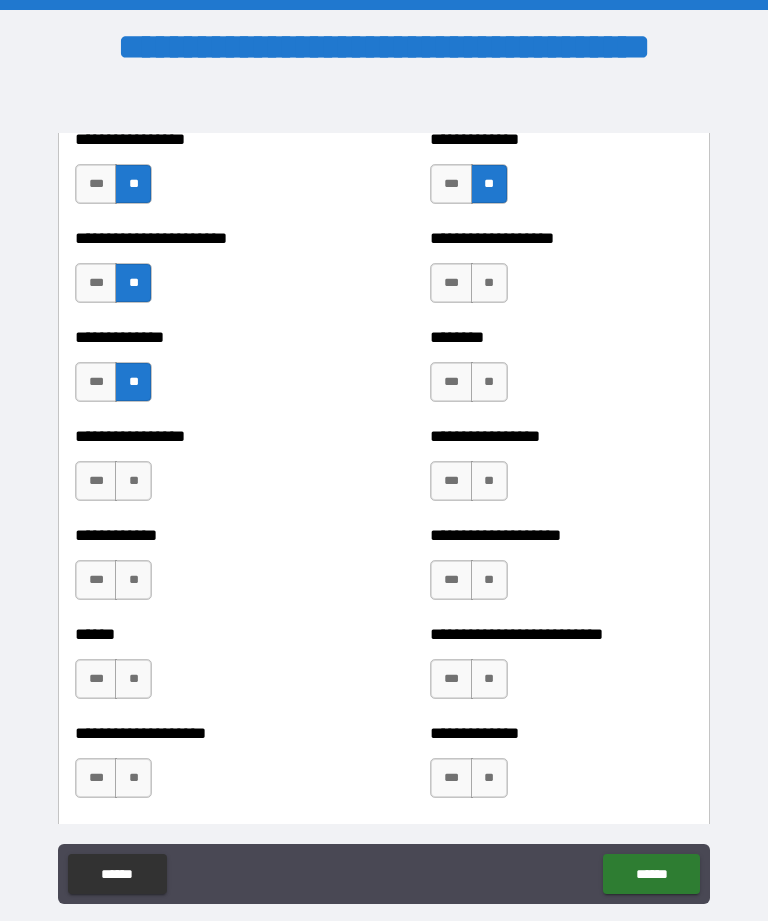 click on "**" at bounding box center (133, 481) 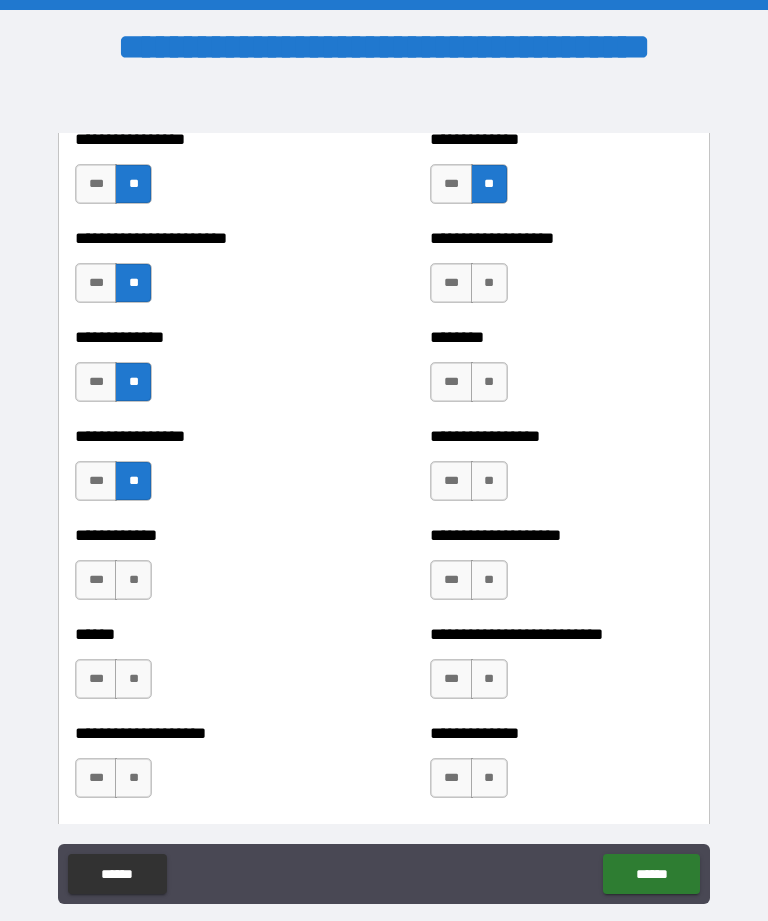 click on "**" at bounding box center (133, 580) 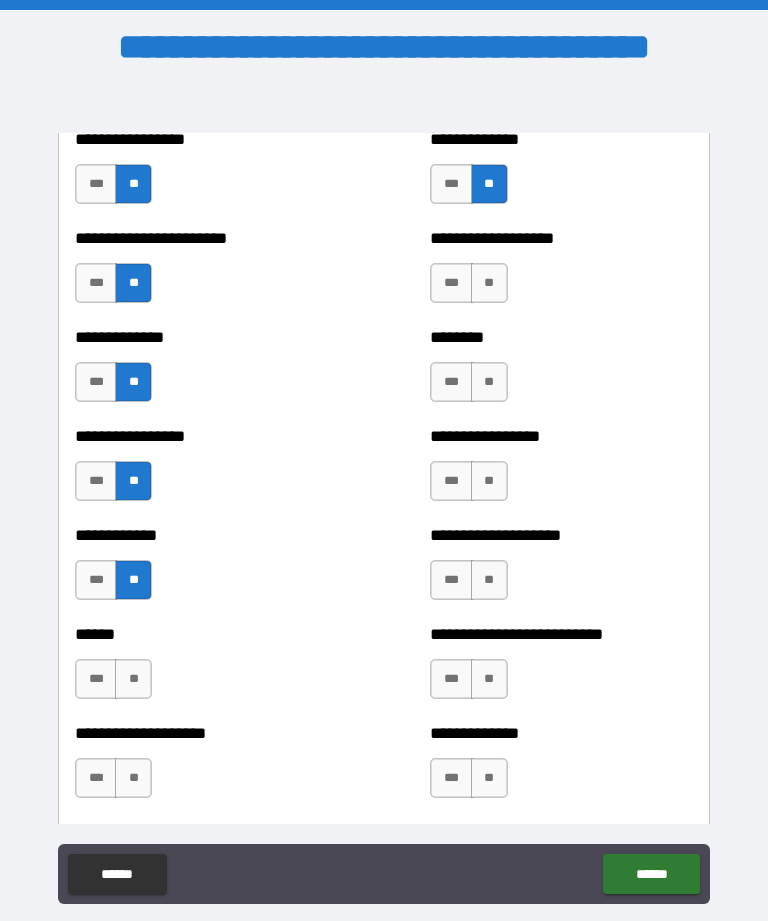 click on "**" at bounding box center (133, 679) 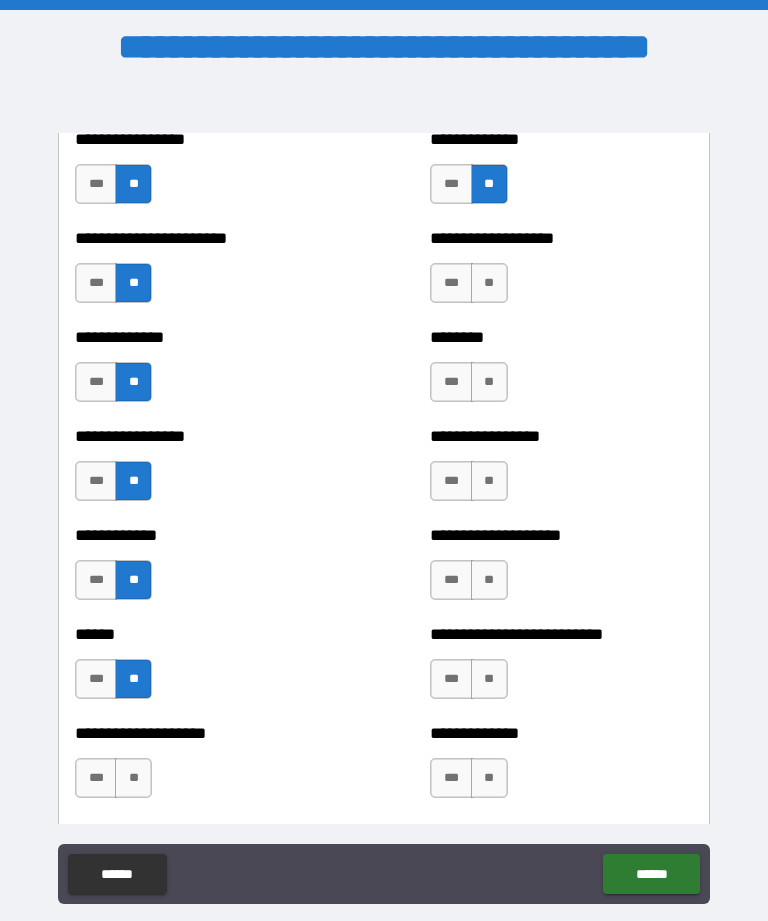 click on "***" at bounding box center [96, 679] 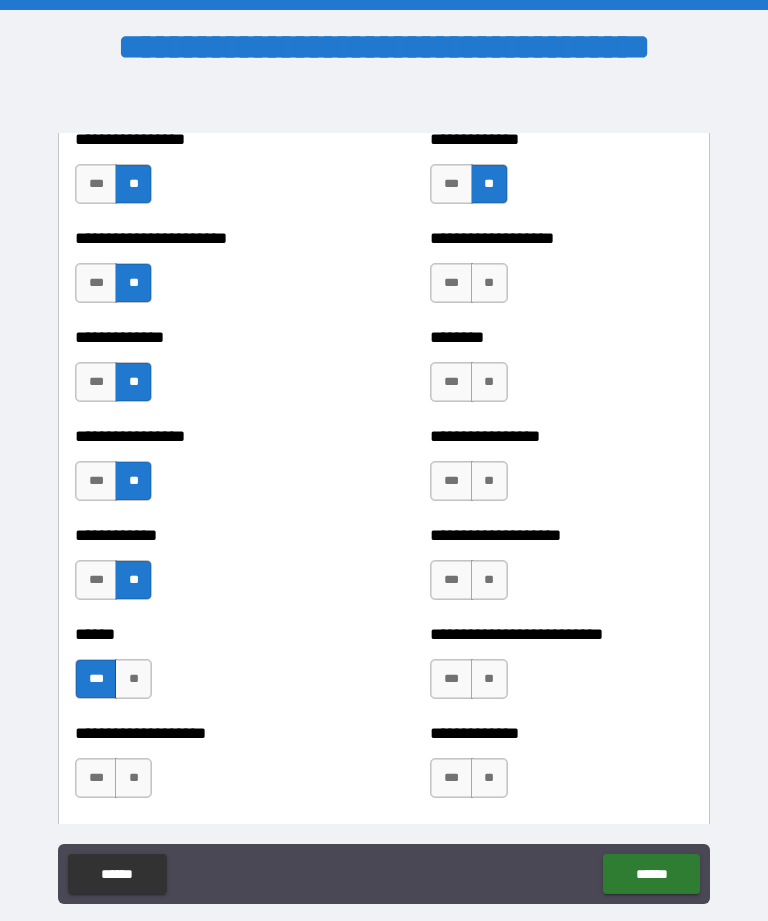 click on "**" at bounding box center [133, 778] 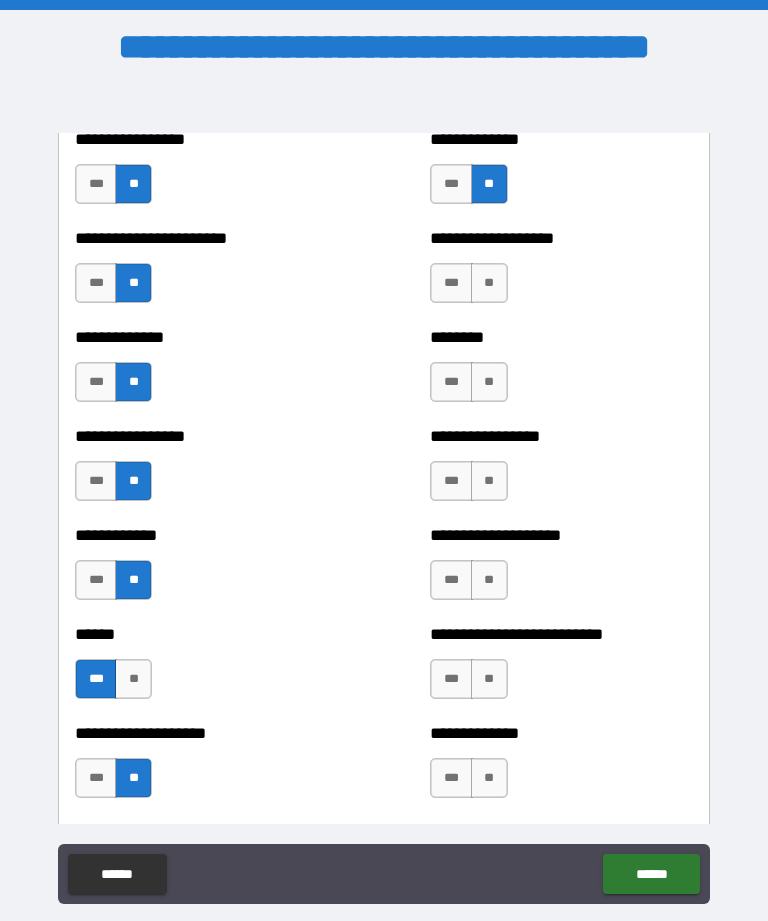 click on "**" at bounding box center (489, 283) 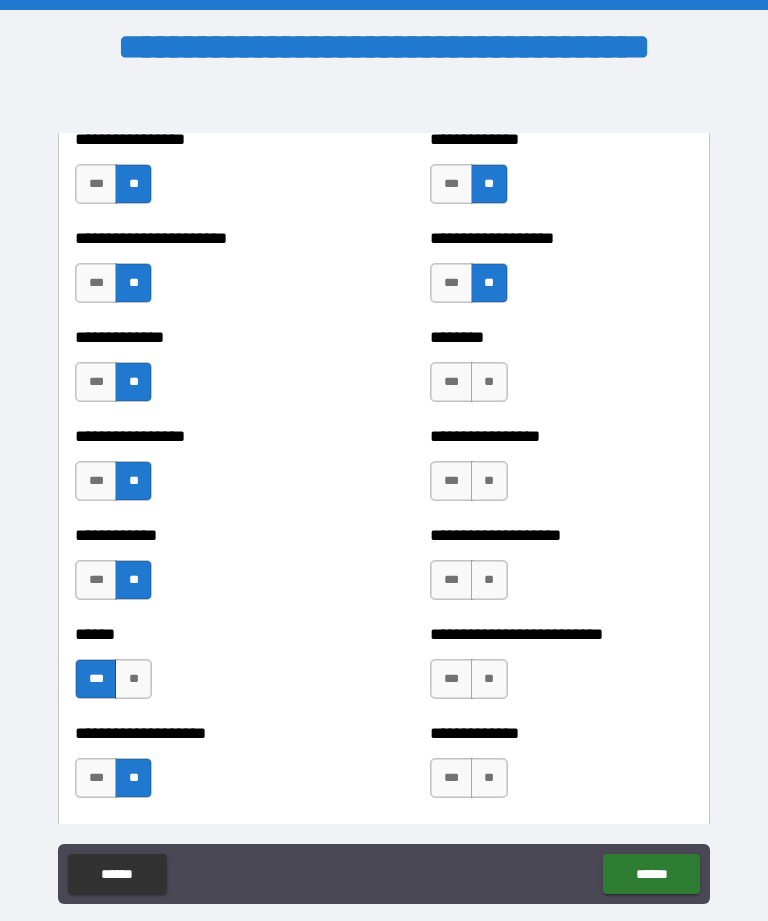 click on "**" at bounding box center [489, 382] 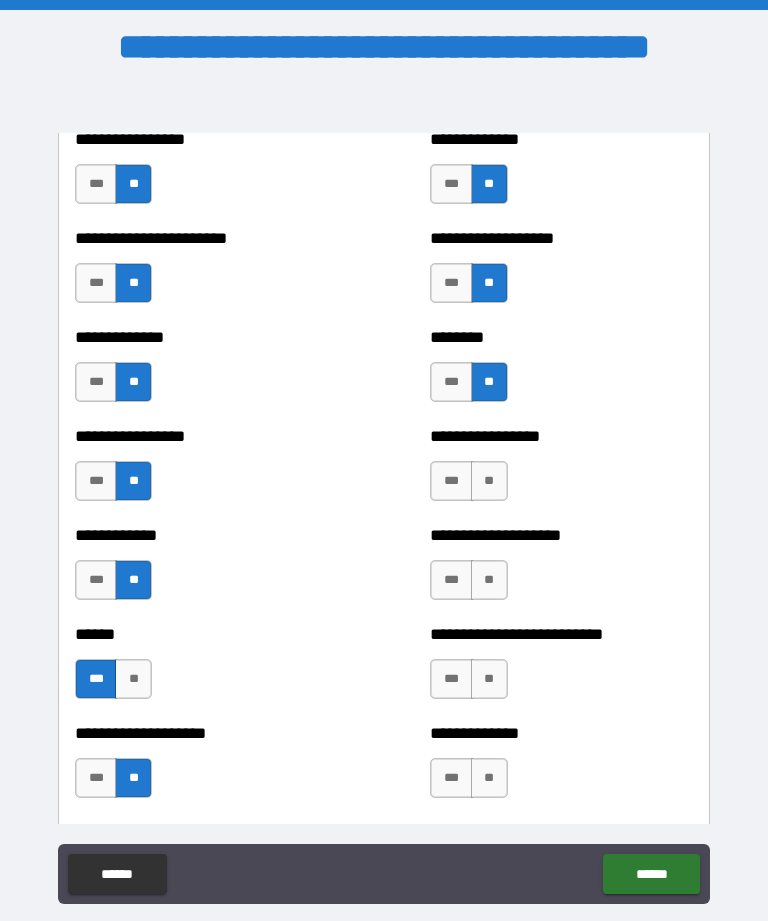 click on "**" at bounding box center (489, 481) 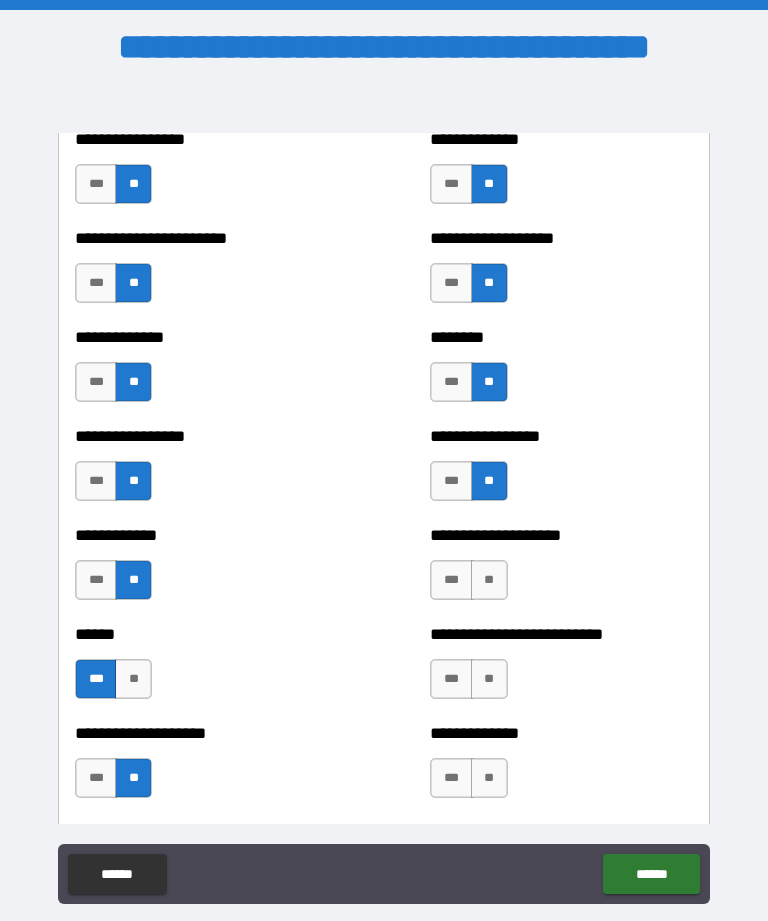 click on "**" at bounding box center (489, 580) 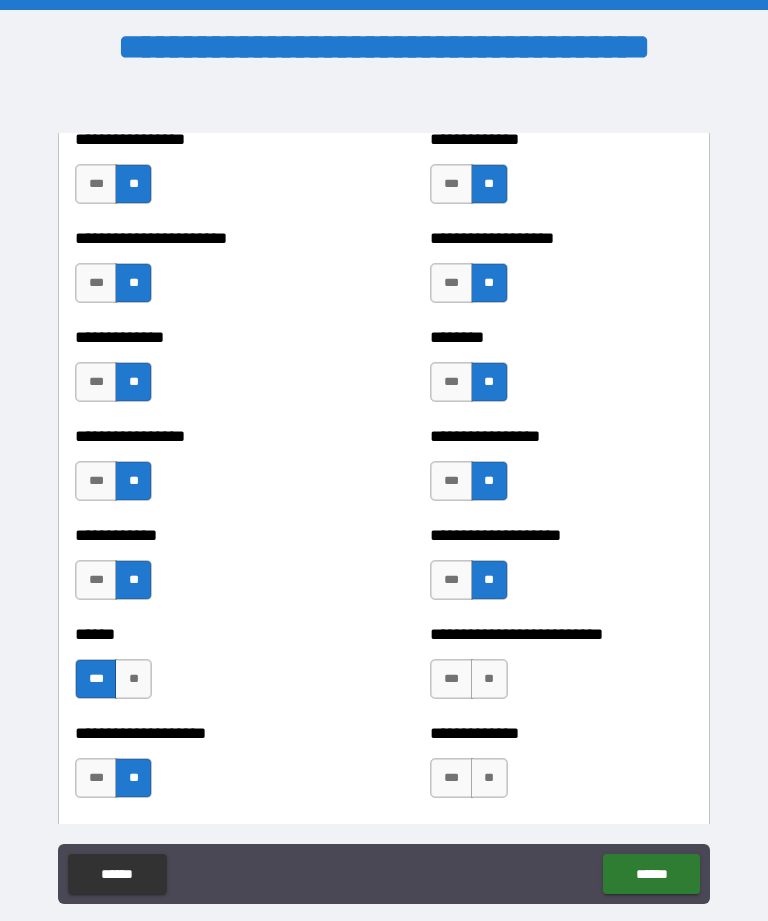 click on "**" at bounding box center (489, 679) 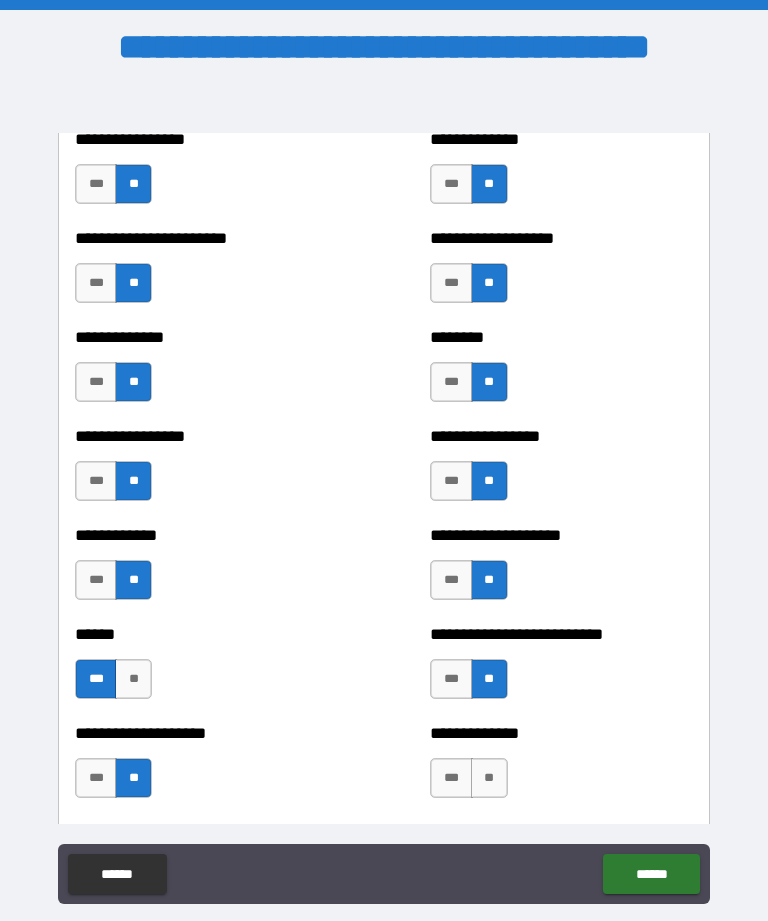 click on "**" at bounding box center (489, 778) 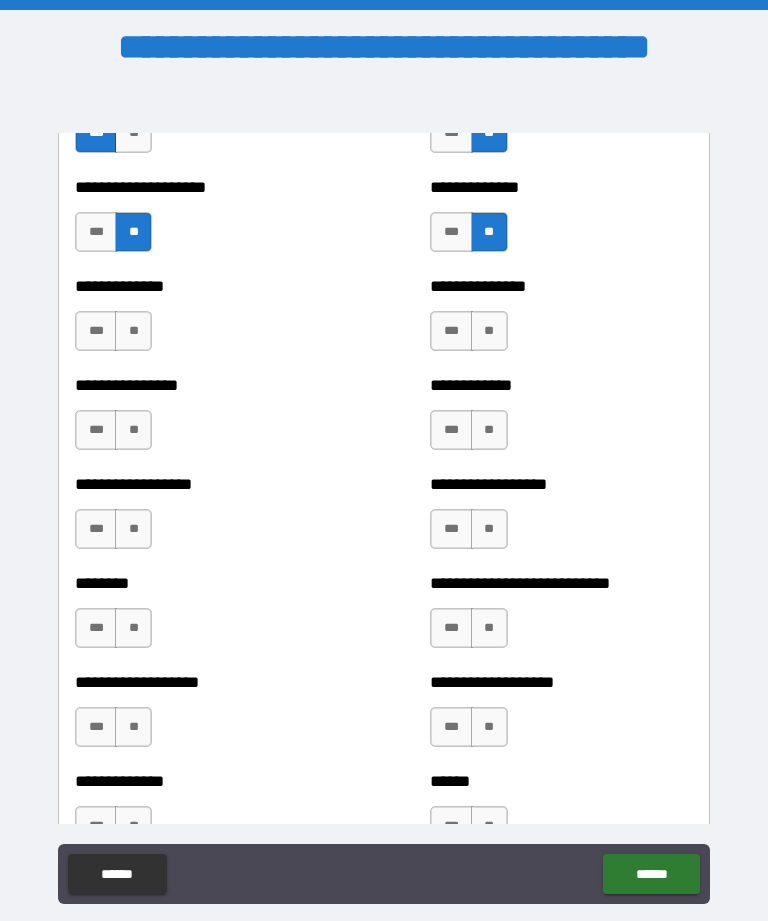 scroll, scrollTop: 4207, scrollLeft: 0, axis: vertical 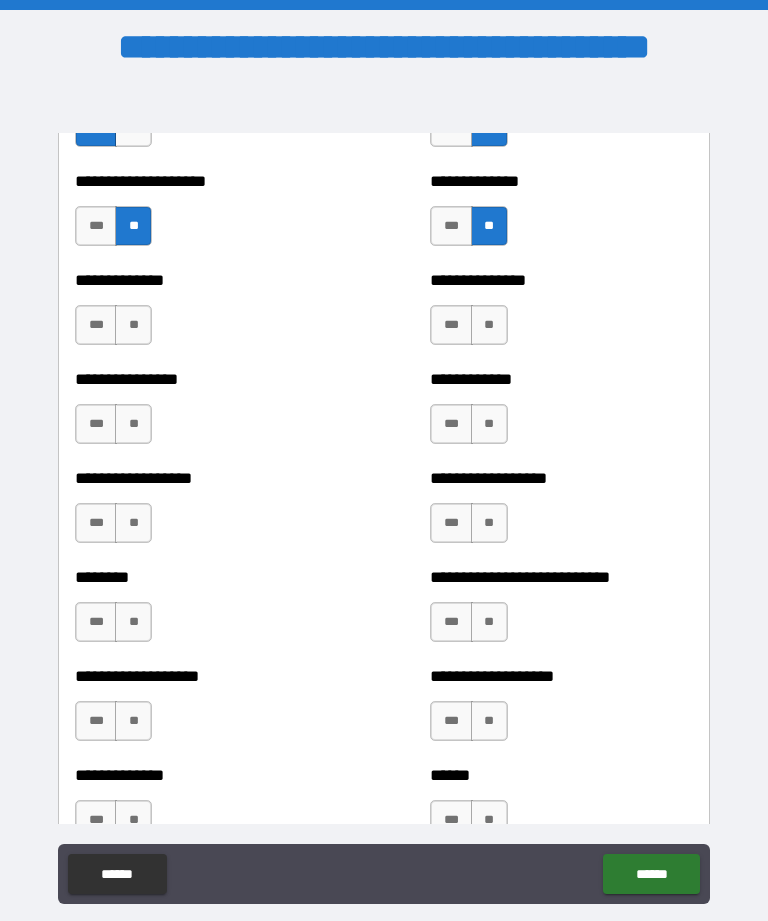 click on "**" at bounding box center (133, 325) 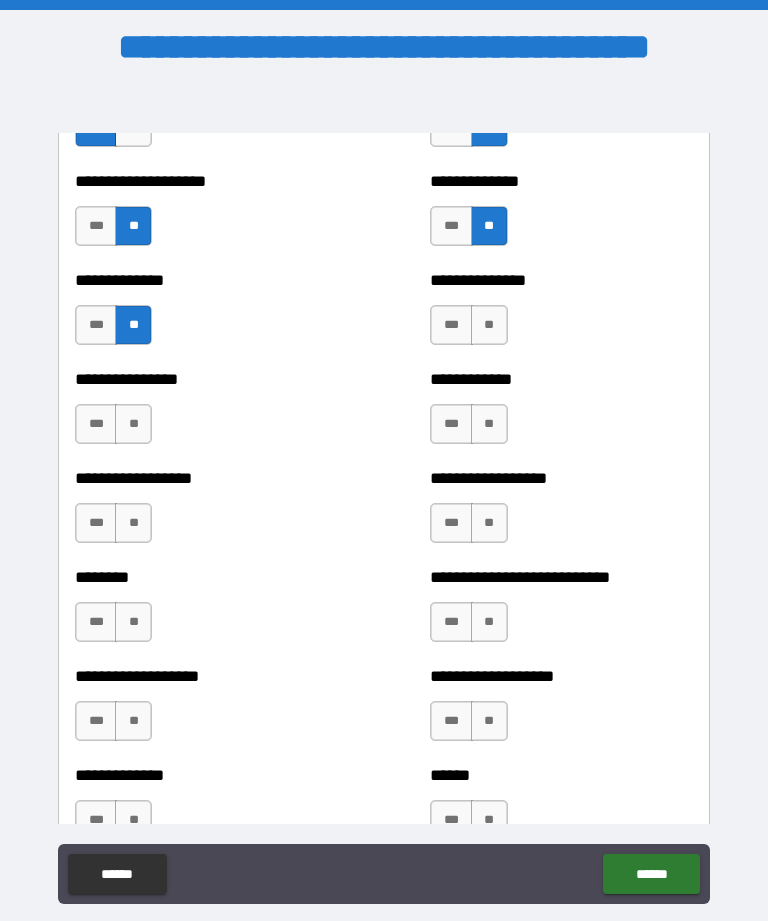click on "**" at bounding box center [133, 424] 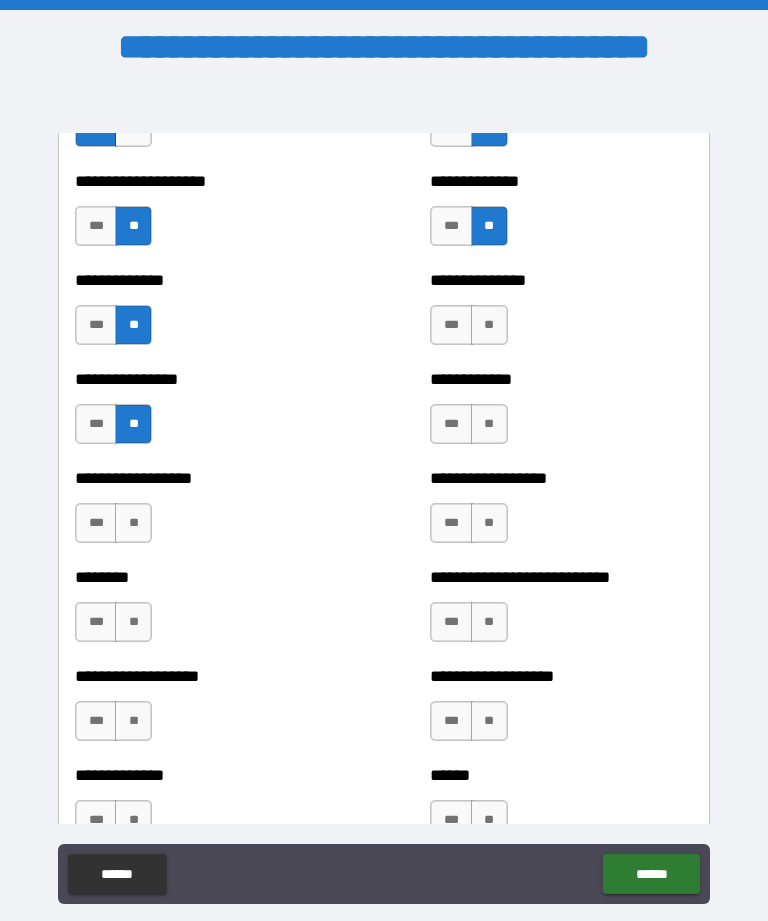 click on "**" at bounding box center [133, 523] 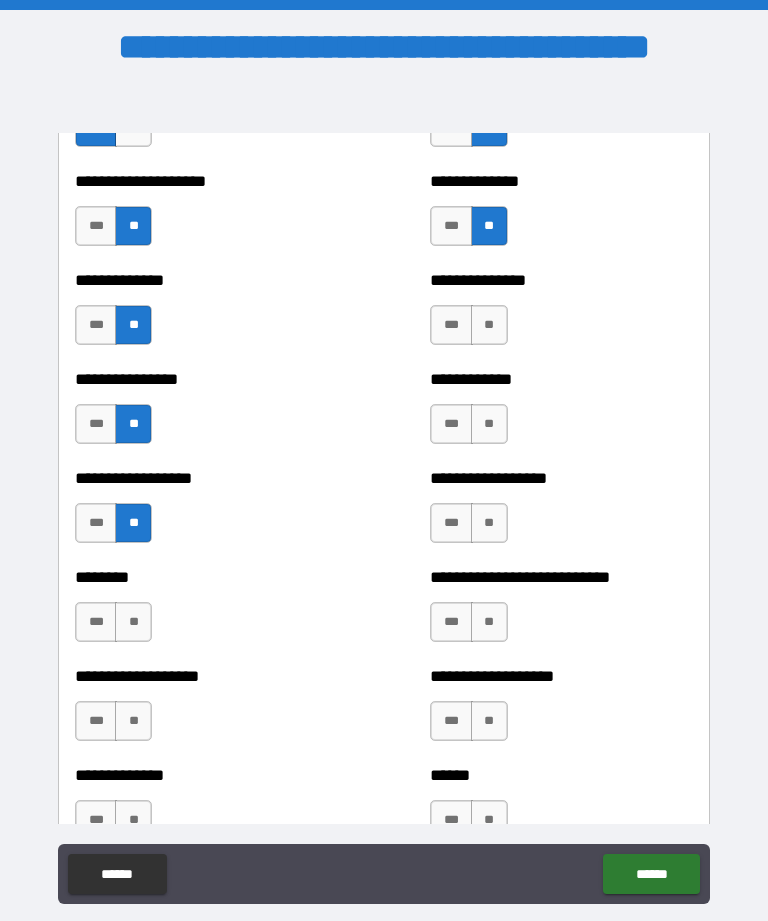 click on "**" at bounding box center (489, 325) 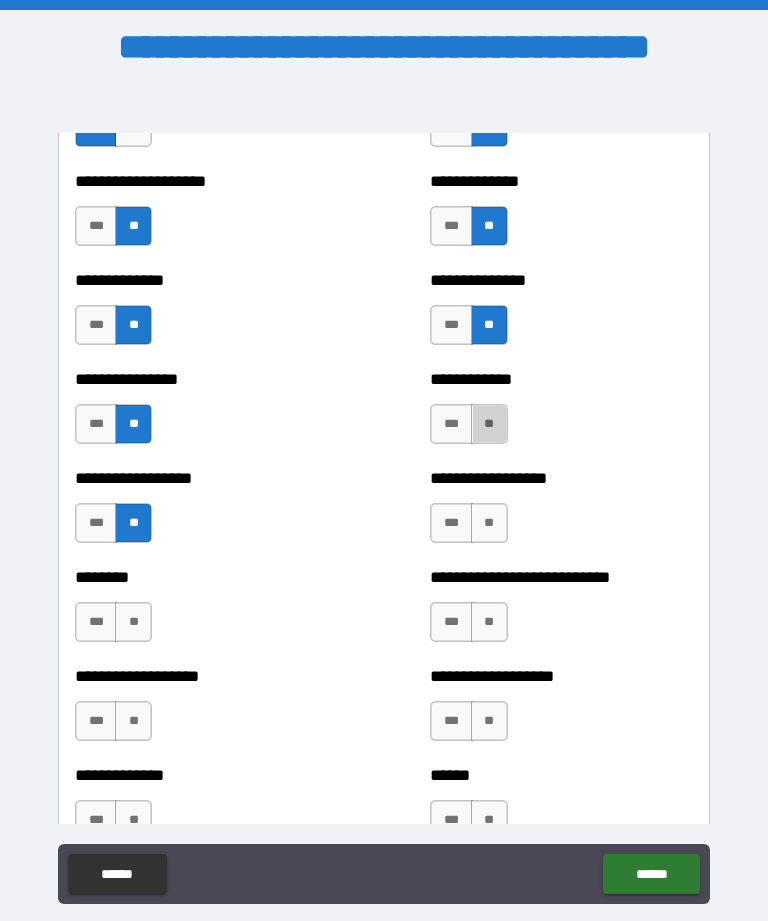 click on "**" at bounding box center [489, 424] 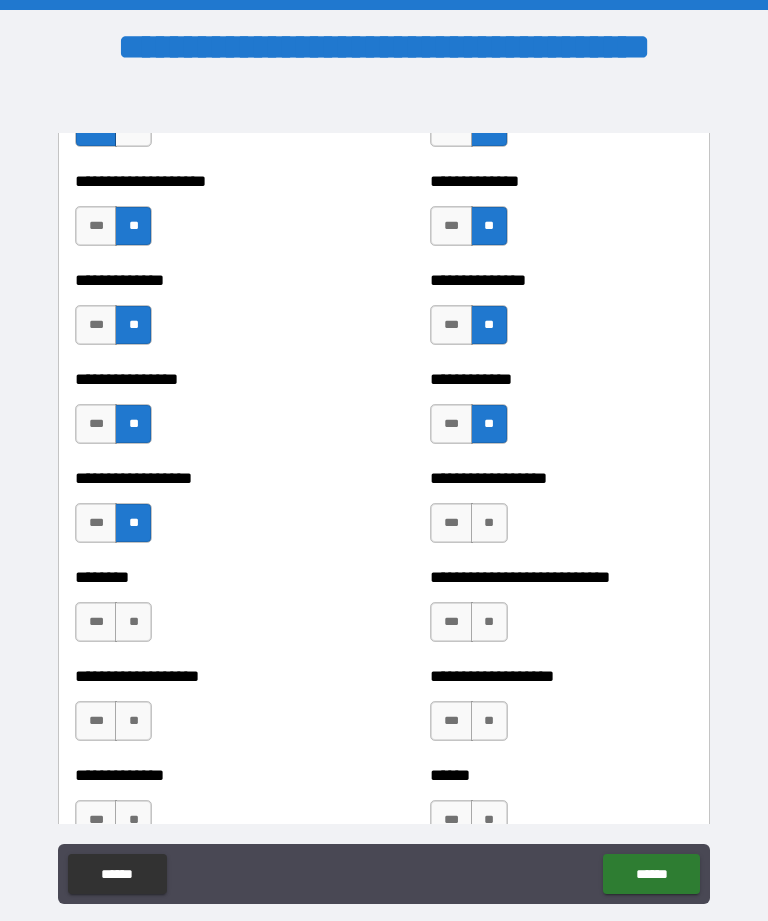 click on "**" at bounding box center (489, 523) 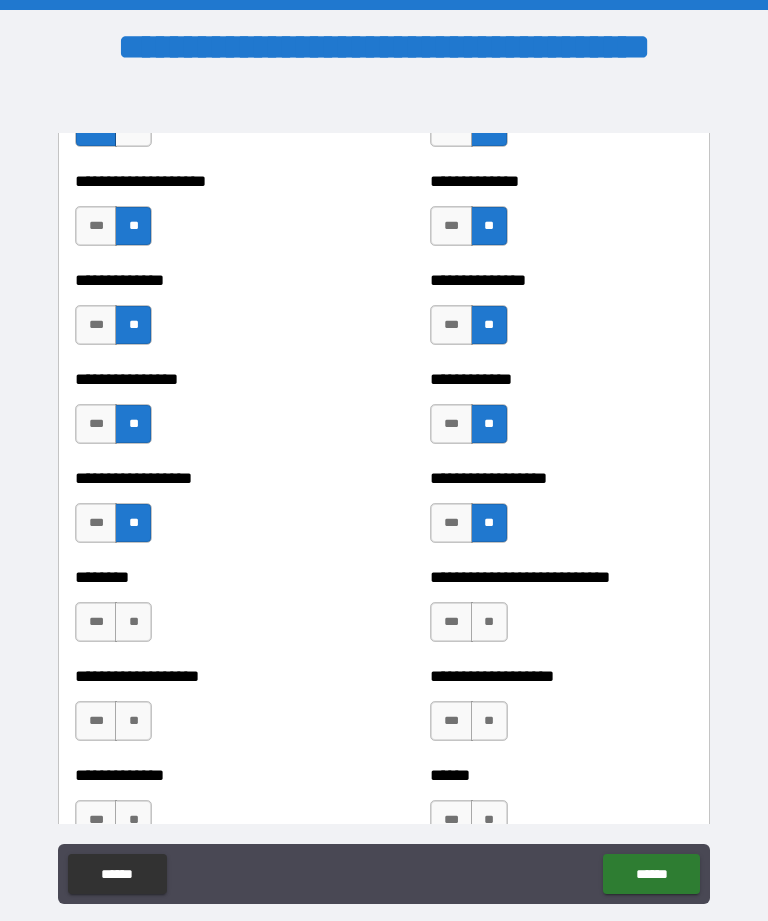 click on "**" at bounding box center [489, 622] 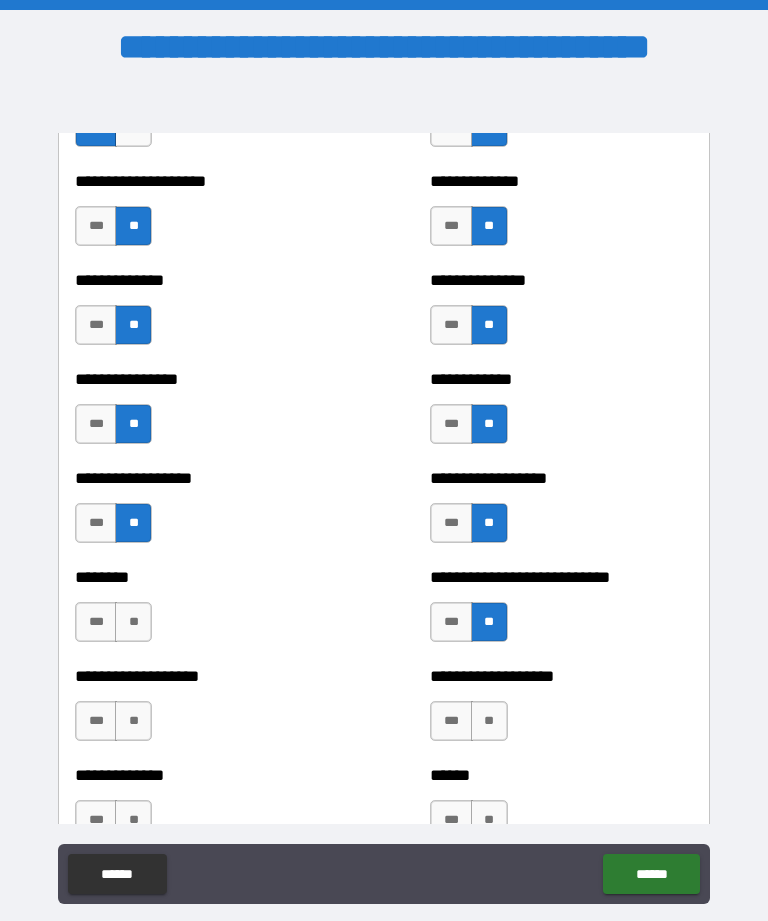click on "**" at bounding box center (133, 622) 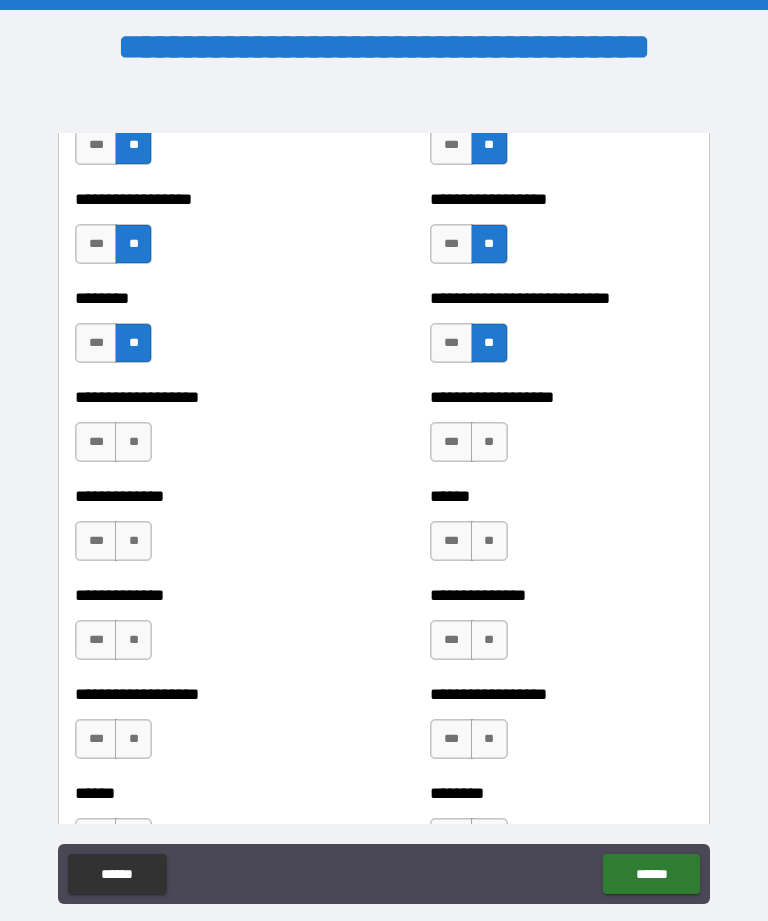 scroll, scrollTop: 4501, scrollLeft: 0, axis: vertical 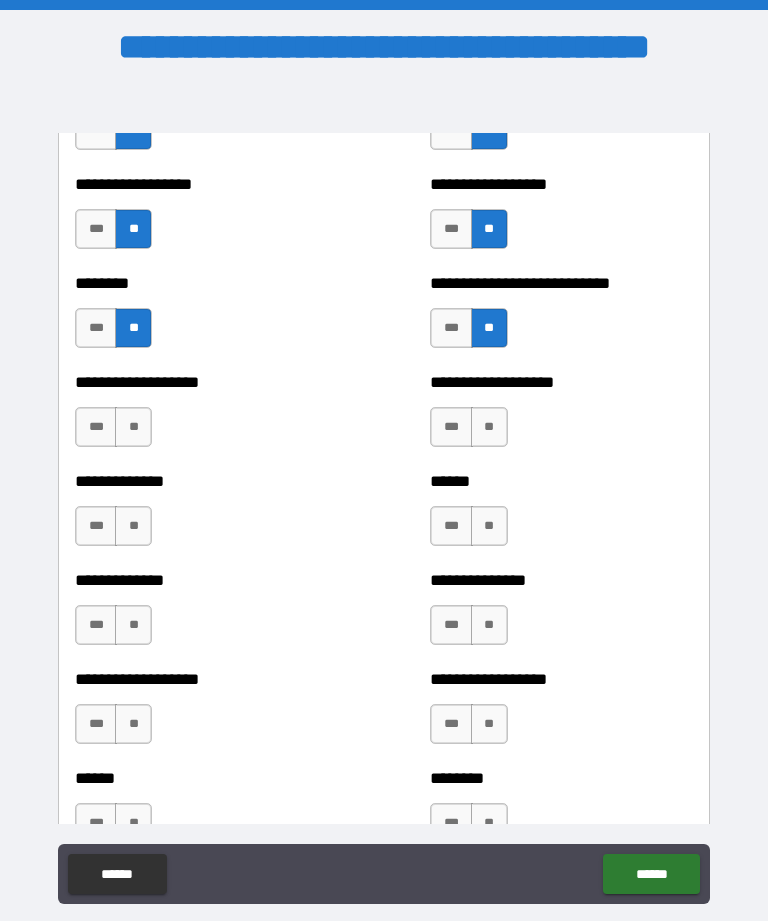 click on "***" at bounding box center [96, 427] 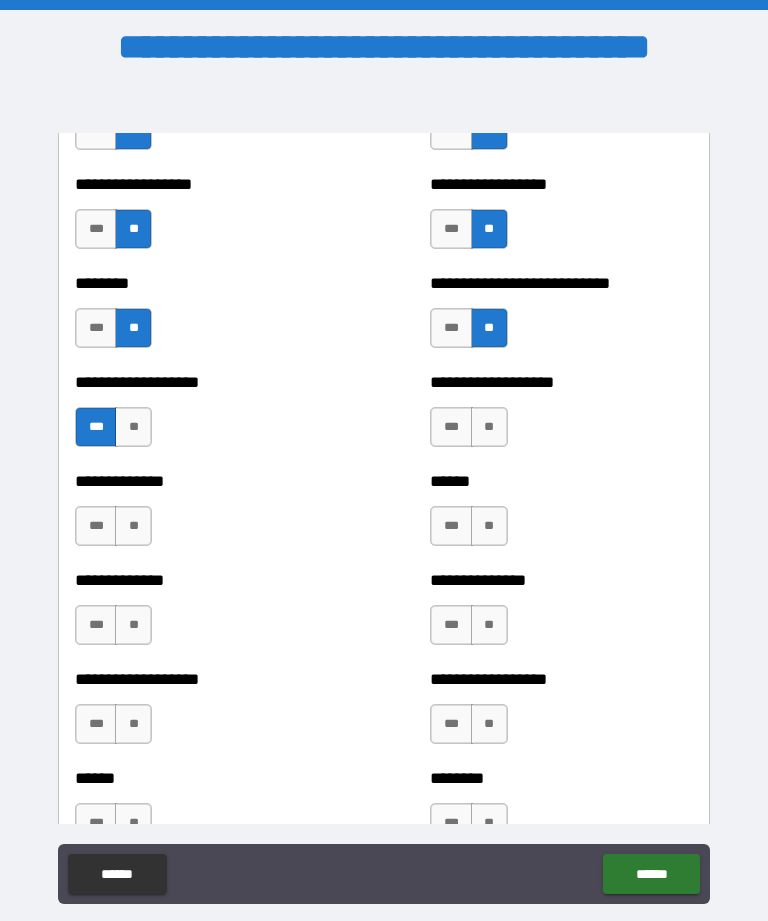 click on "**" at bounding box center (133, 526) 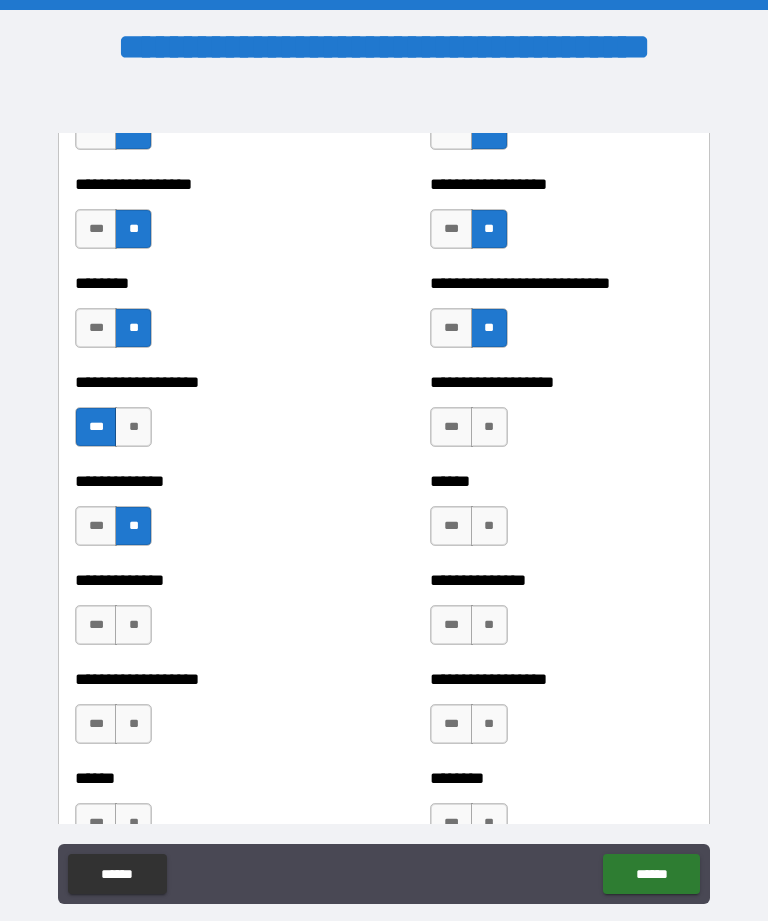 click on "**" at bounding box center [133, 625] 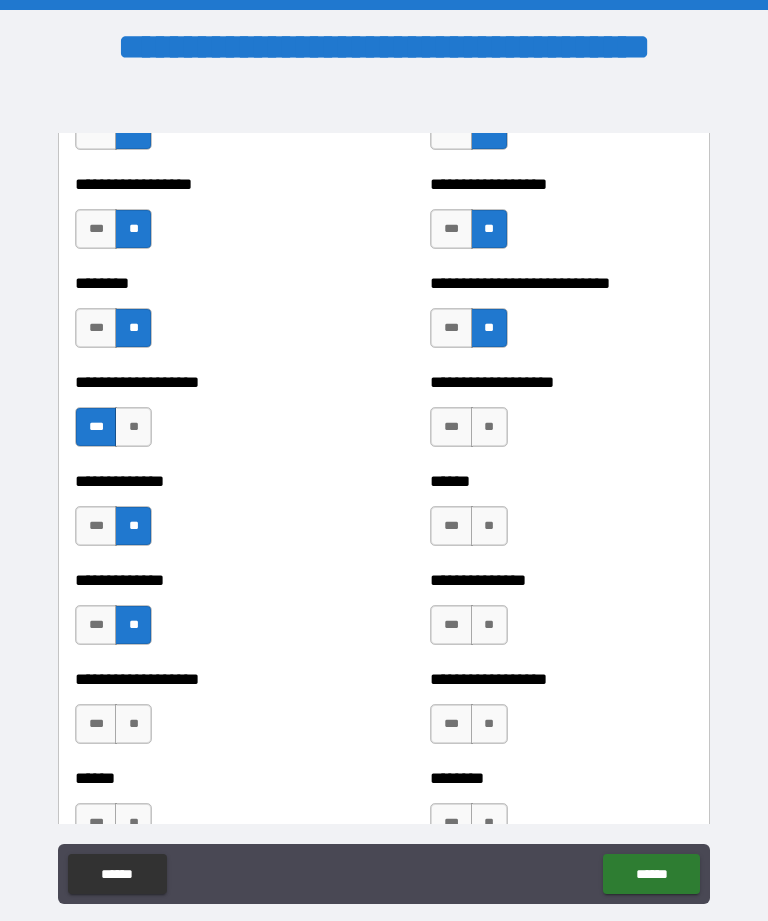 click on "**" at bounding box center [133, 724] 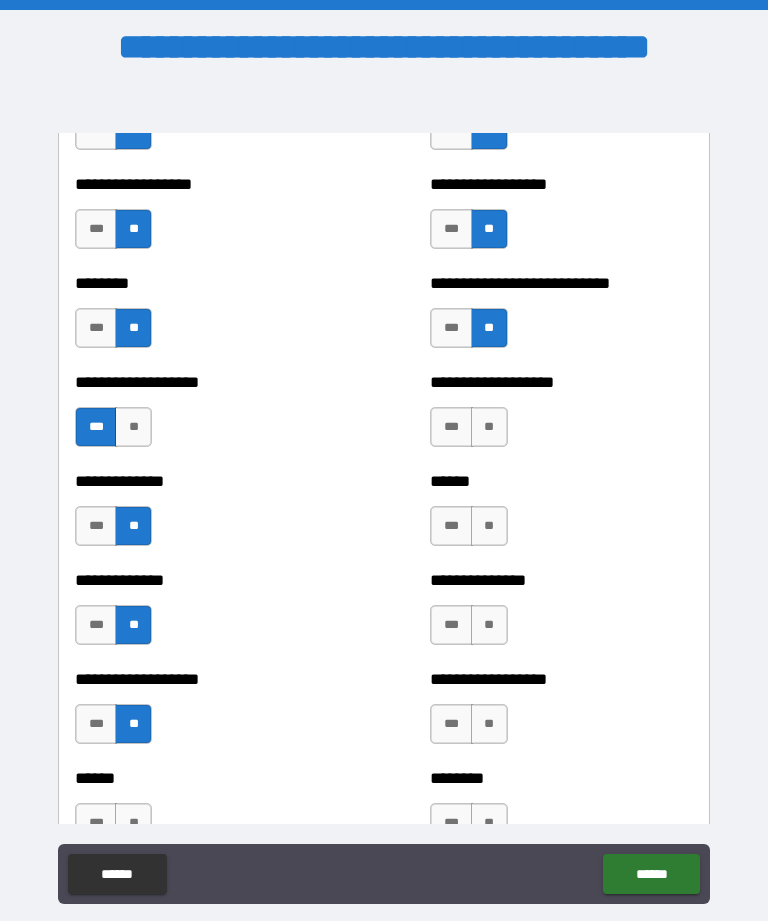 click on "**" at bounding box center [489, 427] 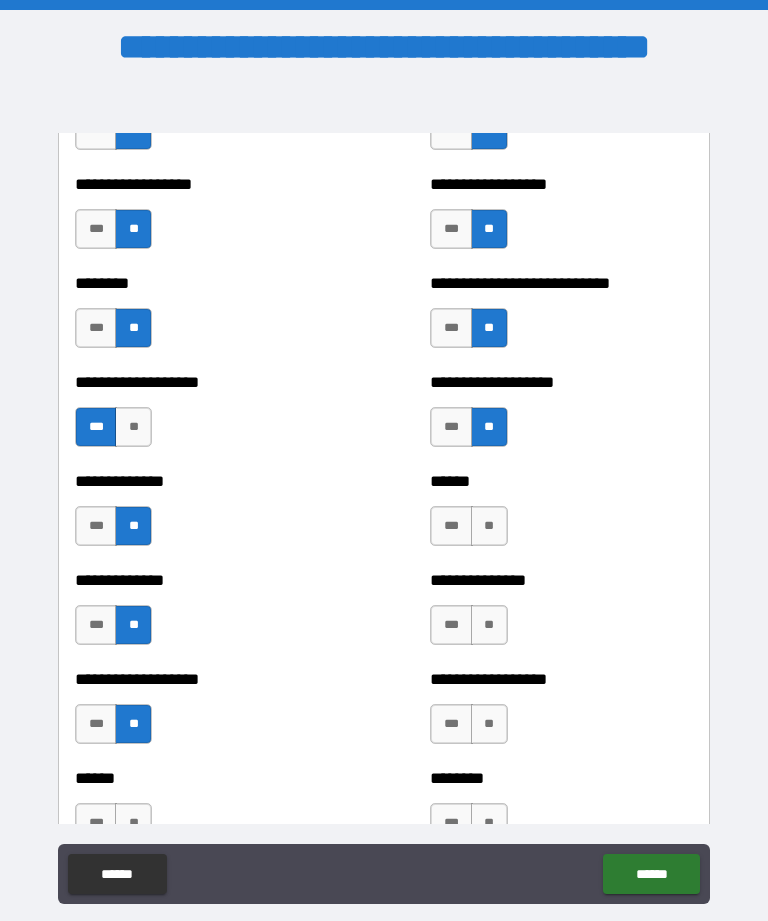 click on "**" at bounding box center (489, 526) 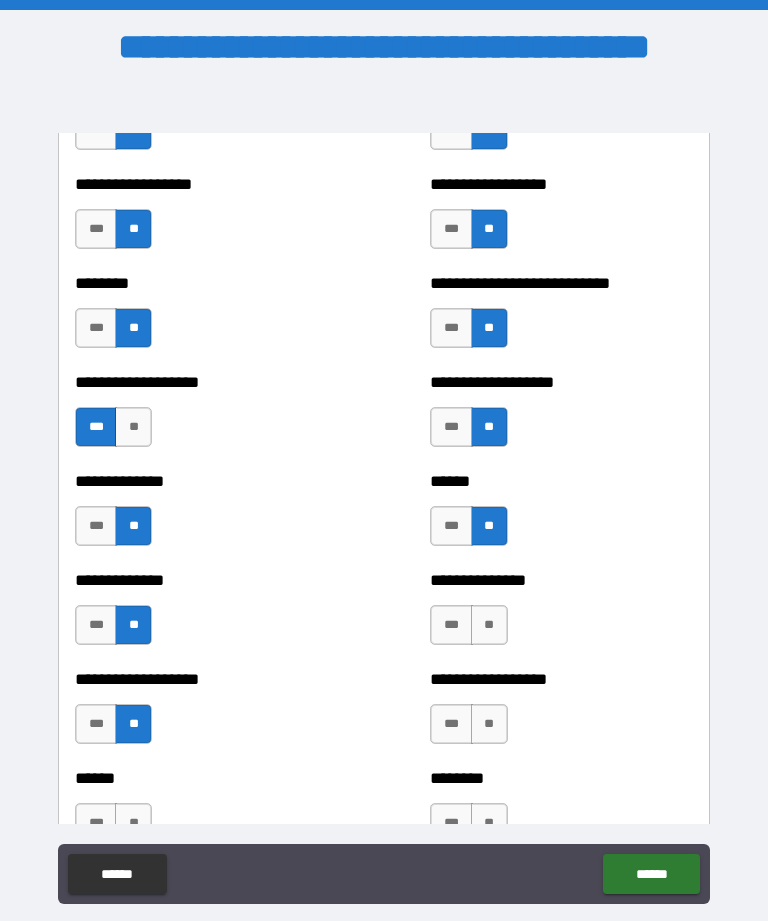 click on "**" at bounding box center (489, 625) 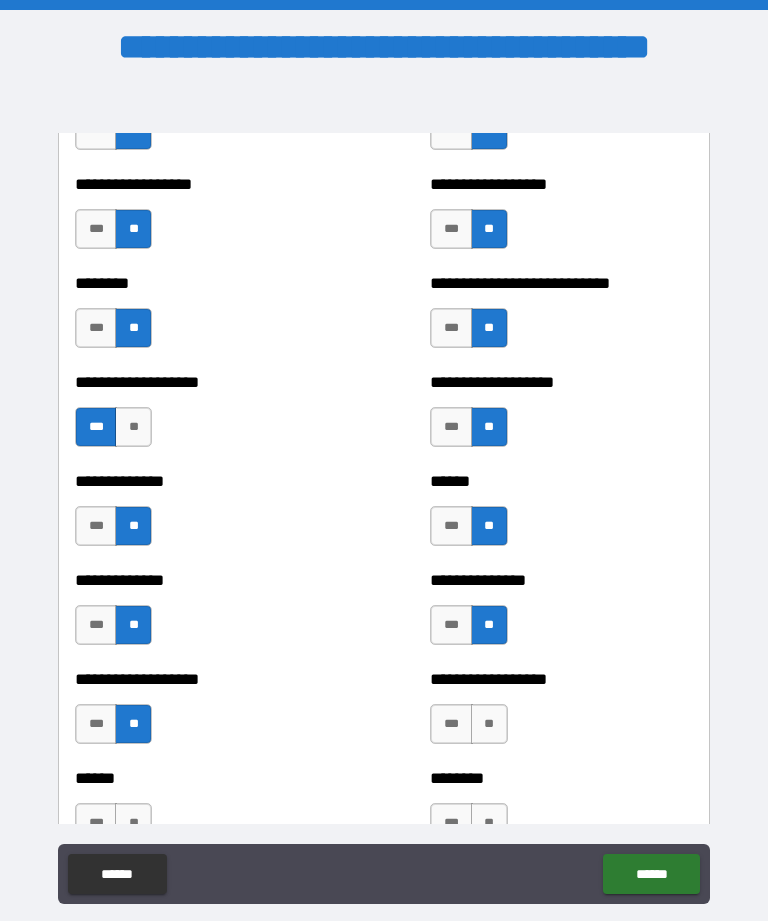 click on "**" at bounding box center (489, 724) 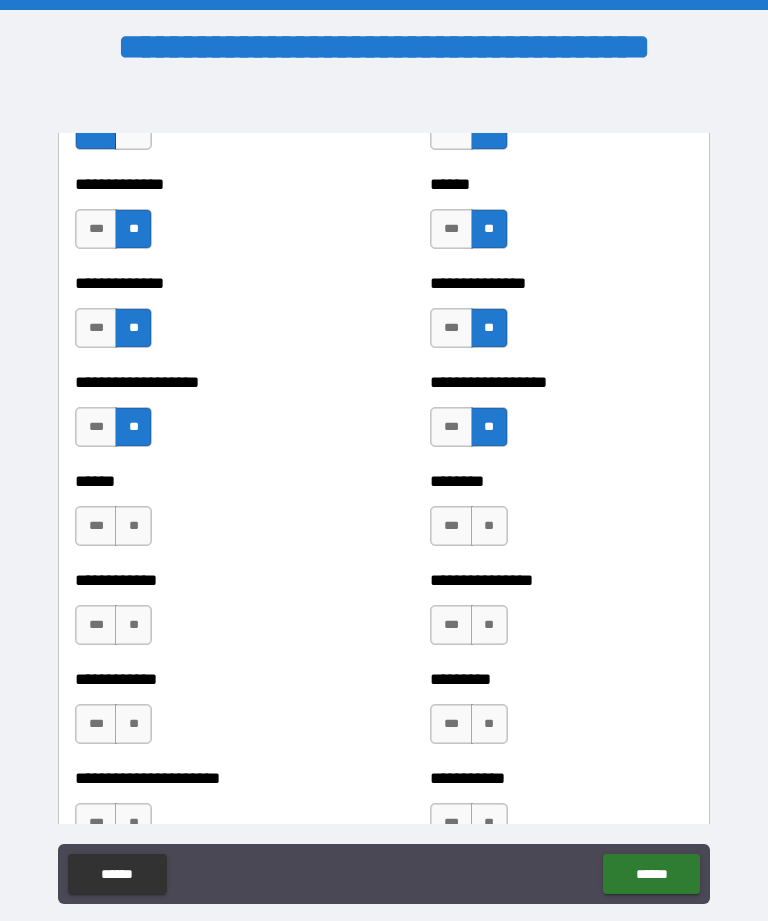scroll, scrollTop: 4828, scrollLeft: 0, axis: vertical 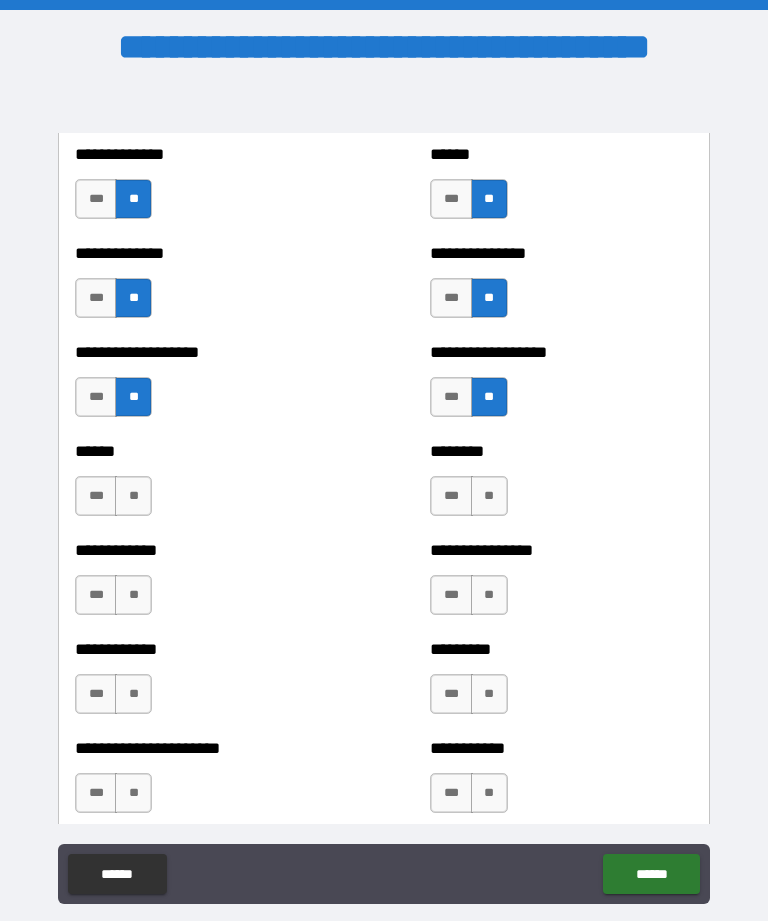 click on "**" at bounding box center (489, 496) 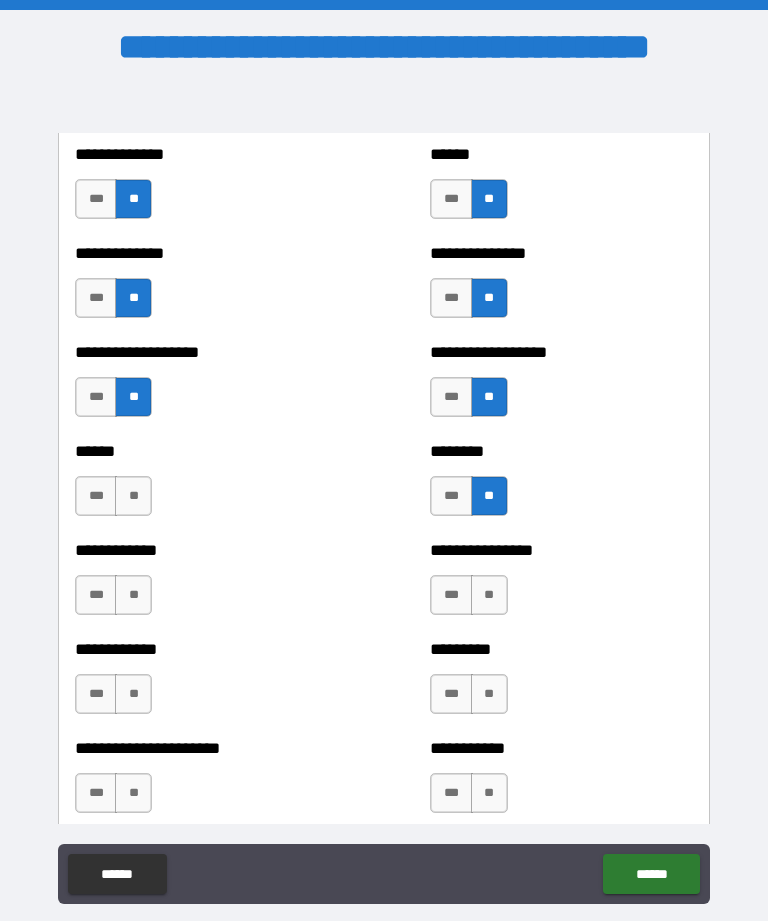 click on "**" at bounding box center [489, 595] 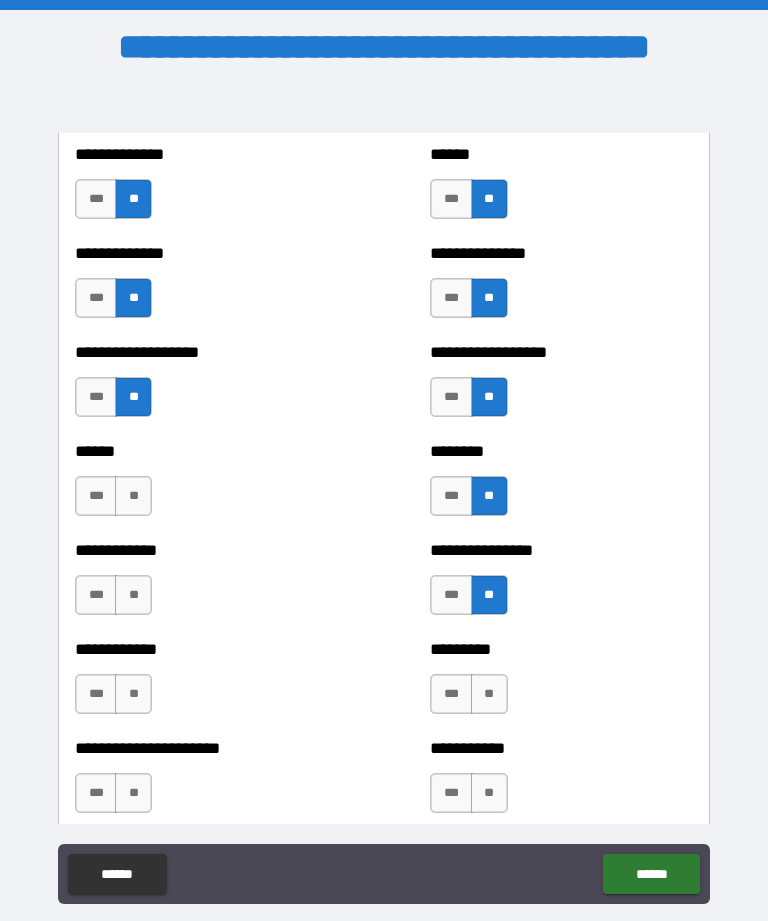 click on "**" at bounding box center [133, 496] 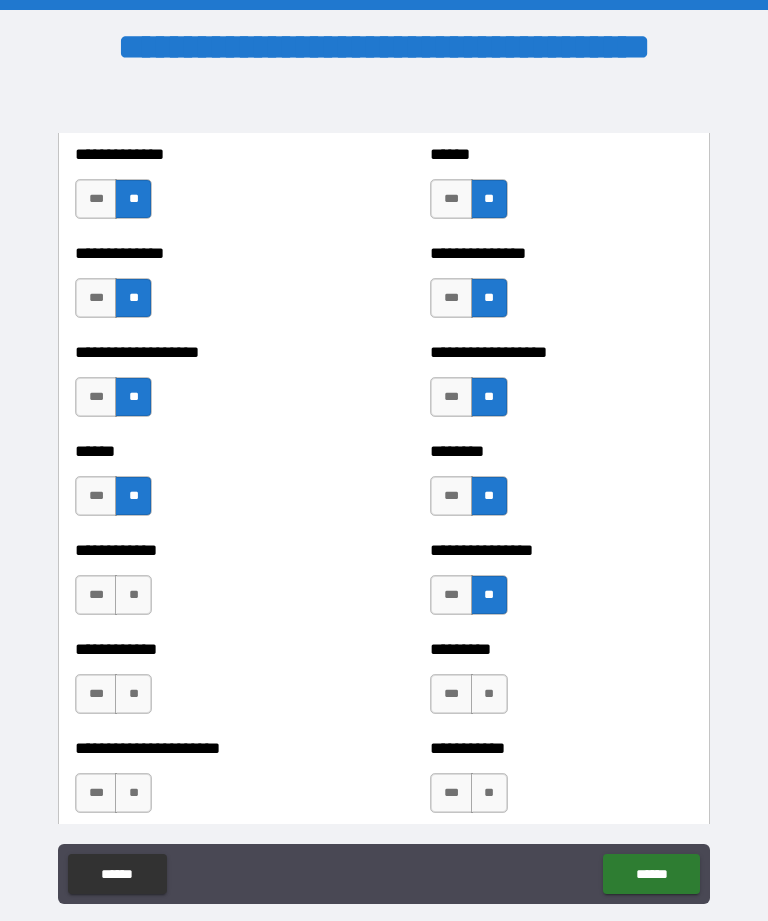 click on "**" at bounding box center [133, 595] 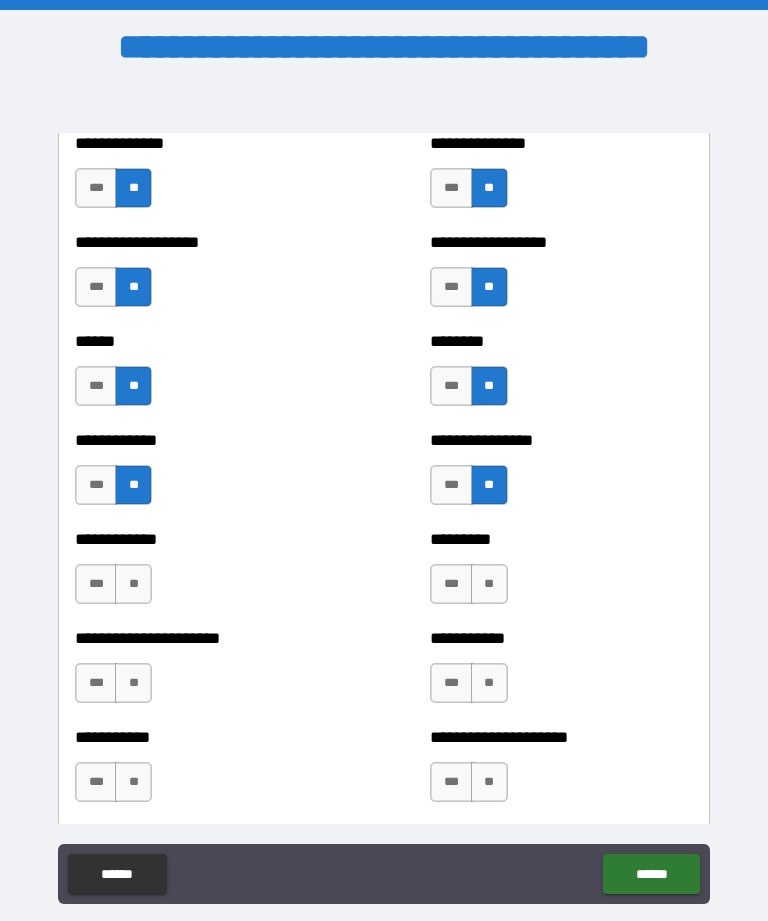 scroll, scrollTop: 4969, scrollLeft: 0, axis: vertical 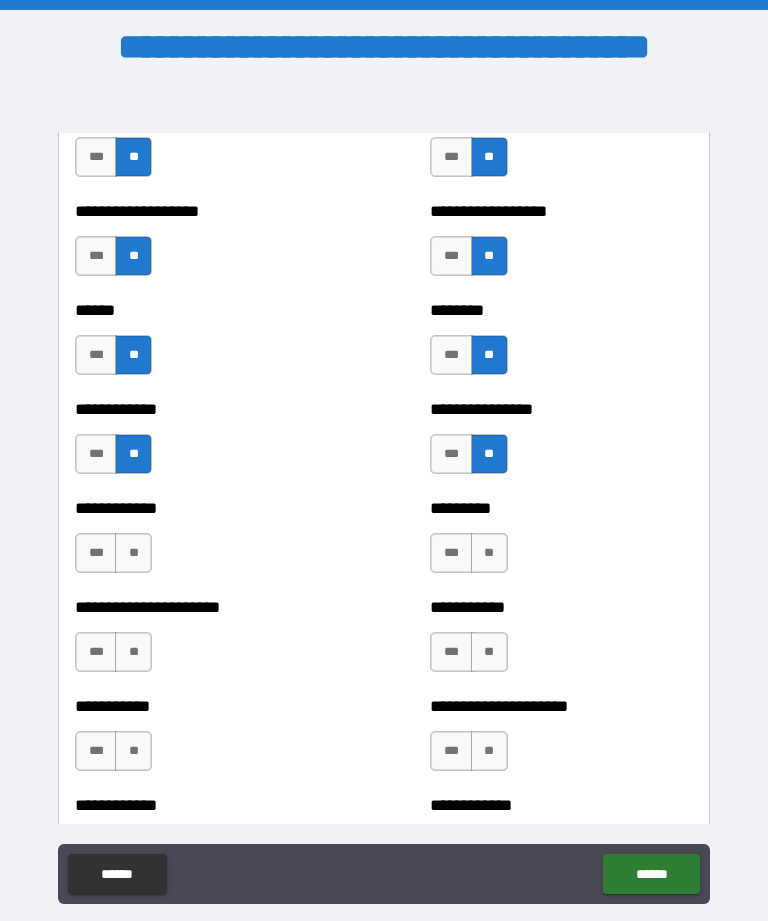 click on "**" at bounding box center (133, 553) 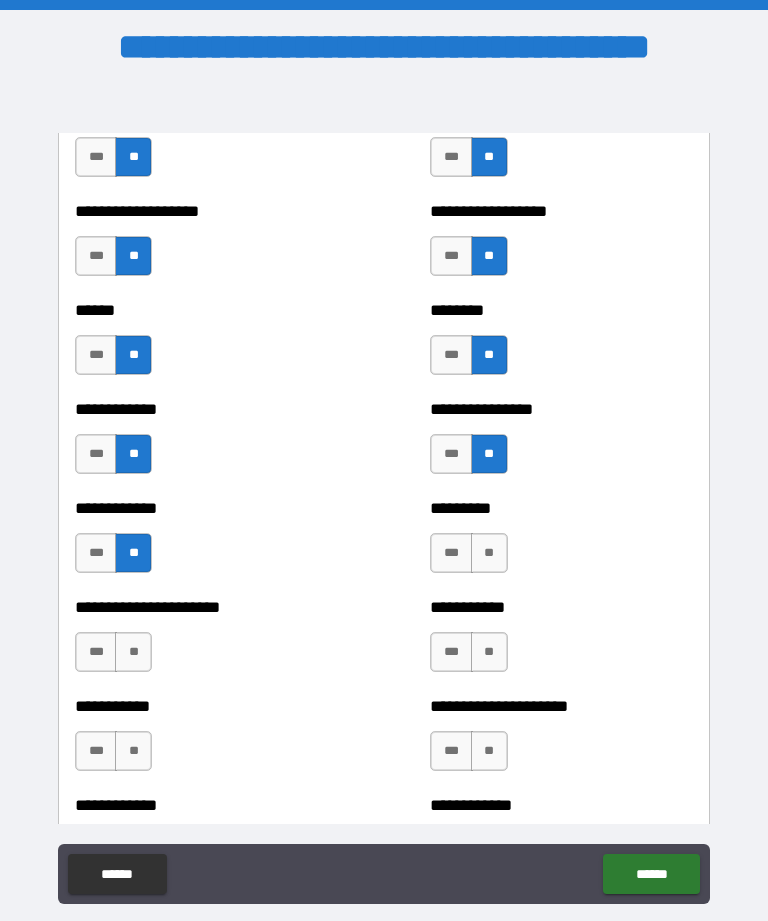click on "**" at bounding box center (133, 652) 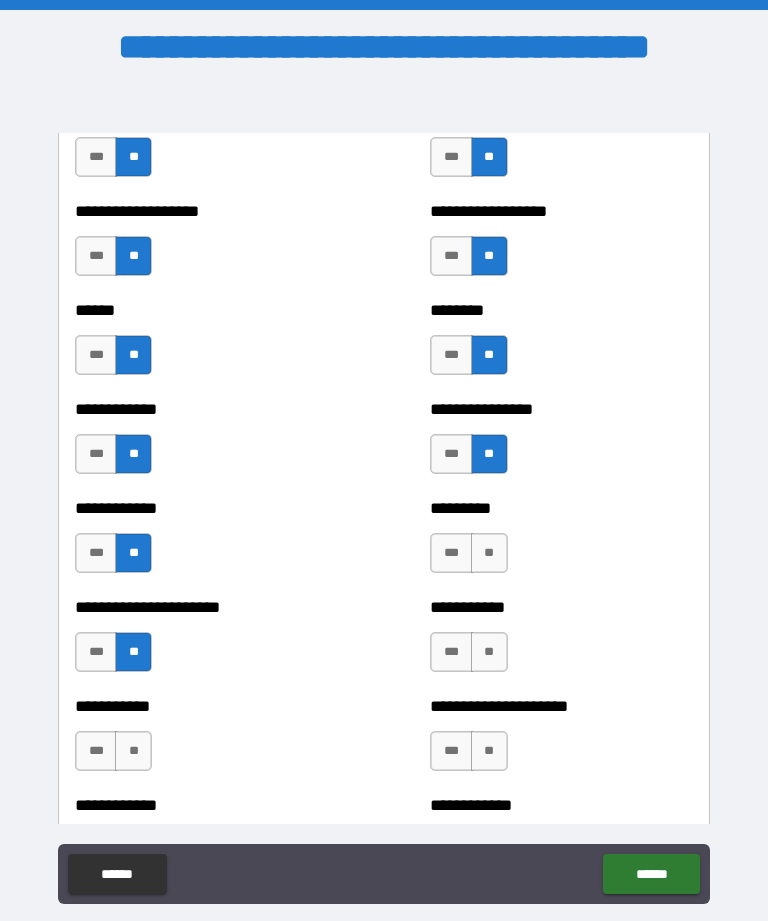 click on "**" at bounding box center [489, 553] 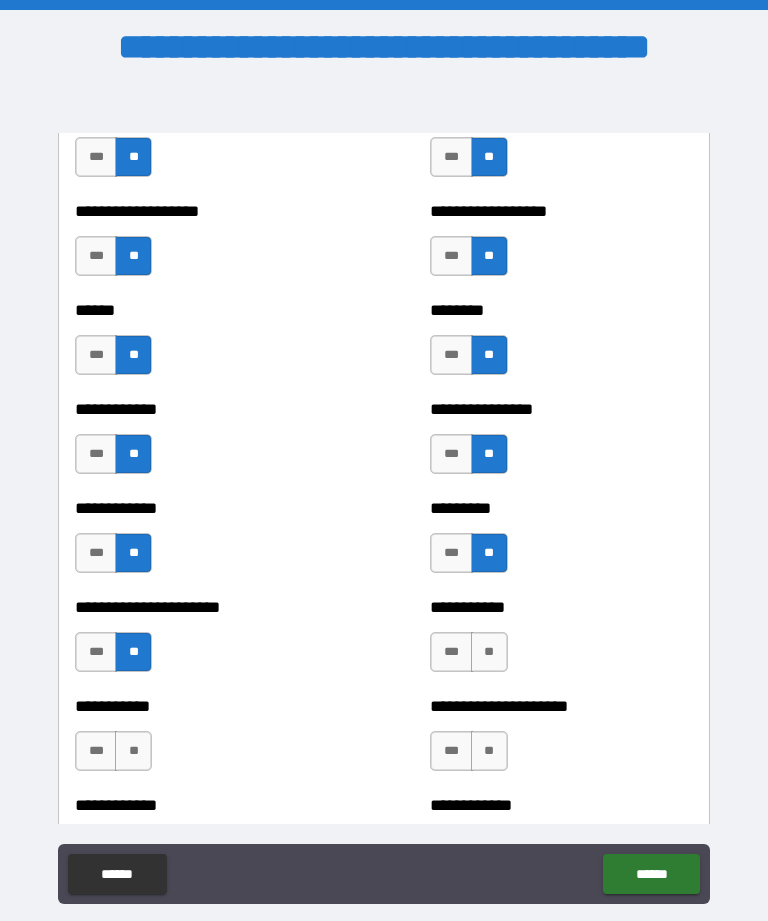 click on "**" at bounding box center (489, 652) 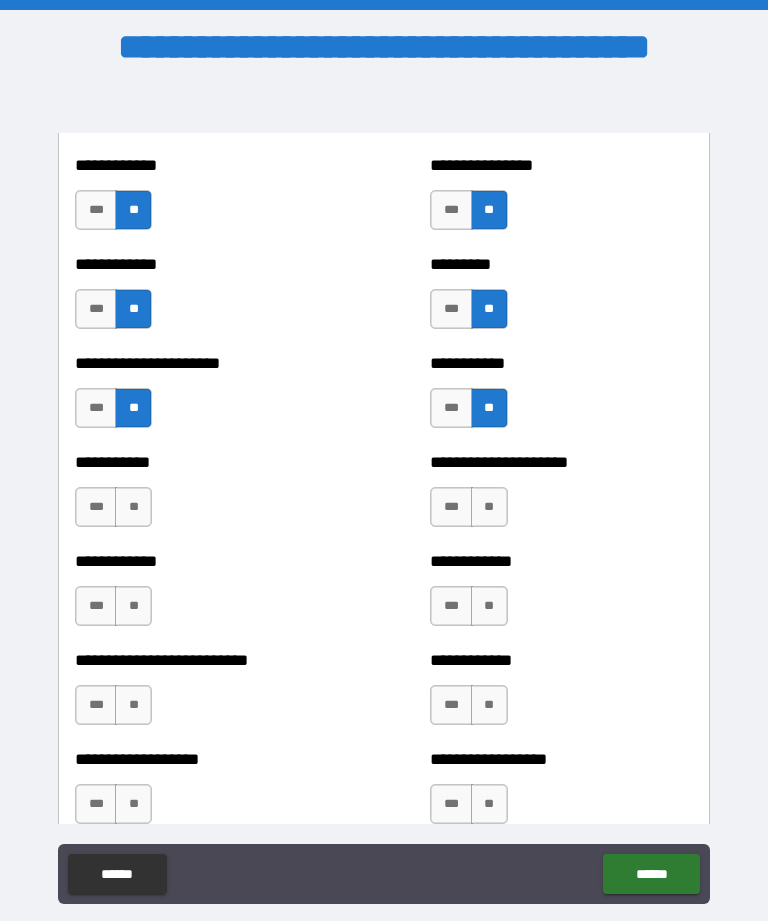 scroll, scrollTop: 5295, scrollLeft: 0, axis: vertical 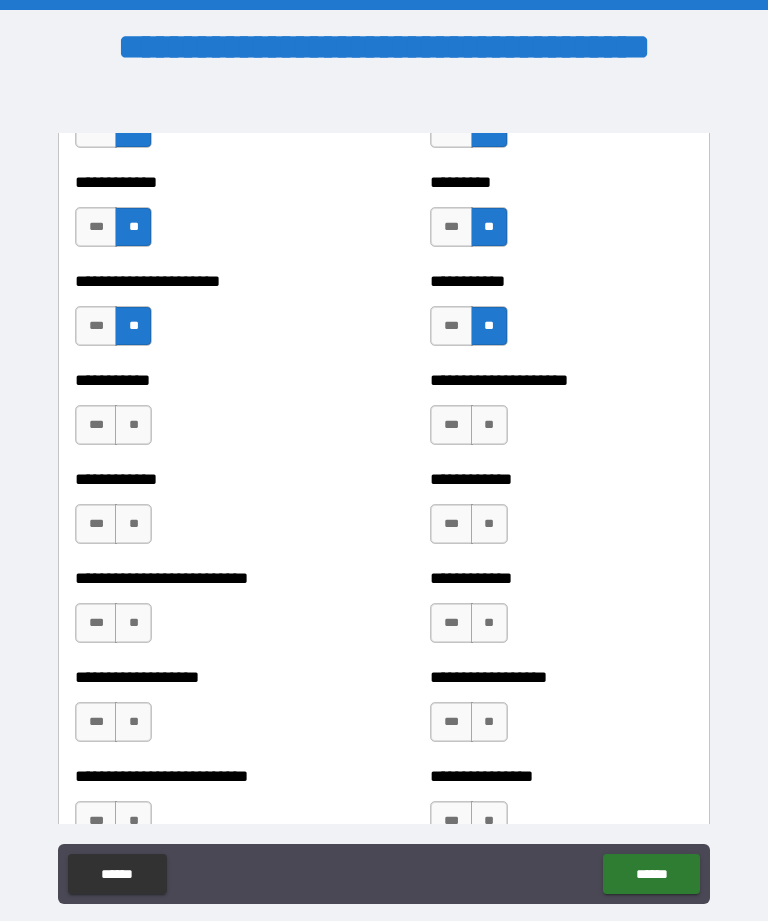 click on "**" at bounding box center (133, 425) 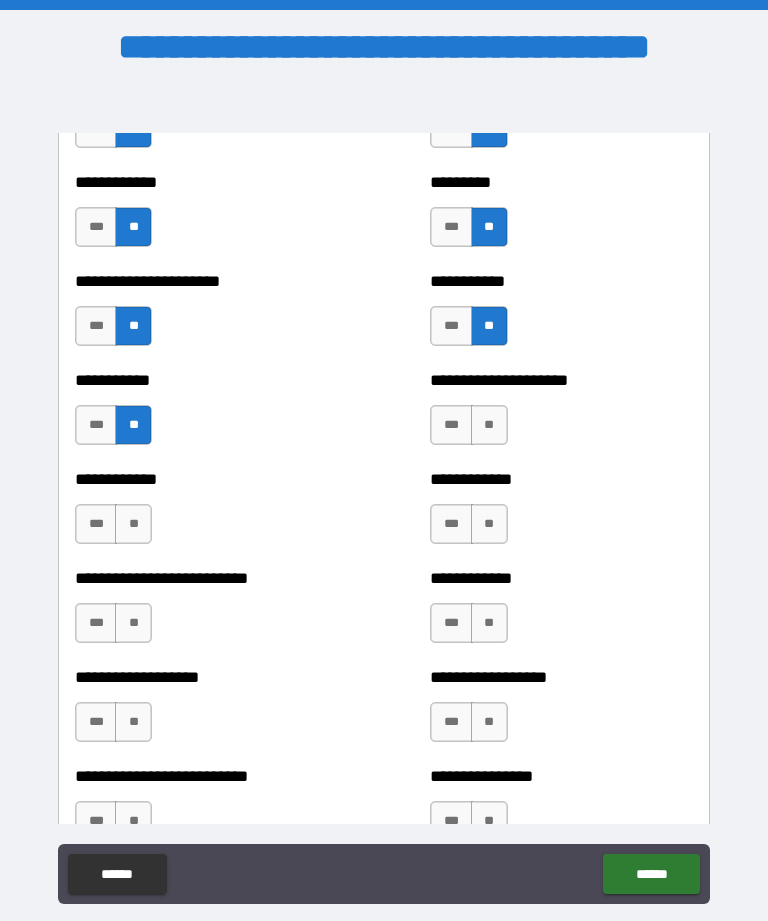 click on "**" at bounding box center [133, 524] 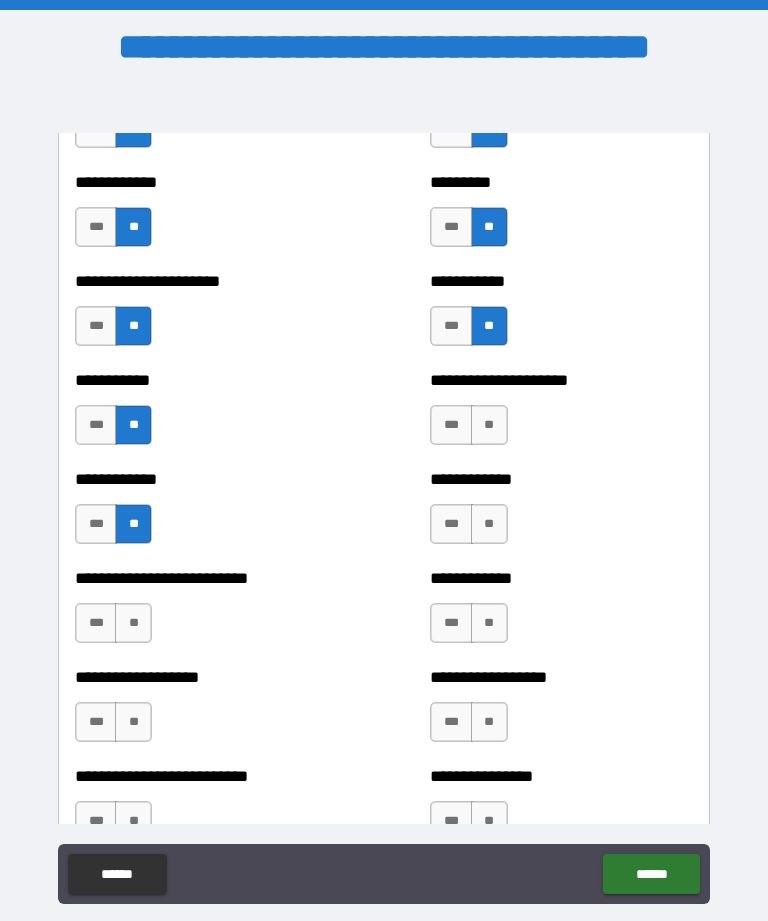click on "**" at bounding box center (133, 623) 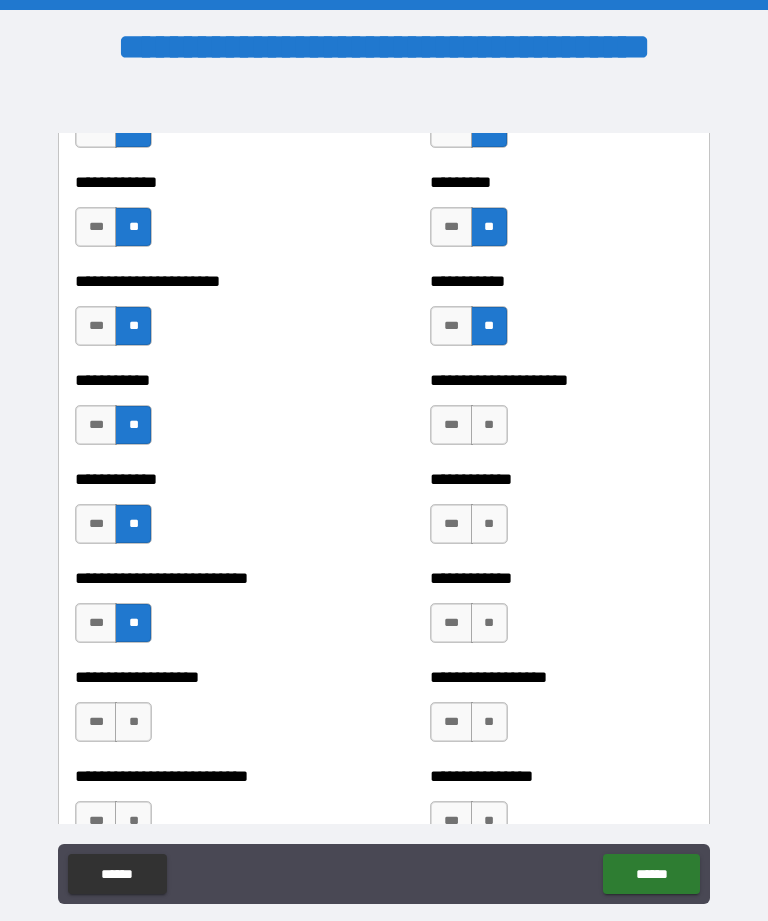 click on "**" at bounding box center [133, 722] 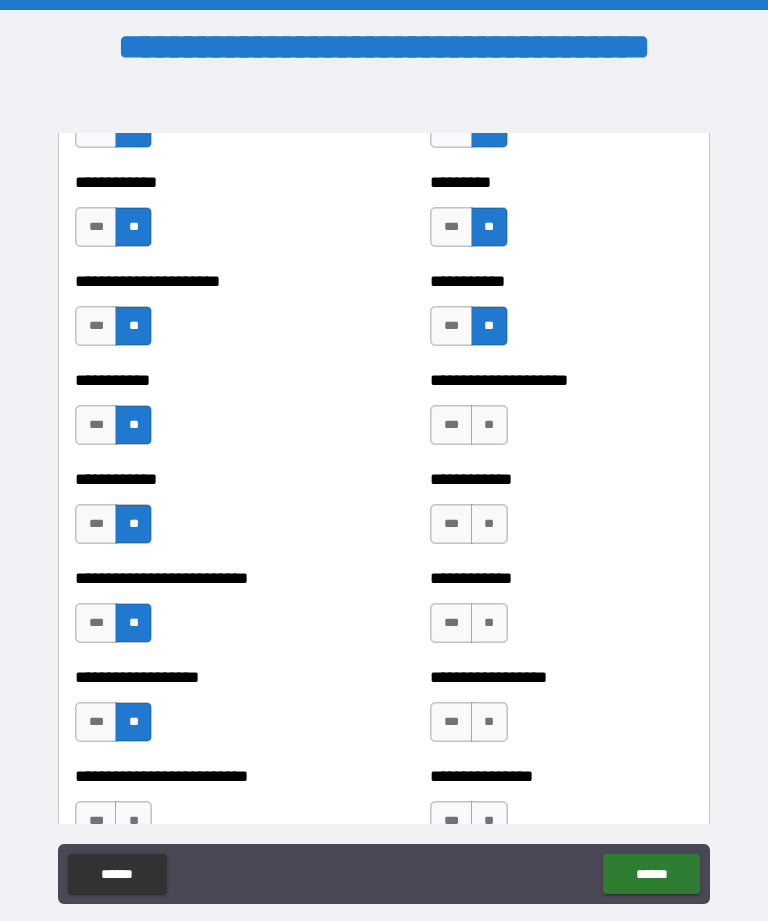 click on "**" at bounding box center [489, 425] 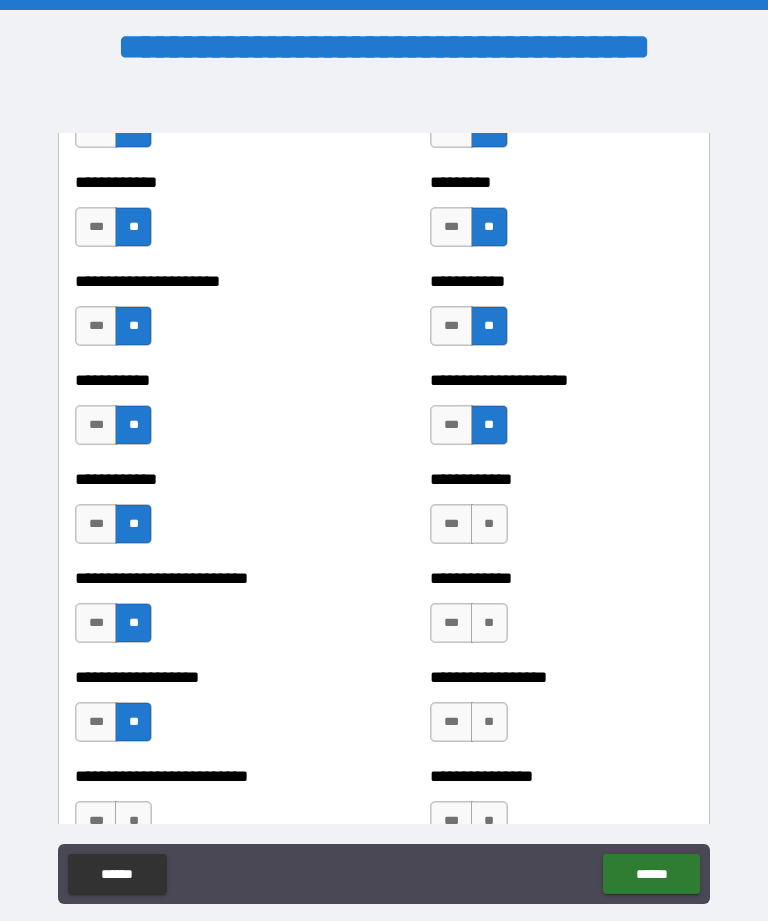 click on "**" at bounding box center [489, 524] 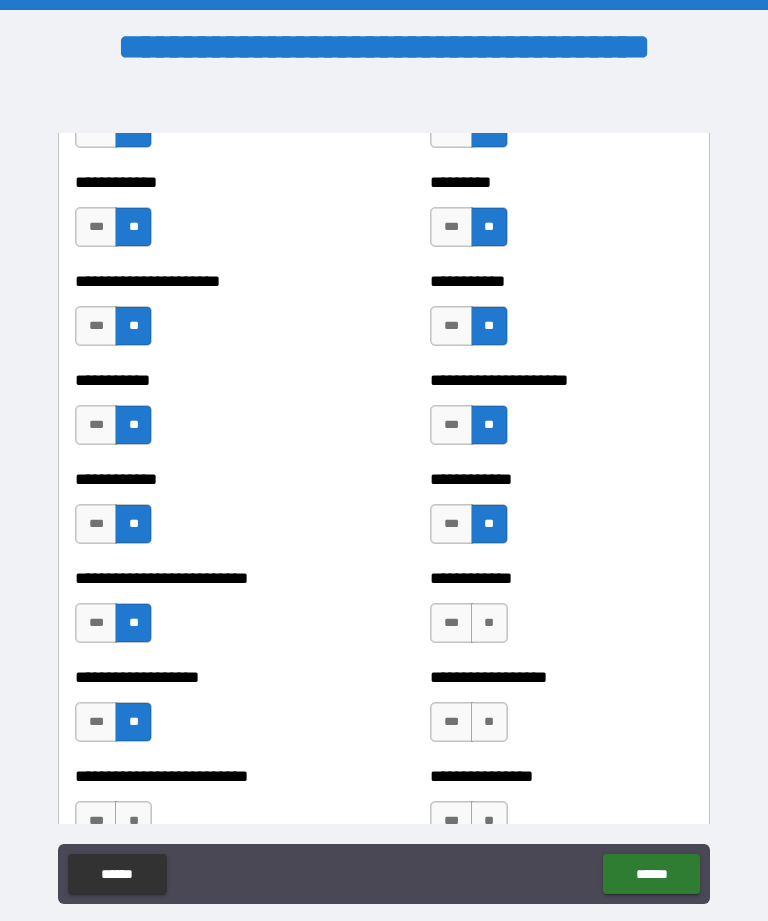 click on "**" at bounding box center (489, 623) 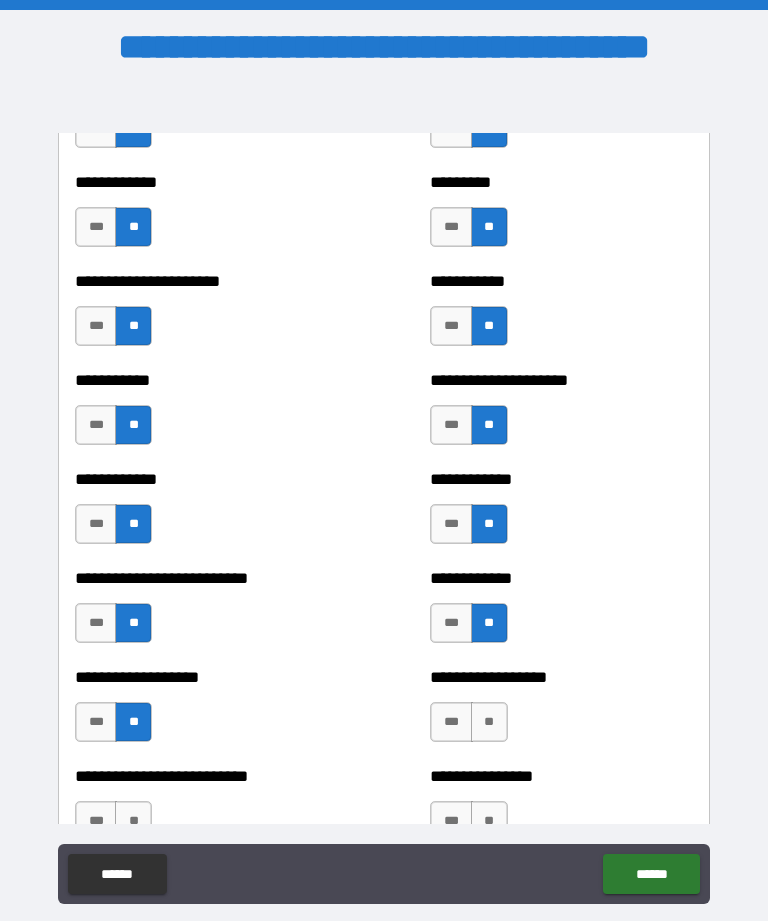 click on "**" at bounding box center [489, 722] 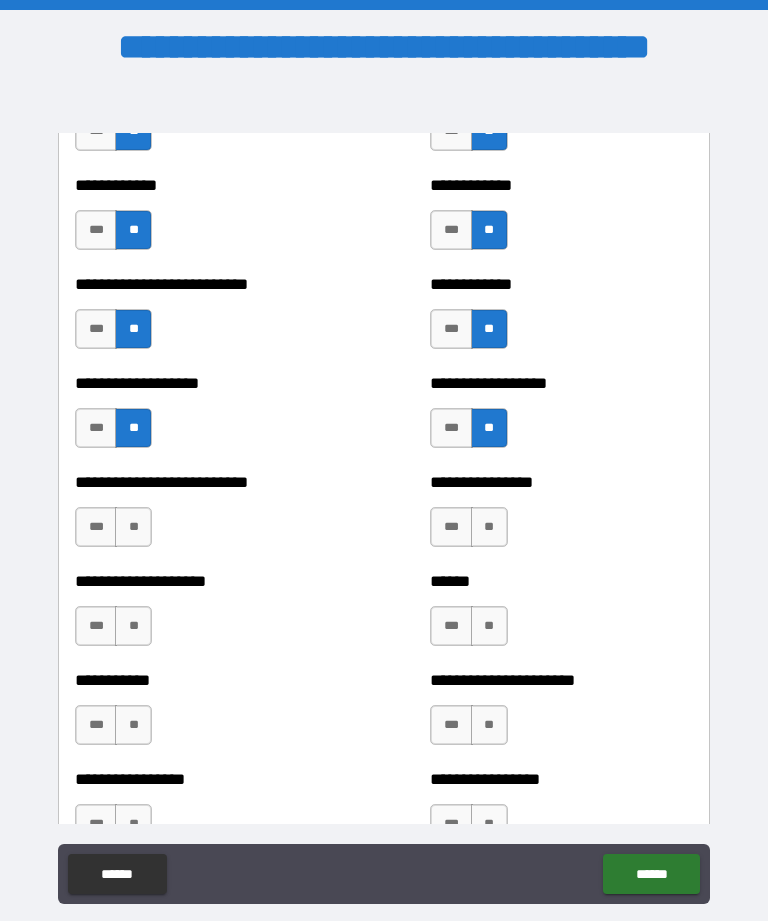 scroll, scrollTop: 5674, scrollLeft: 0, axis: vertical 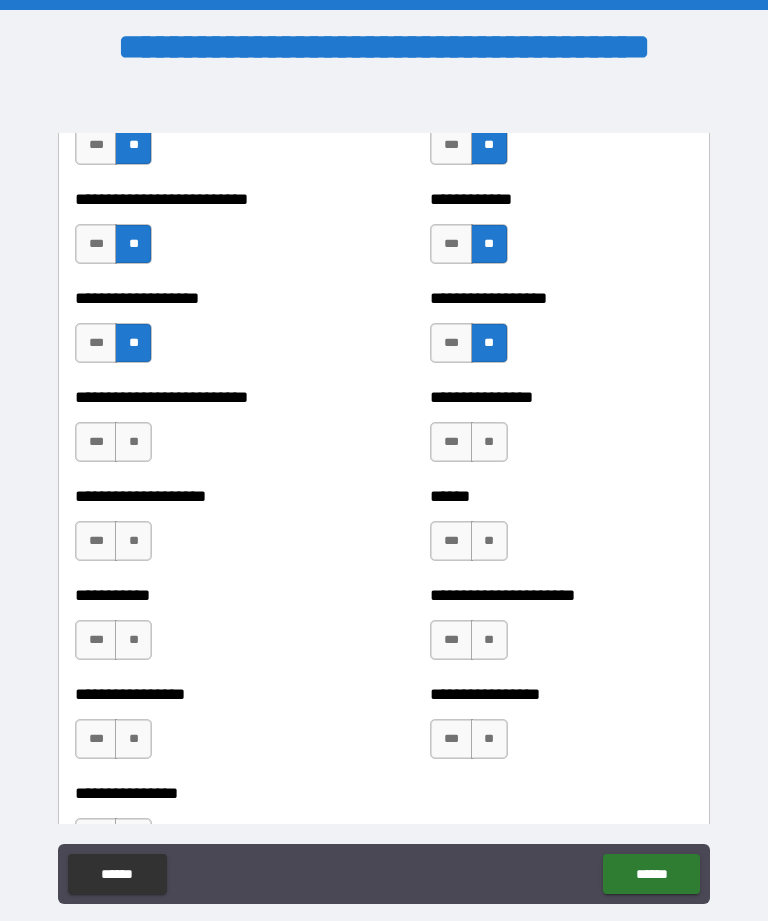 click on "**" at bounding box center (489, 442) 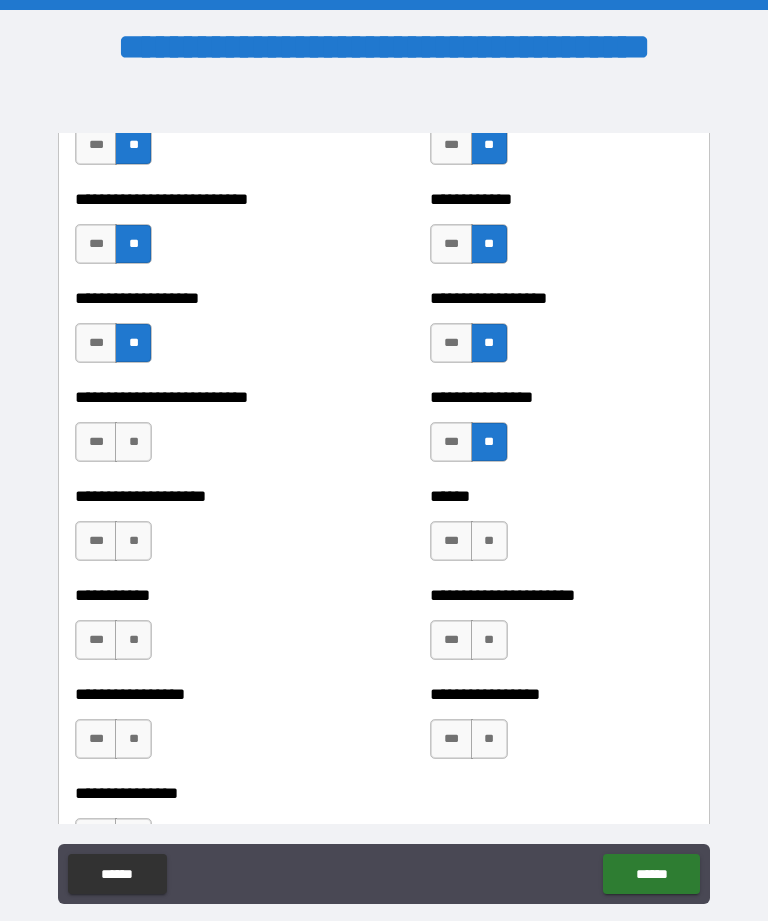 click on "**" at bounding box center [489, 541] 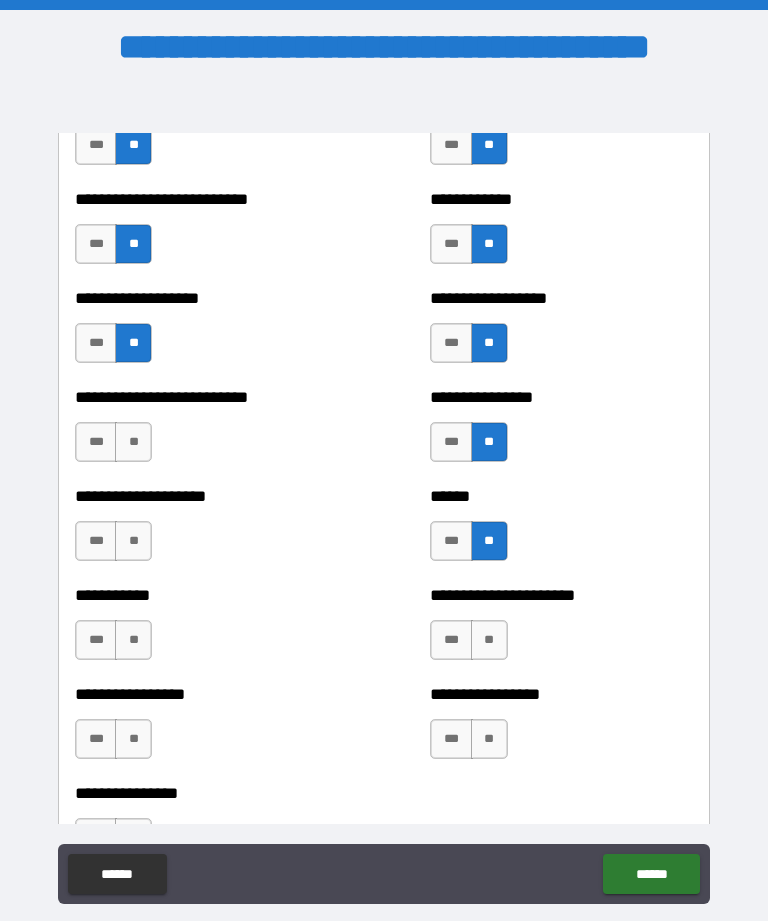 click on "**" at bounding box center [489, 640] 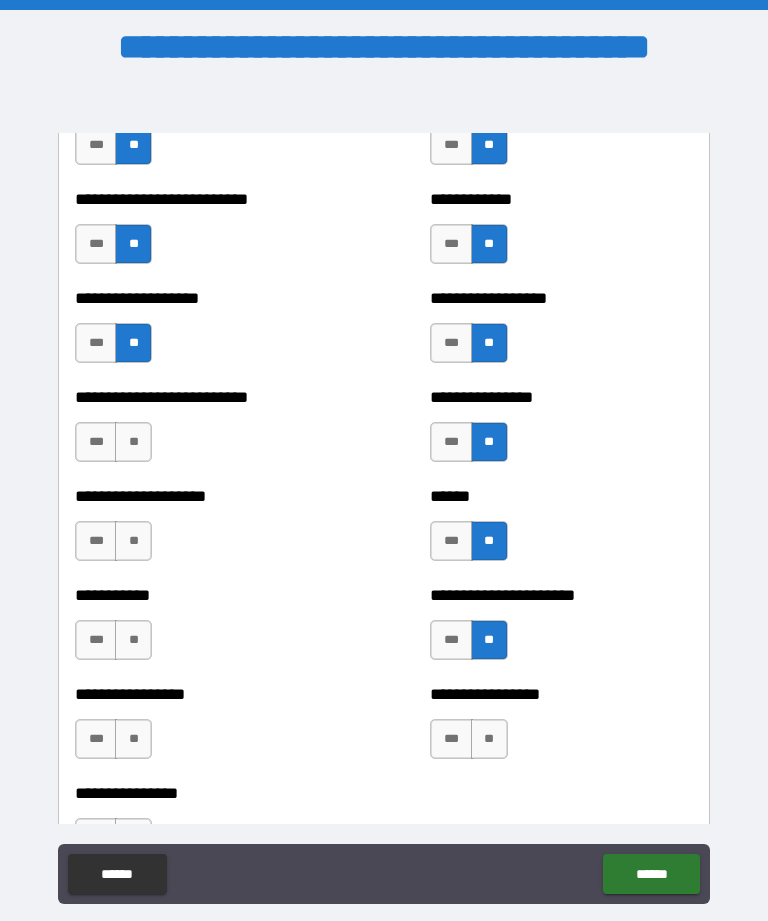 click on "**" at bounding box center [489, 739] 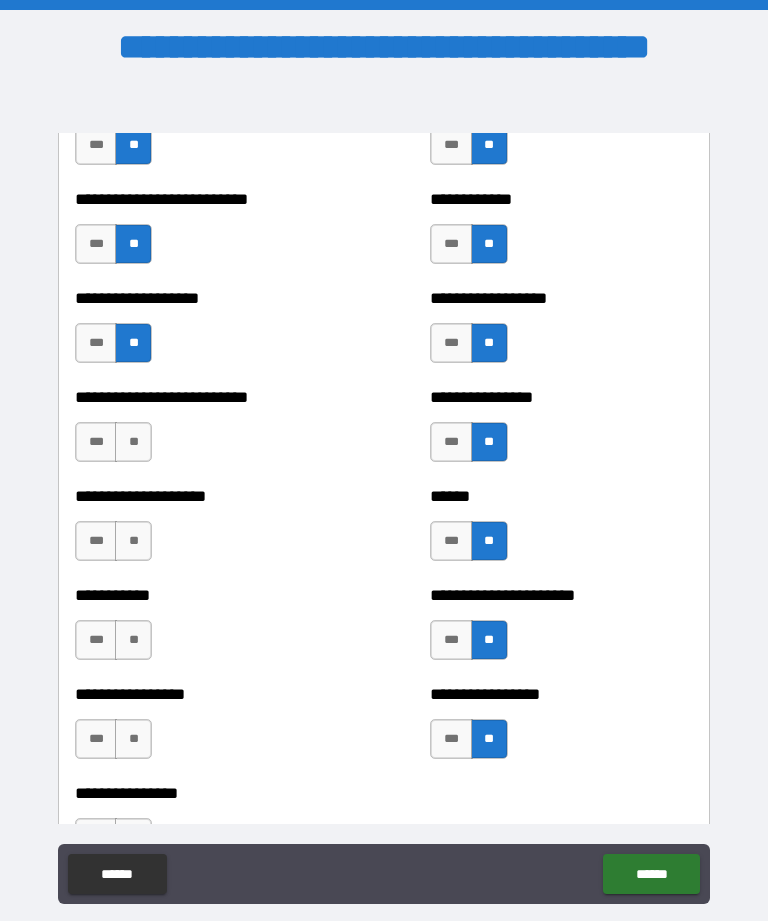 click on "**" at bounding box center [133, 442] 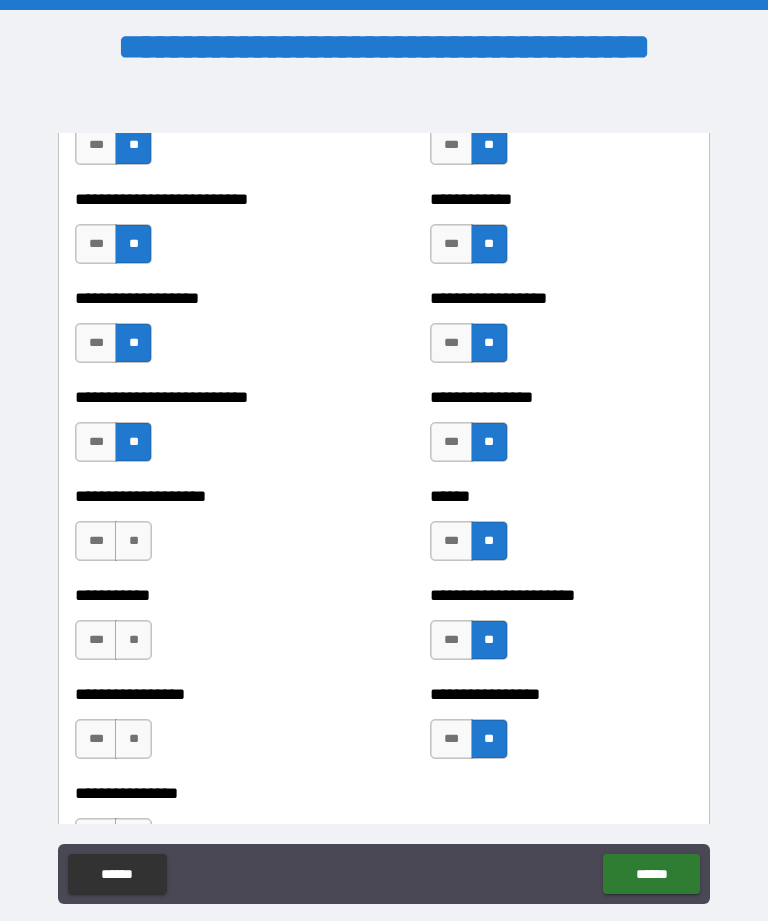 click on "**********" at bounding box center [206, 531] 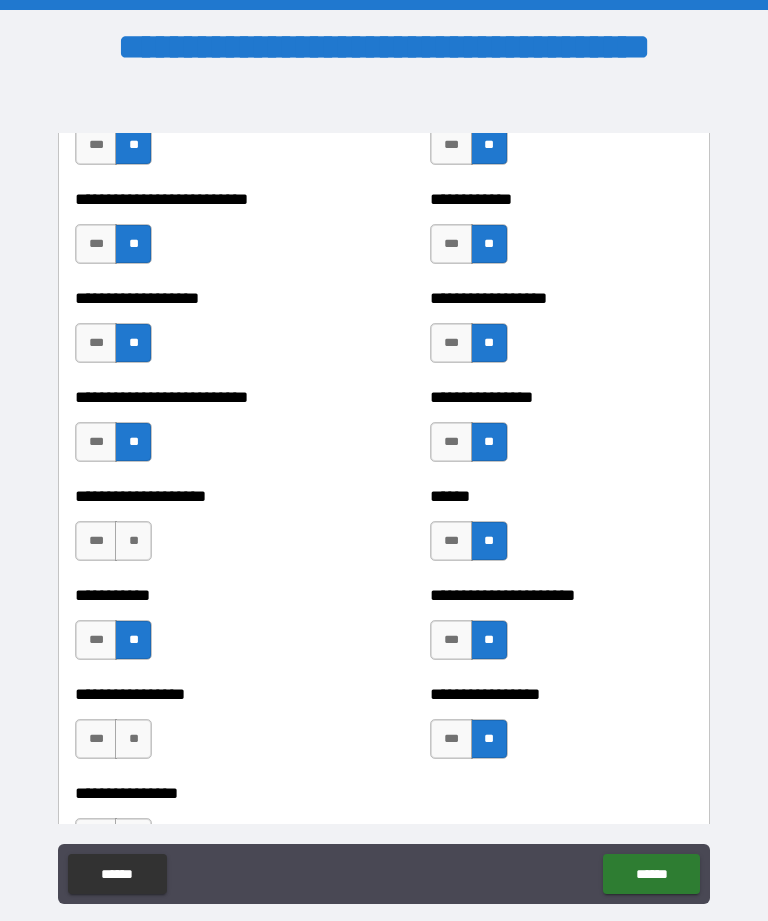 click on "**" at bounding box center (133, 739) 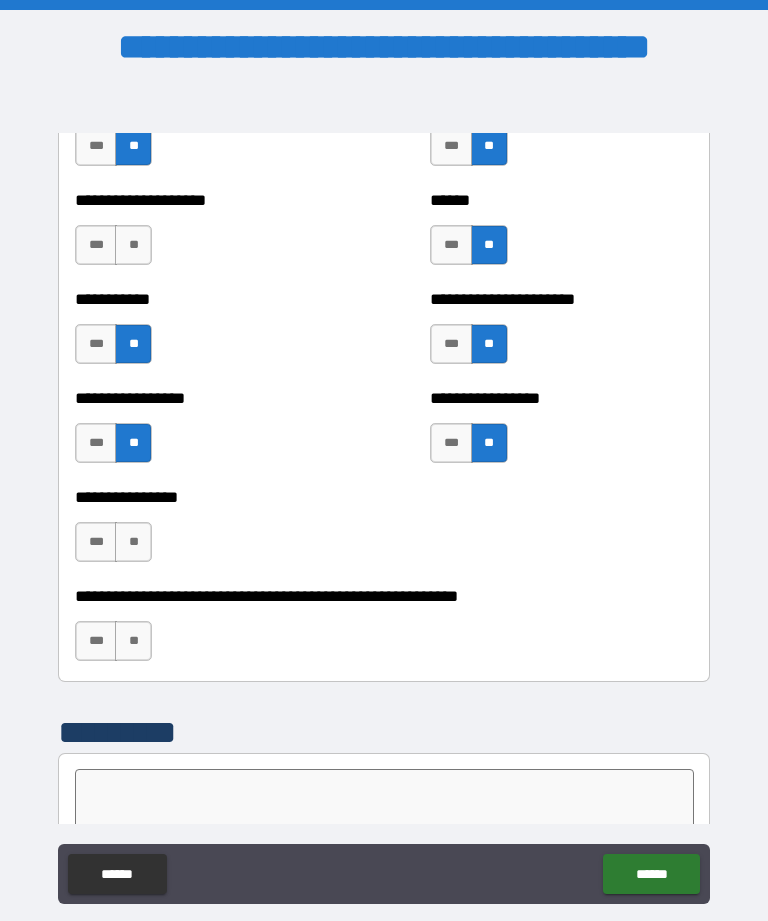 scroll, scrollTop: 5970, scrollLeft: 0, axis: vertical 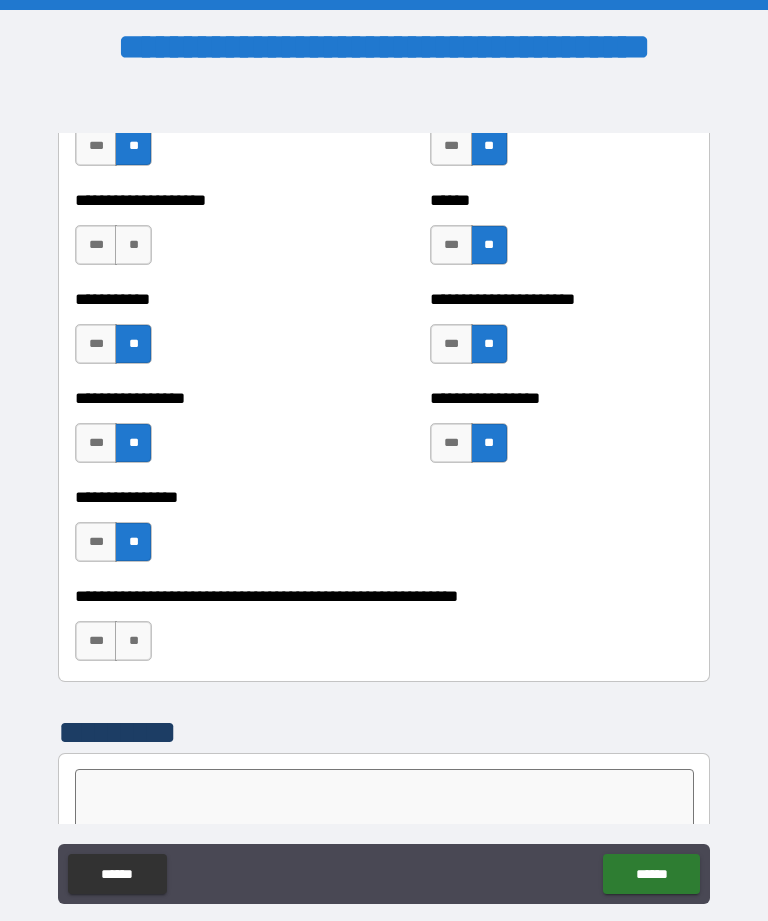 click on "**" at bounding box center (133, 641) 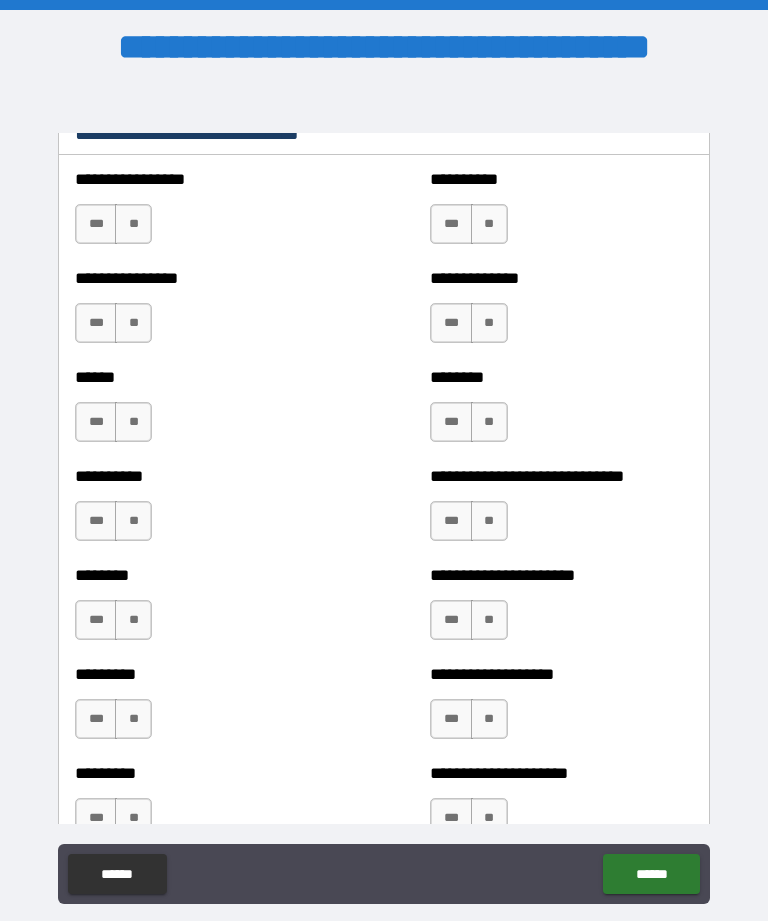 scroll, scrollTop: 6820, scrollLeft: 0, axis: vertical 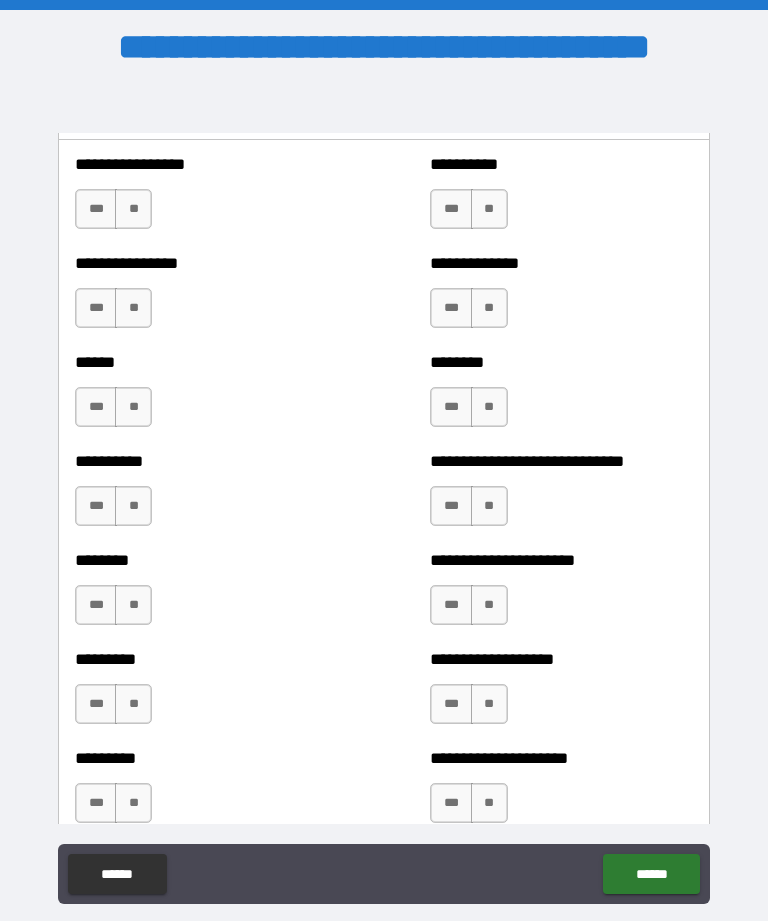 click on "**" at bounding box center (489, 209) 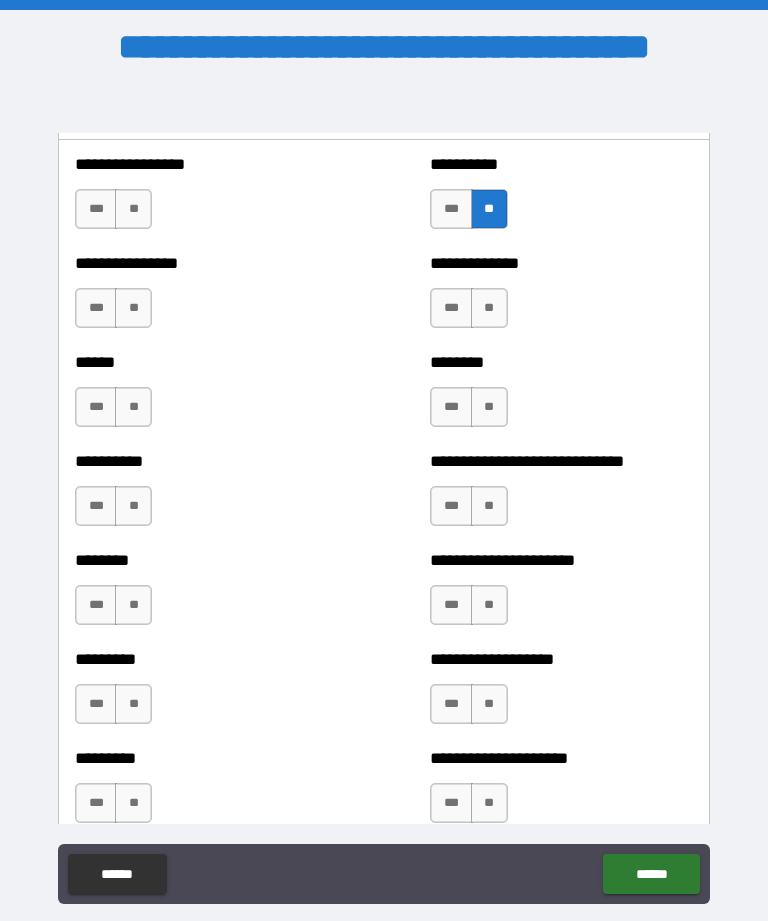 click on "**" at bounding box center (489, 308) 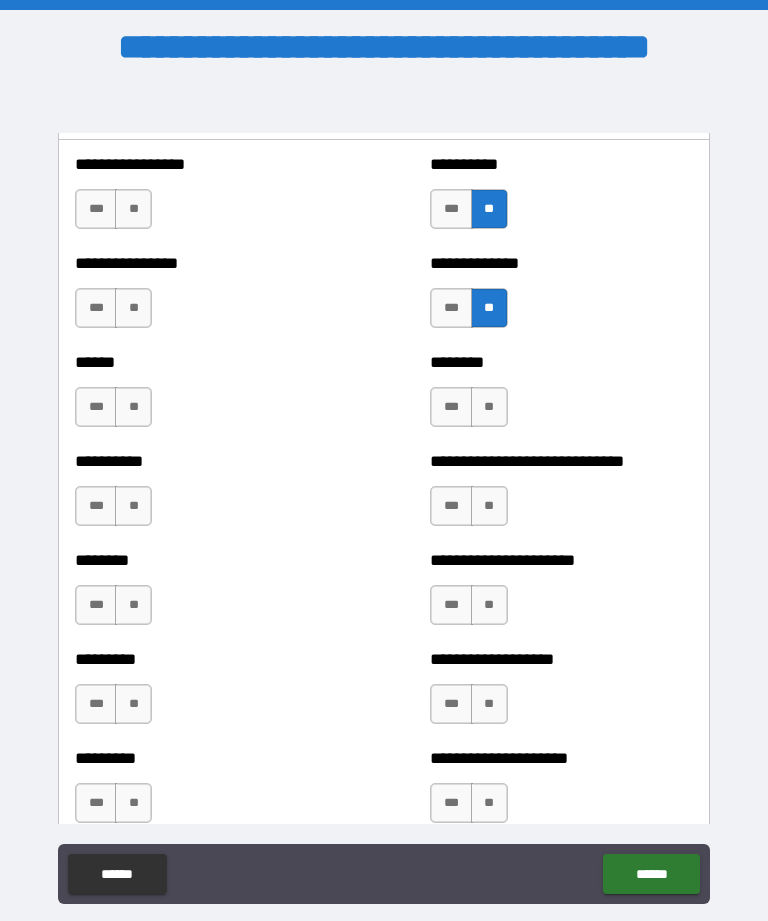 click on "**" at bounding box center [133, 209] 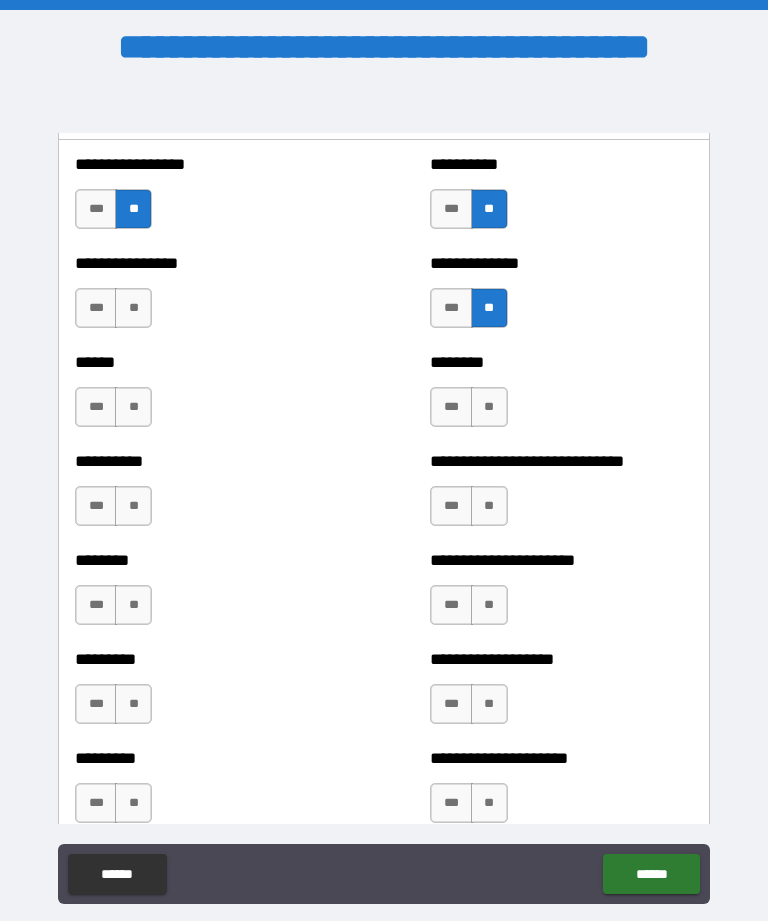 click on "**" at bounding box center (133, 308) 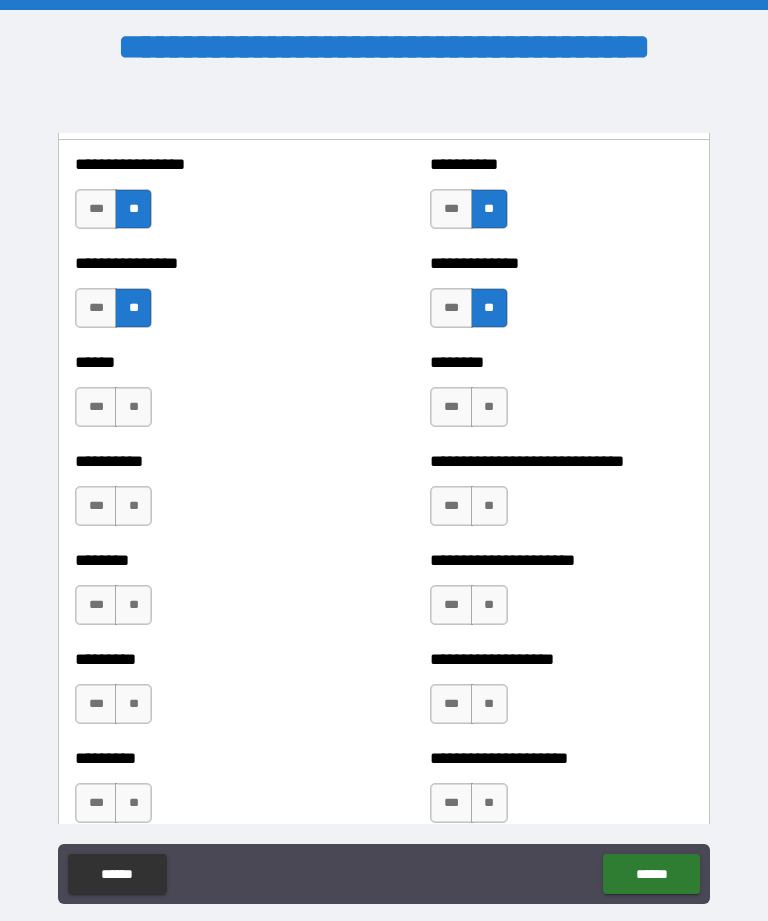 click on "**" at bounding box center (133, 407) 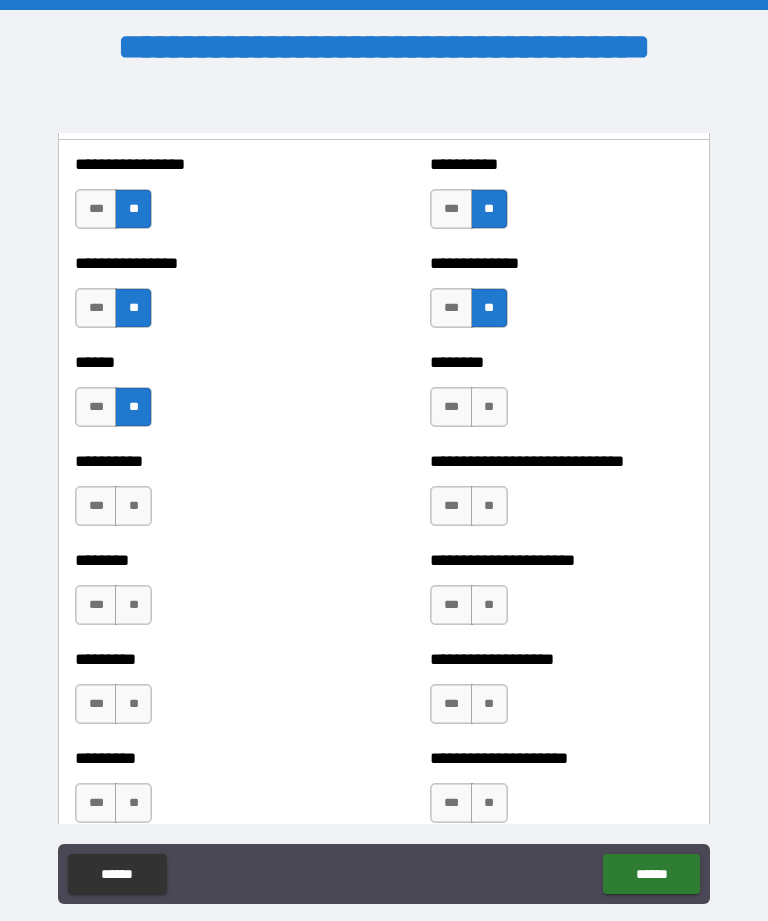 click on "**" at bounding box center (133, 506) 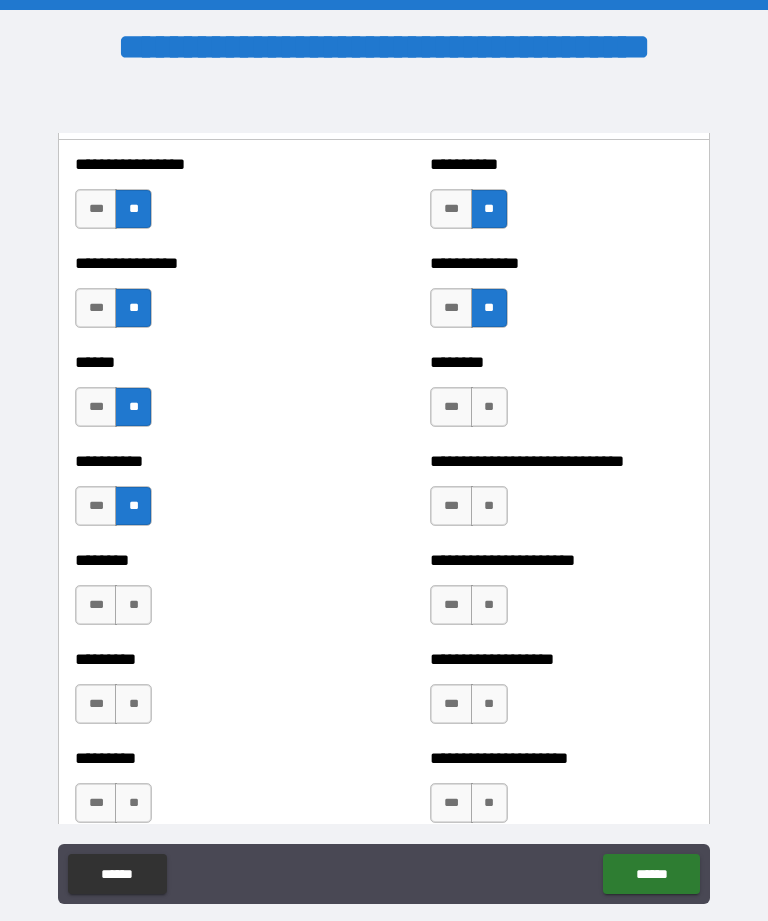 click on "**" at bounding box center (489, 407) 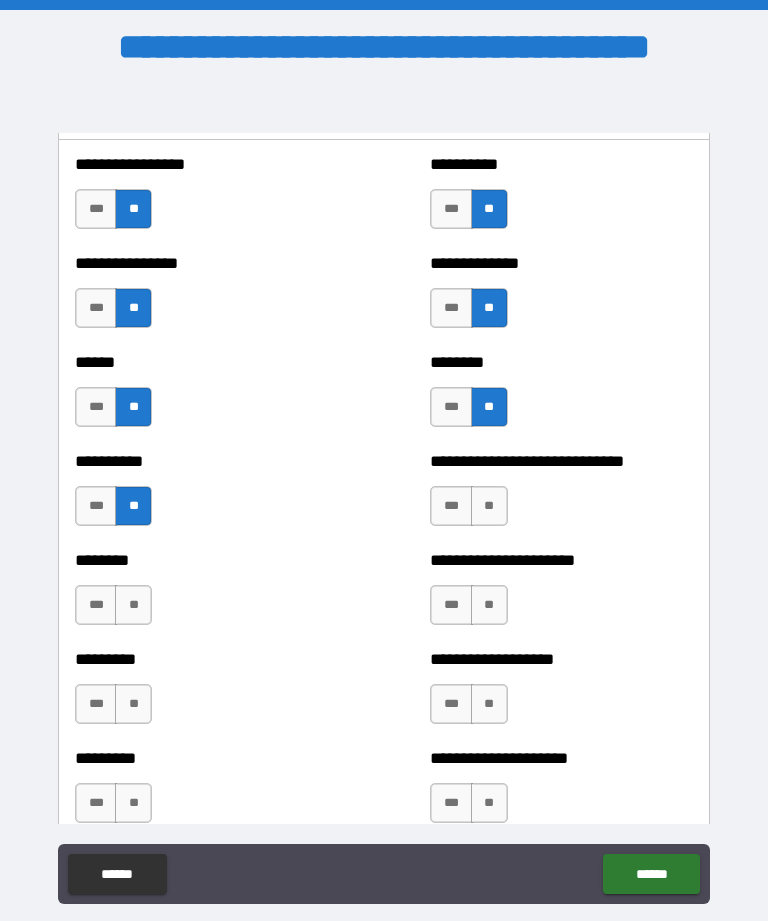 click on "**" at bounding box center (489, 506) 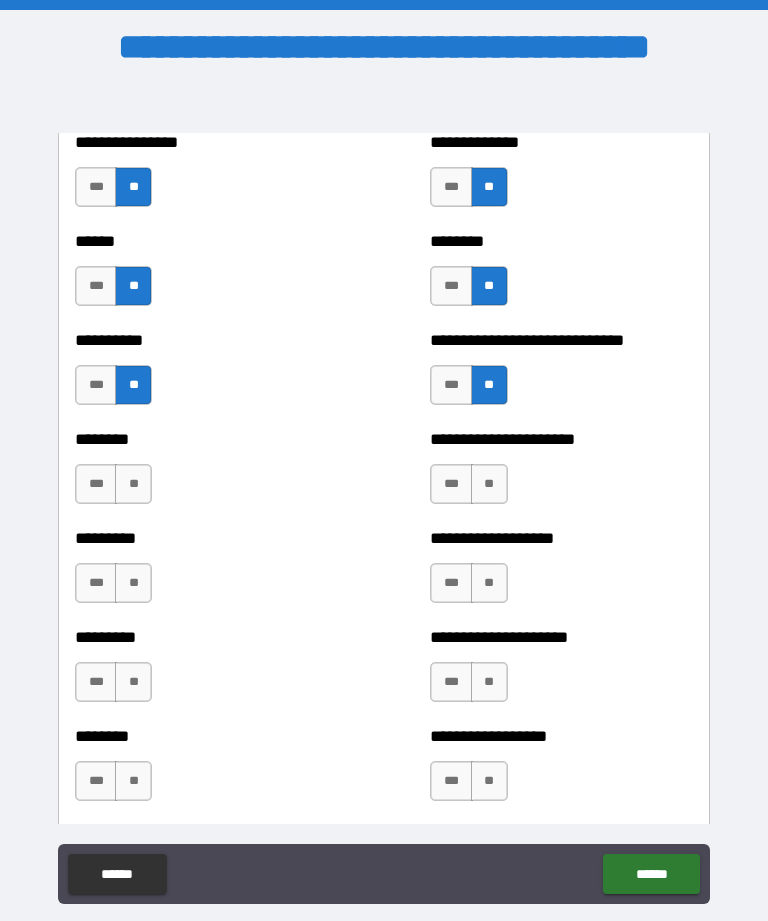 scroll, scrollTop: 6993, scrollLeft: 0, axis: vertical 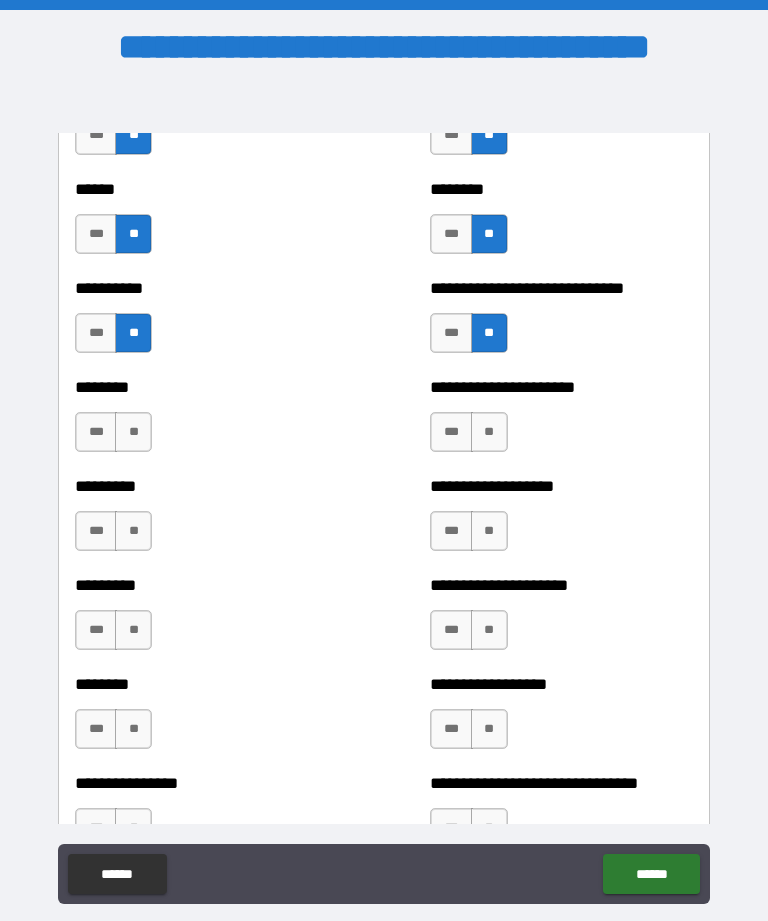 click on "**" at bounding box center (133, 432) 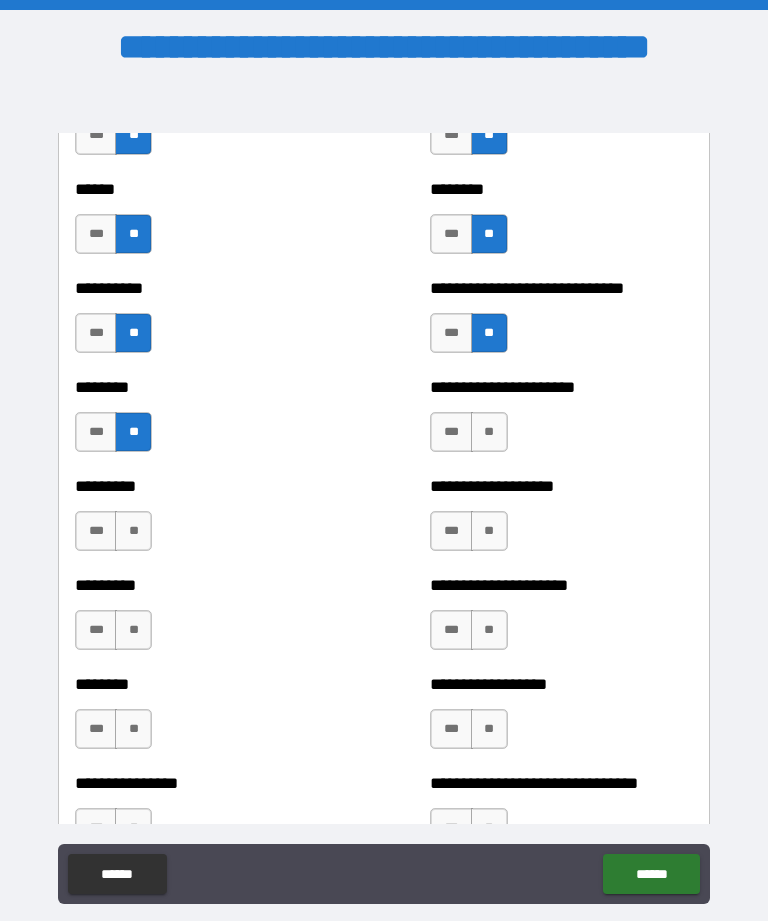 click on "**" at bounding box center (133, 531) 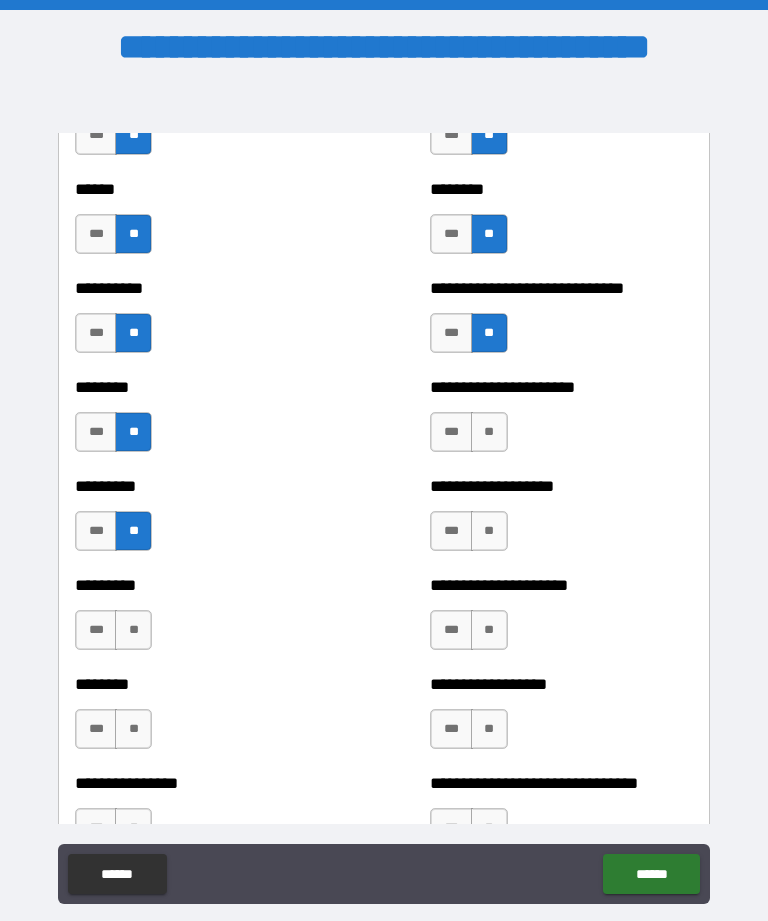 click on "**" at bounding box center [489, 432] 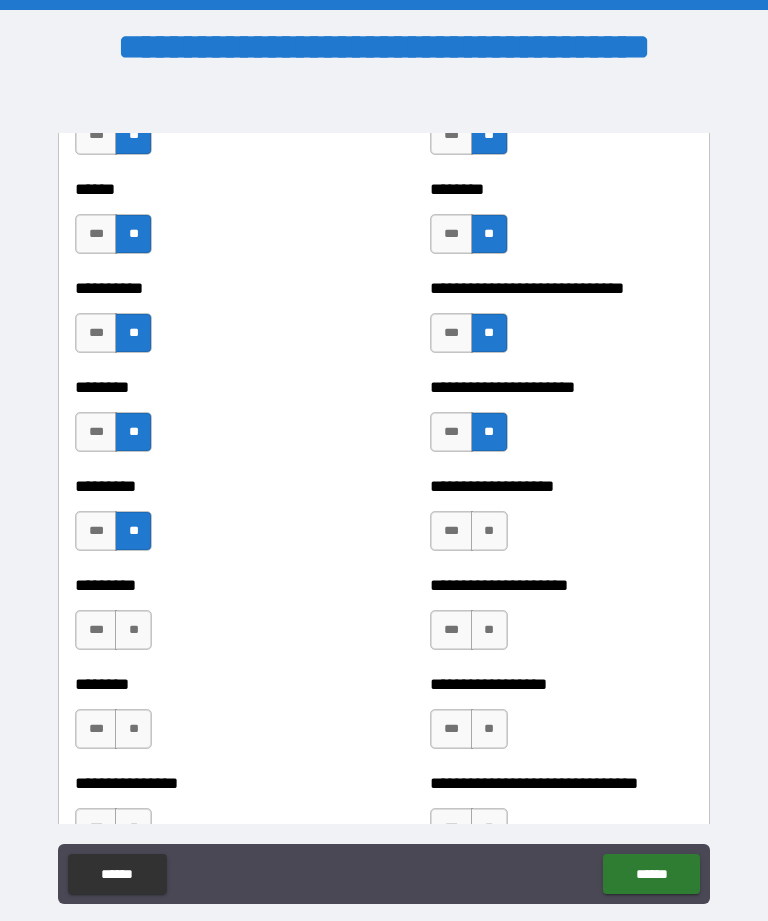 click on "**" at bounding box center [489, 531] 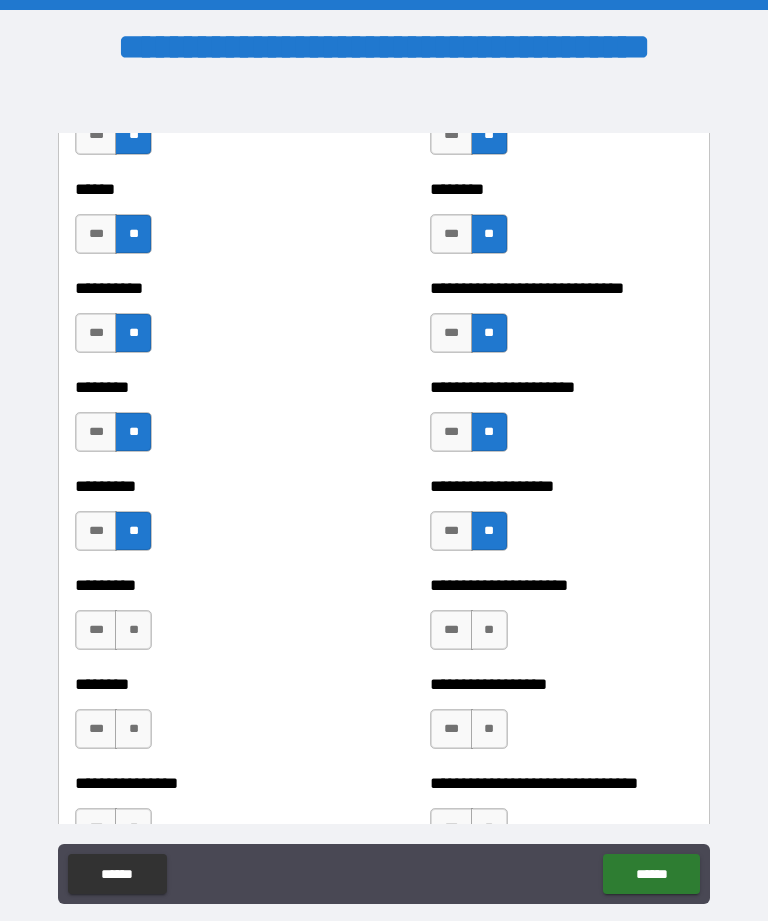 click on "**" at bounding box center [489, 630] 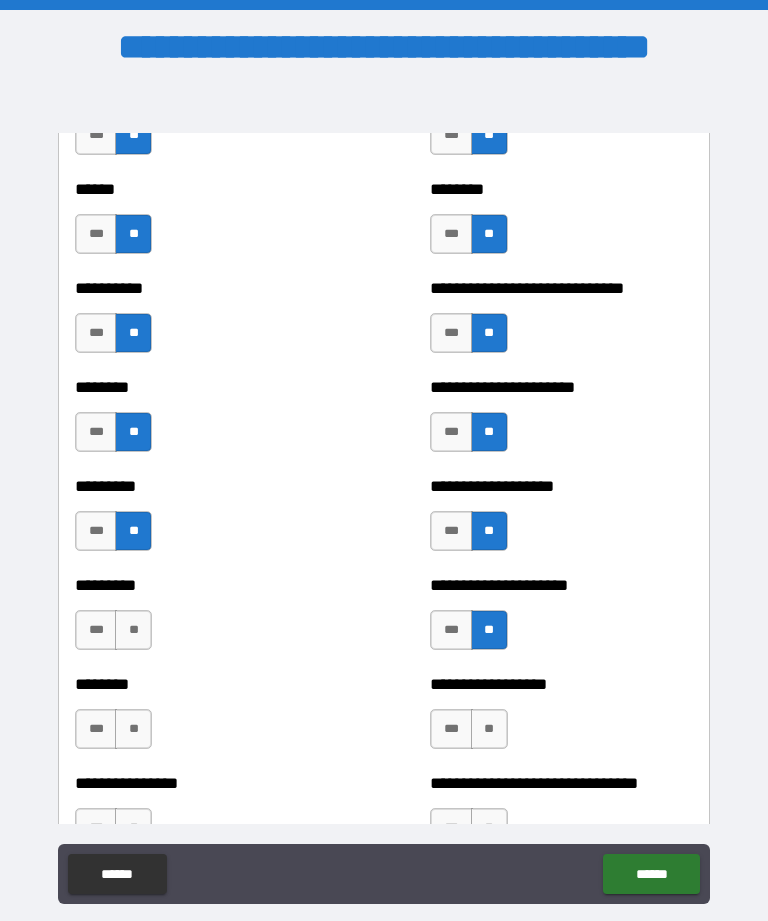 click on "**" at bounding box center (133, 630) 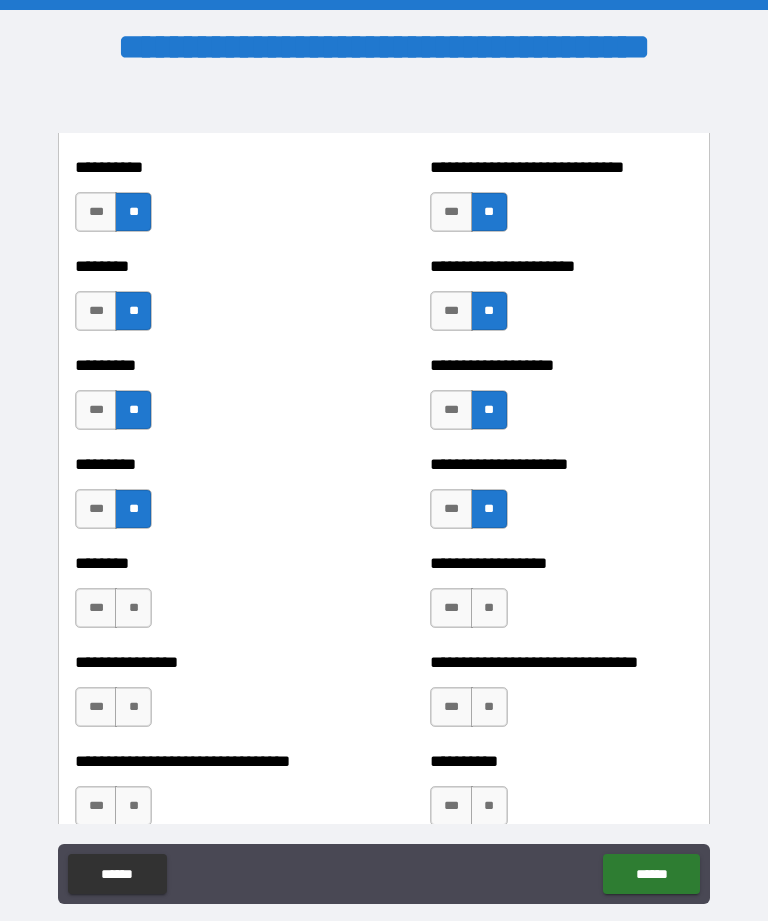 scroll, scrollTop: 7117, scrollLeft: 0, axis: vertical 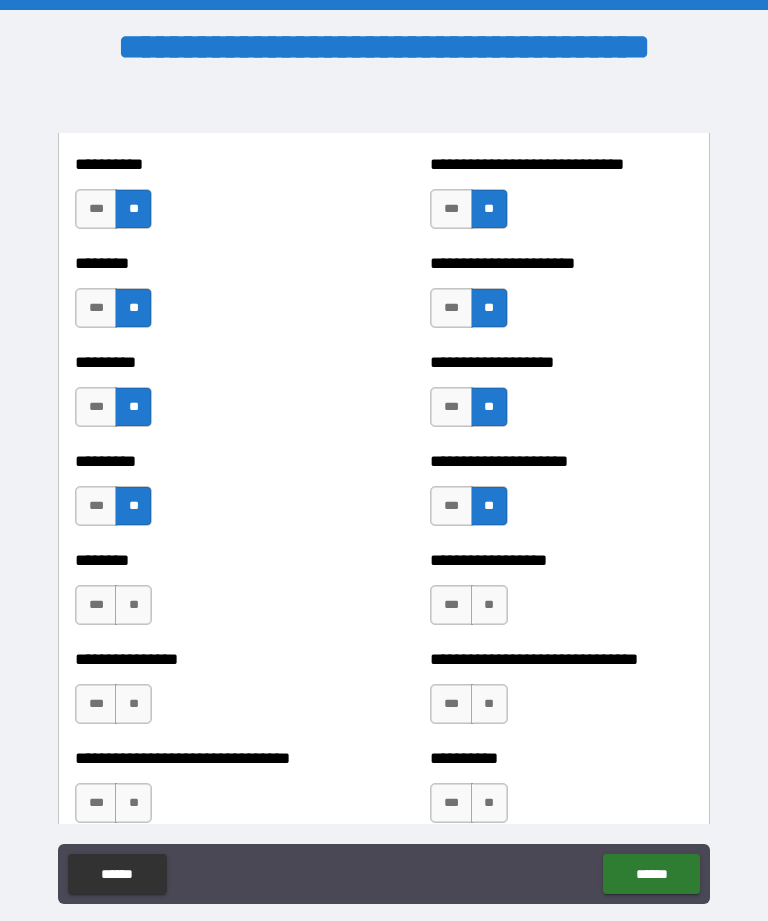 click on "**" at bounding box center (133, 605) 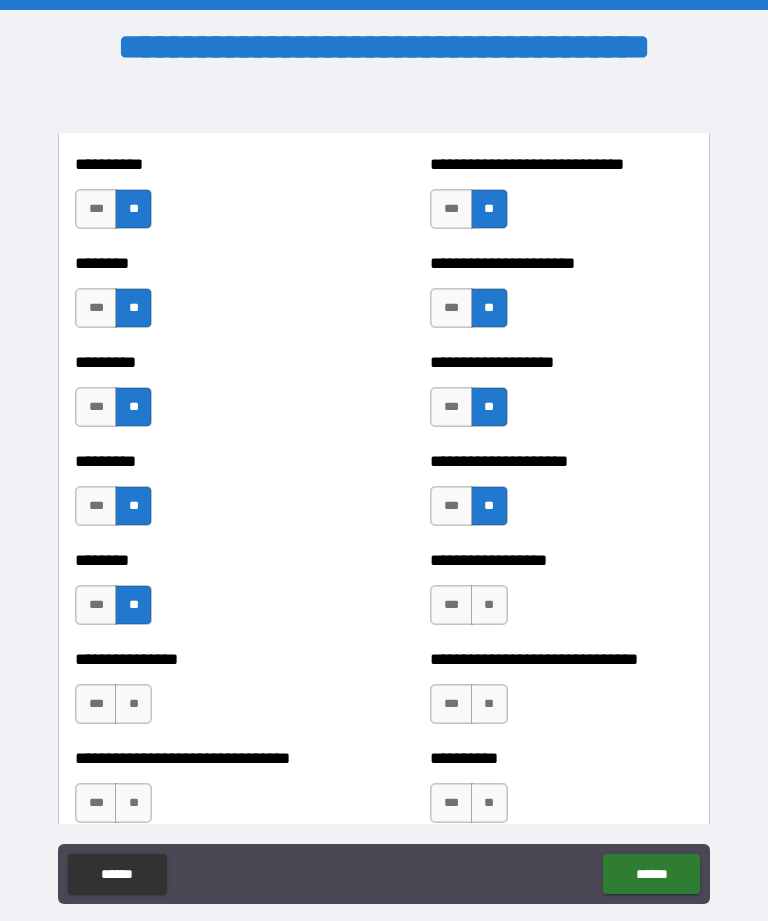 click on "**" at bounding box center (133, 704) 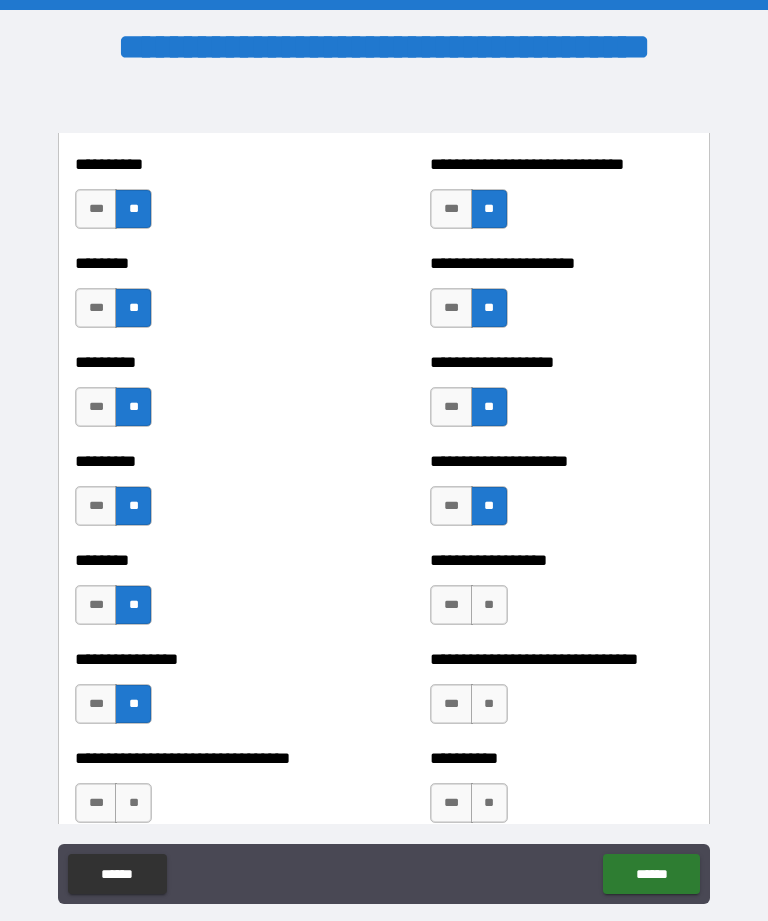 click on "**" at bounding box center (489, 605) 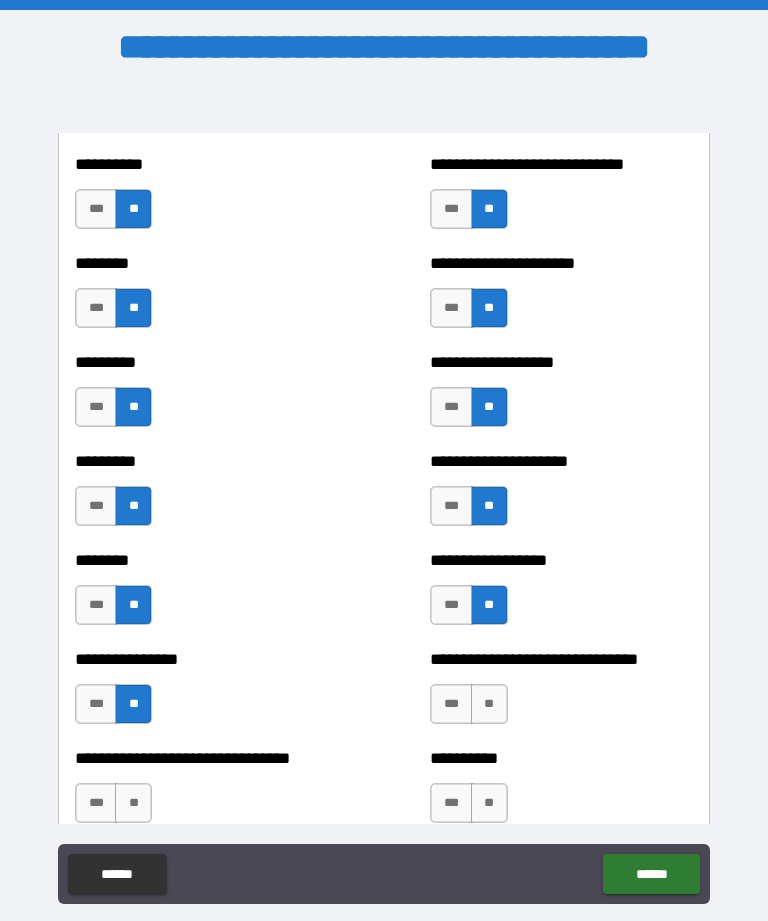 click on "**" at bounding box center (489, 704) 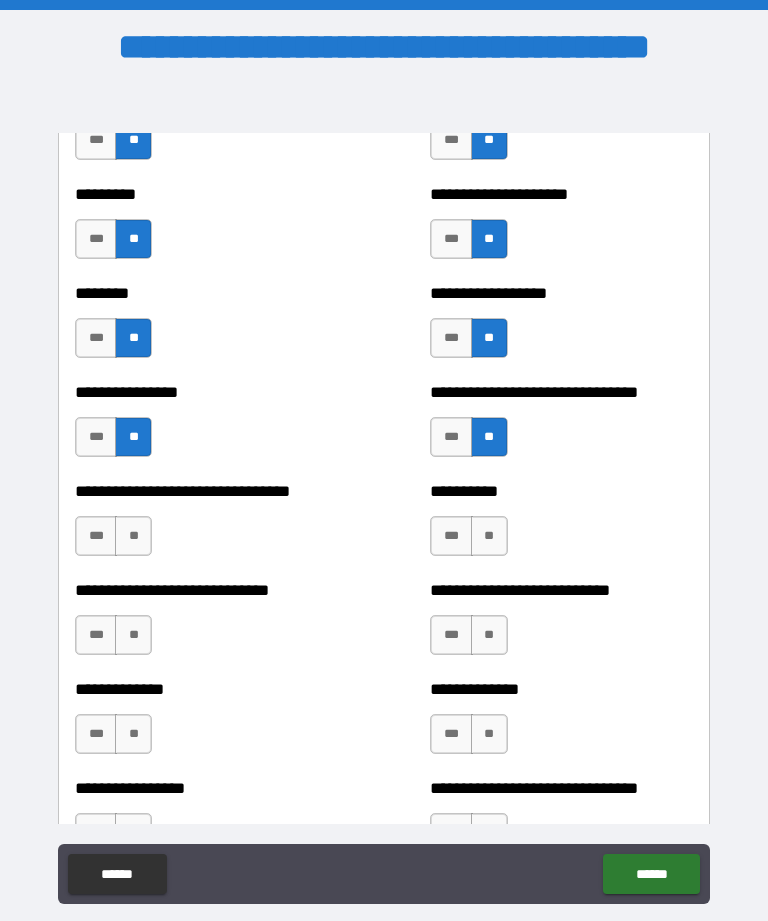 scroll, scrollTop: 7393, scrollLeft: 0, axis: vertical 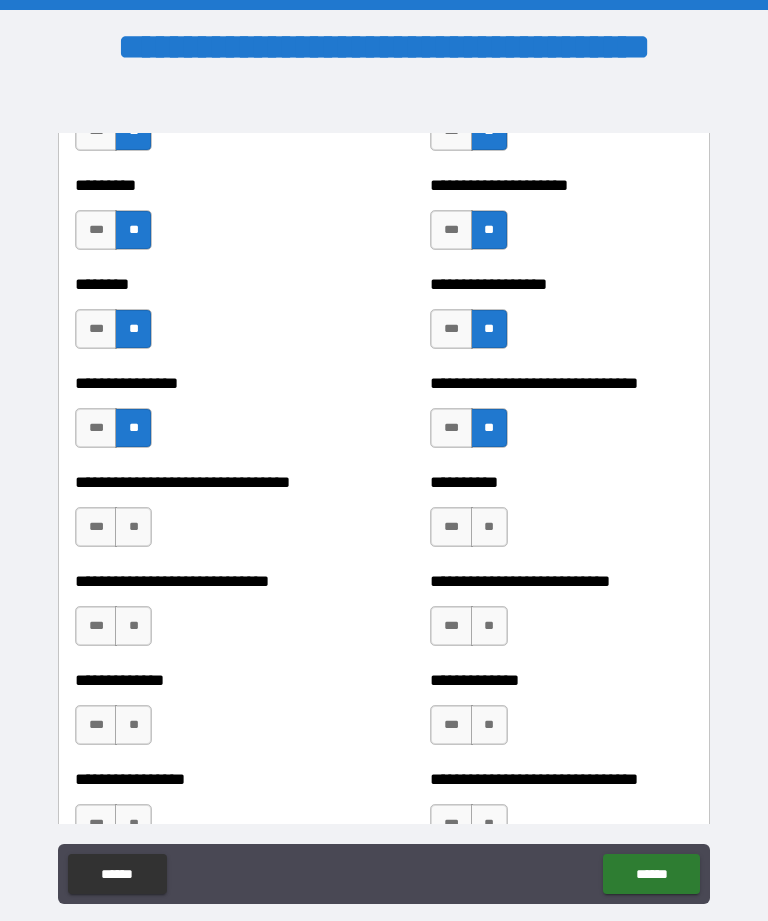 click on "**" at bounding box center (489, 527) 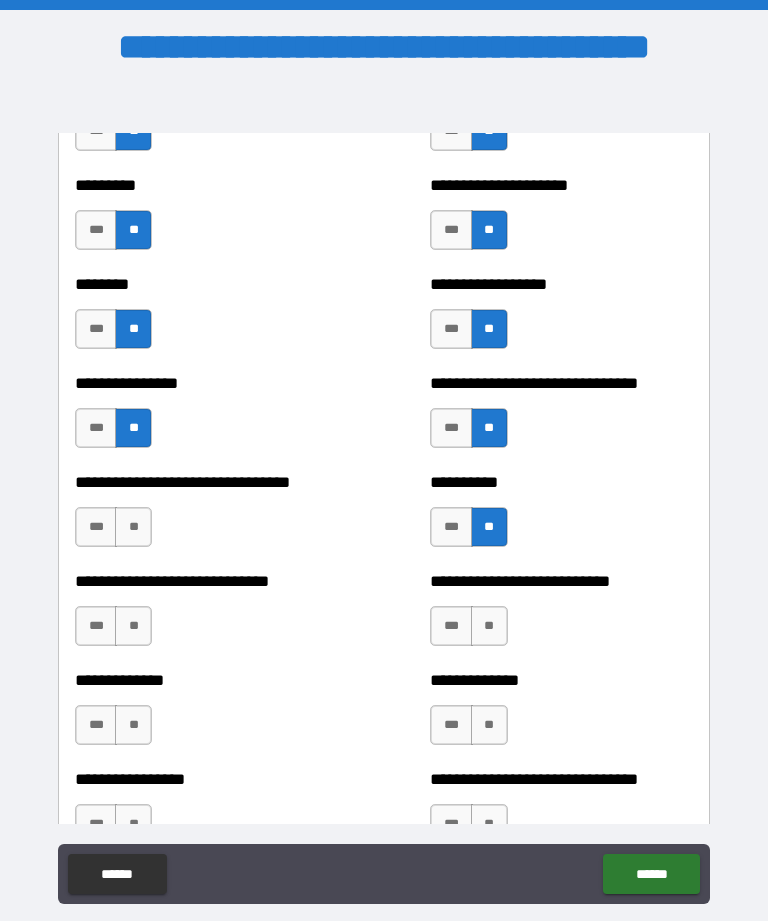 click on "**" at bounding box center (489, 626) 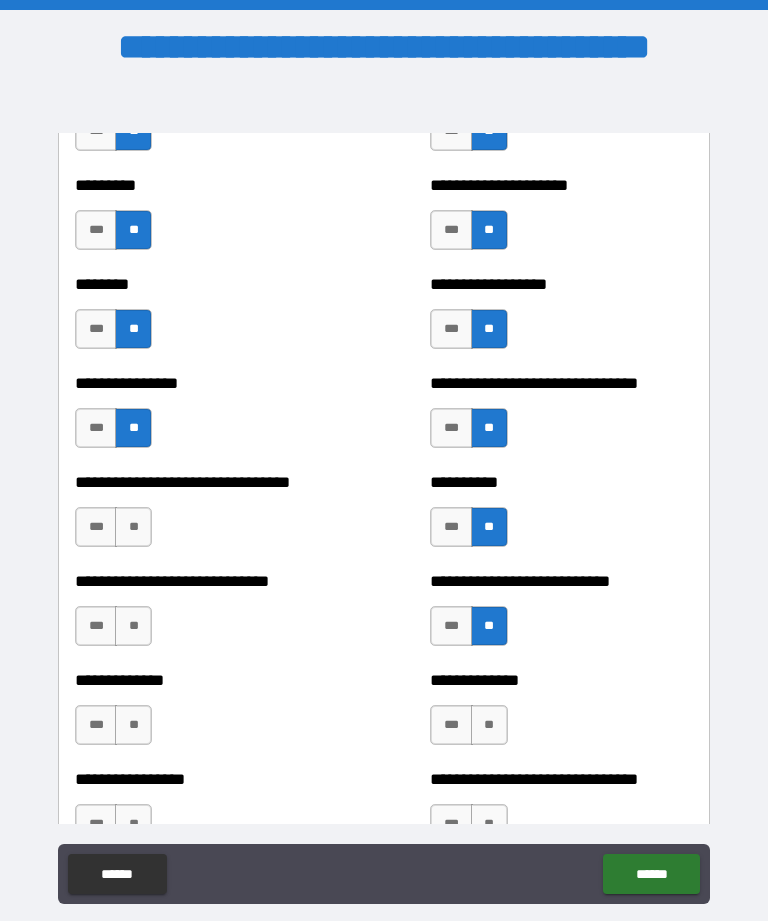 click on "**" at bounding box center (133, 527) 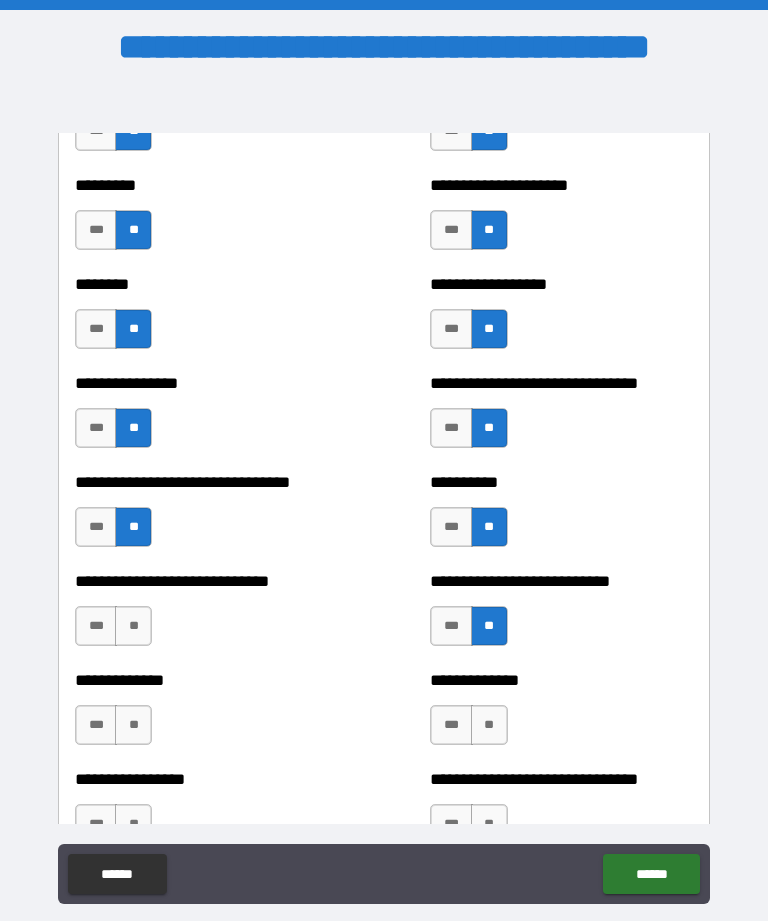 click on "**" at bounding box center (133, 626) 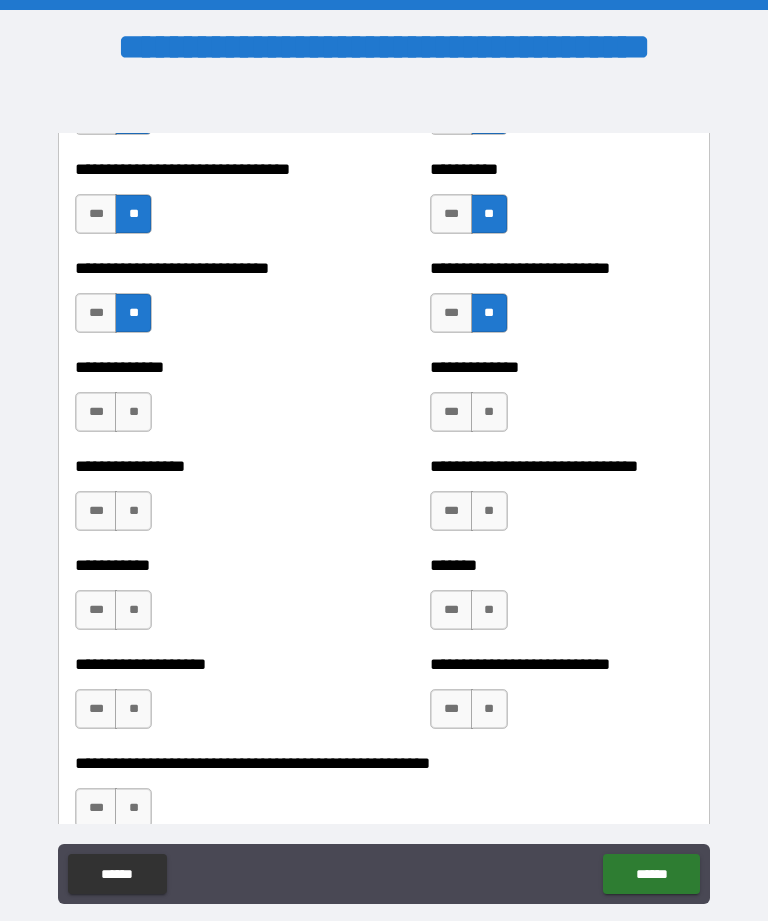scroll, scrollTop: 7733, scrollLeft: 0, axis: vertical 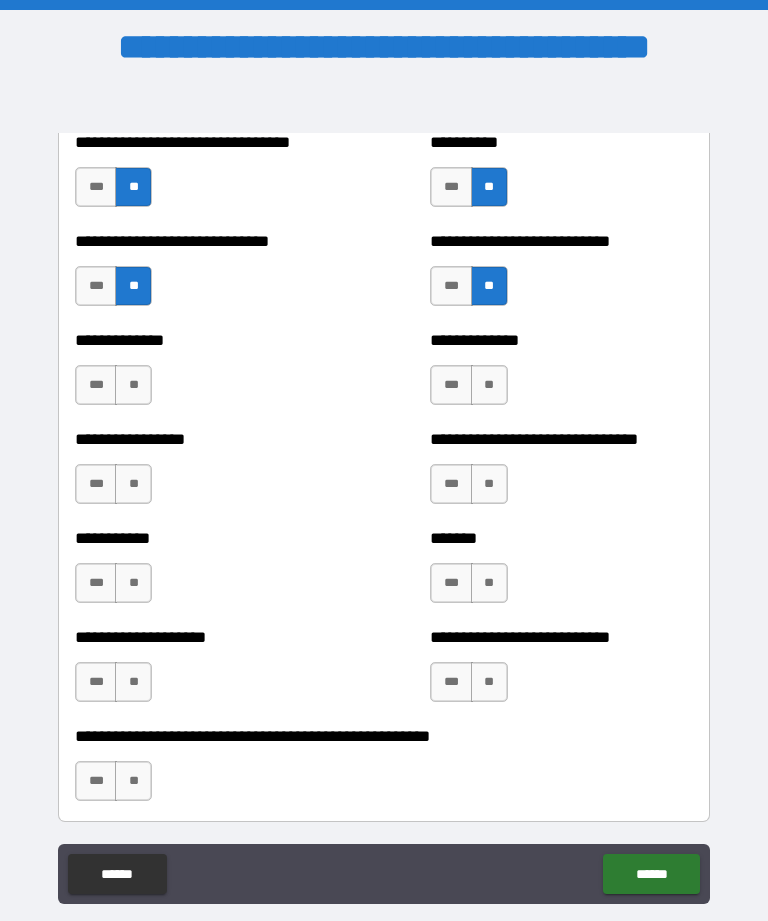 click on "**" at bounding box center [133, 385] 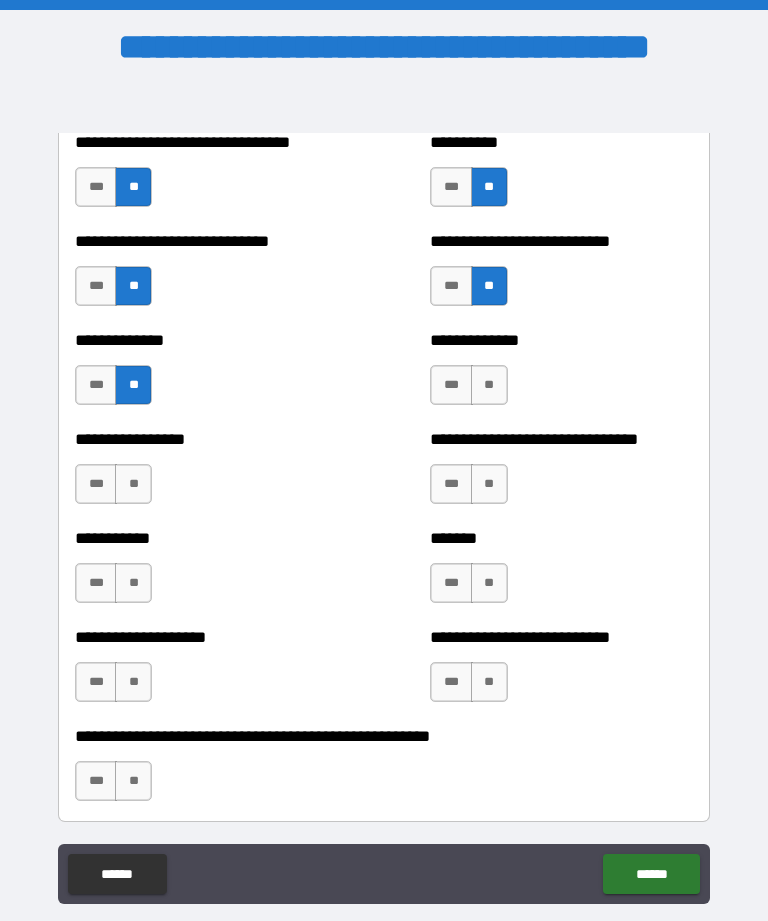 click on "**" at bounding box center (133, 484) 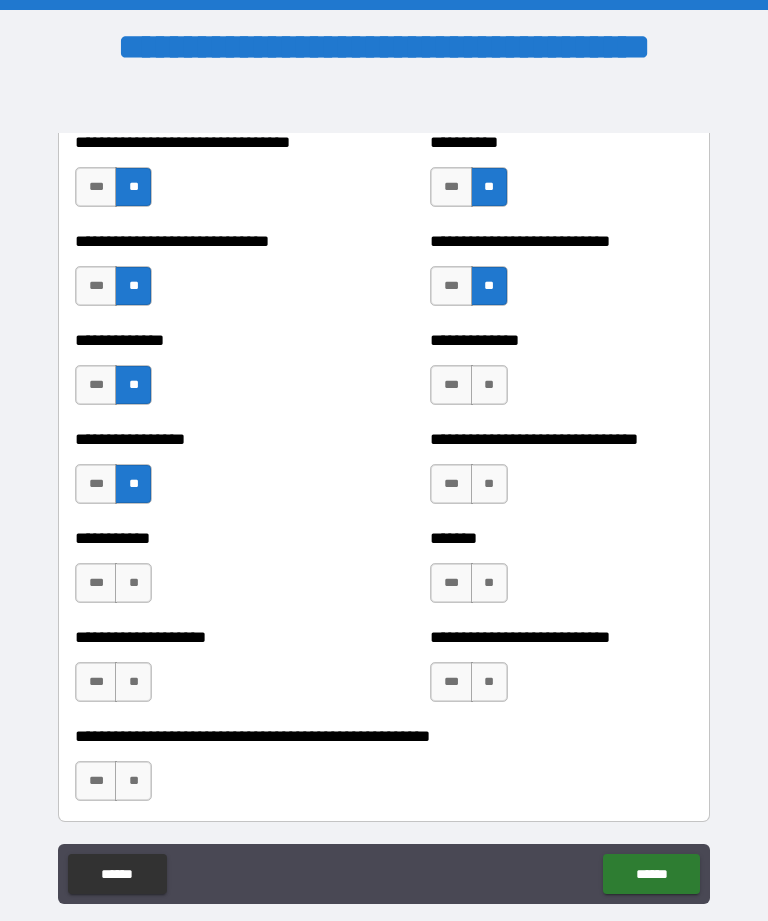 click on "**" at bounding box center (489, 385) 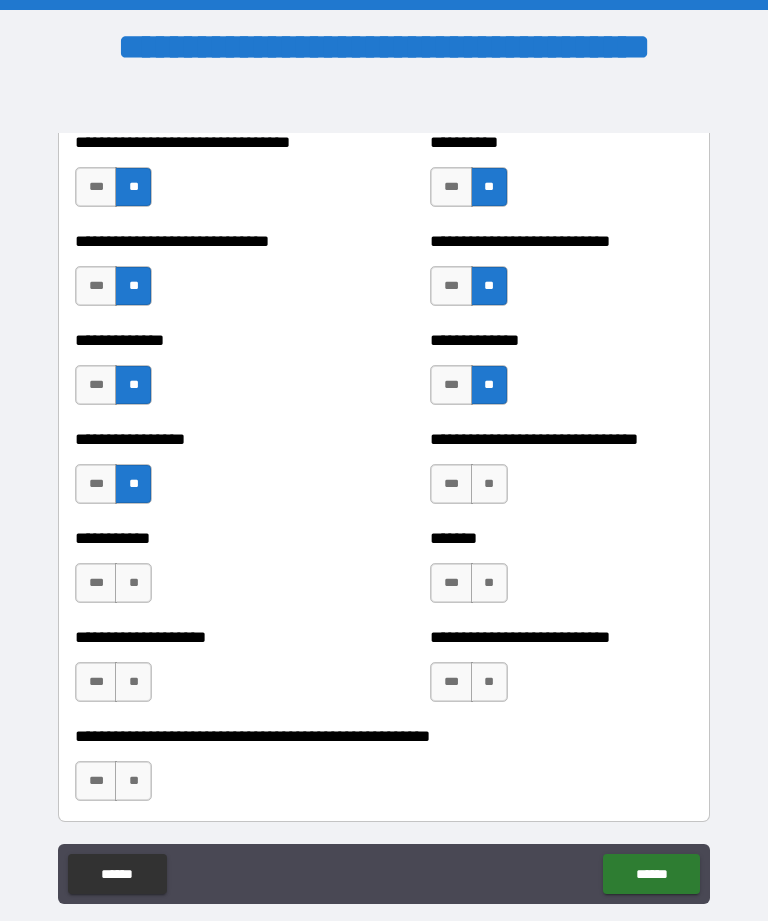 click on "**" at bounding box center (489, 484) 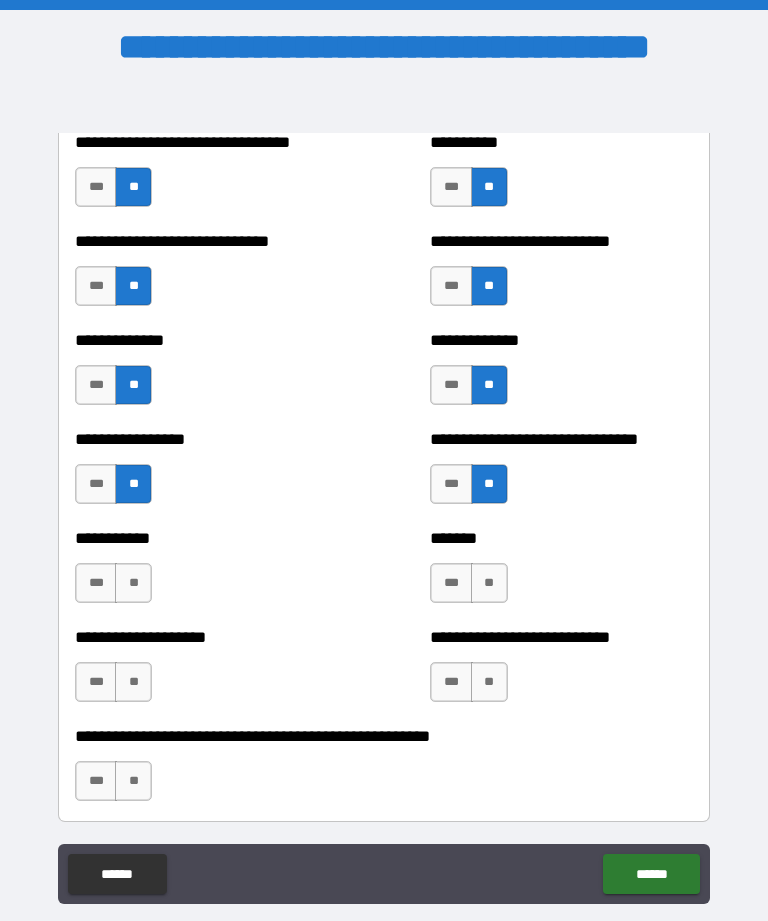 click on "**" at bounding box center (489, 583) 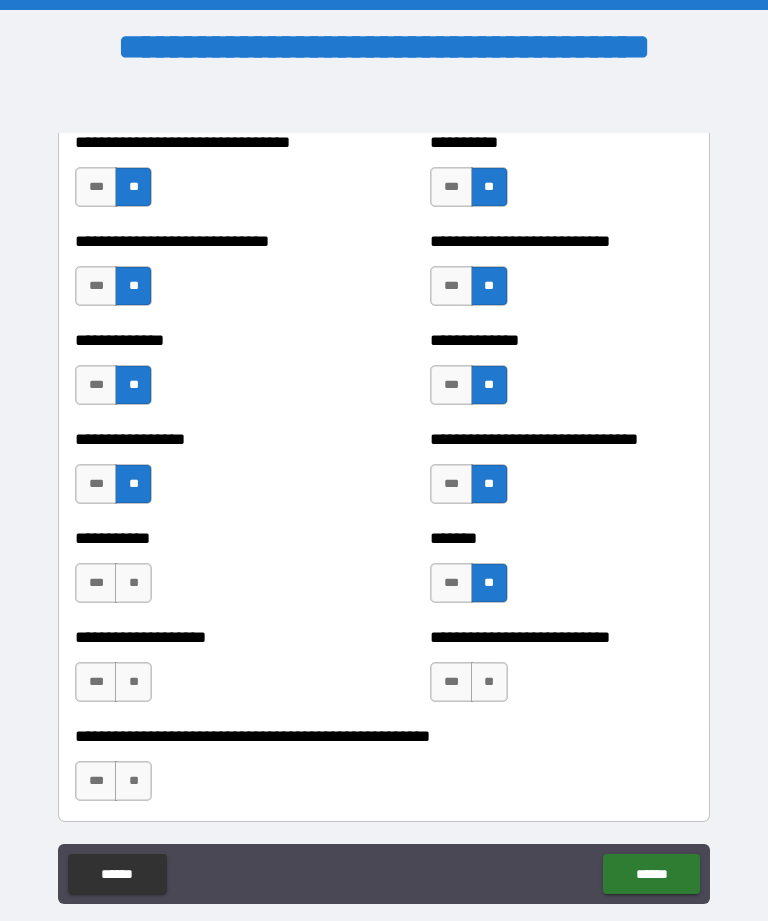 click on "**" at bounding box center [489, 682] 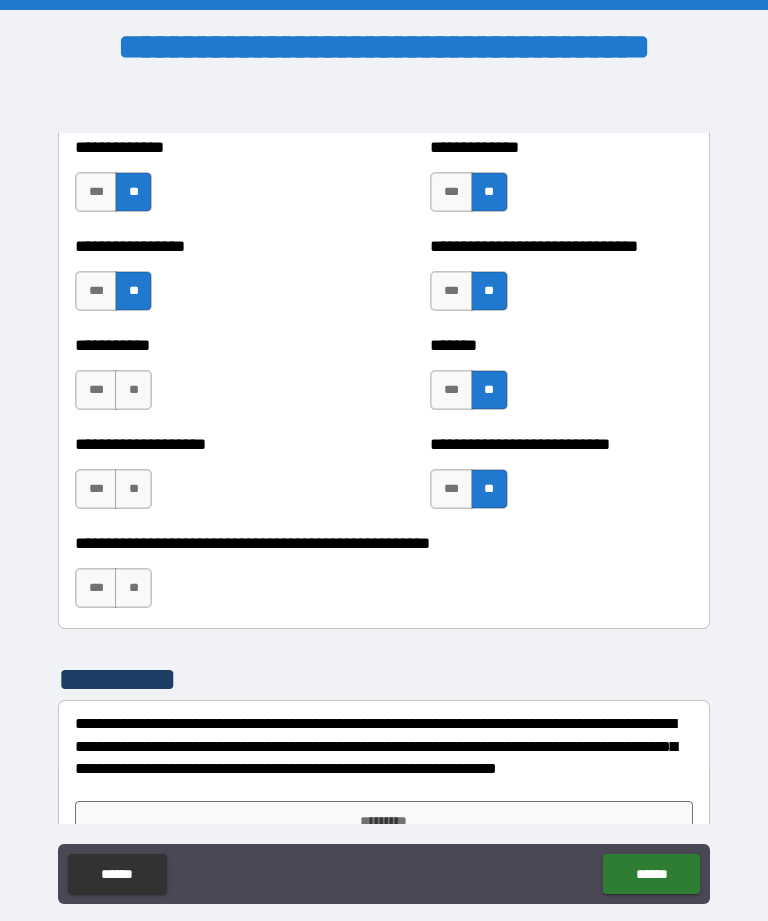 scroll, scrollTop: 7932, scrollLeft: 0, axis: vertical 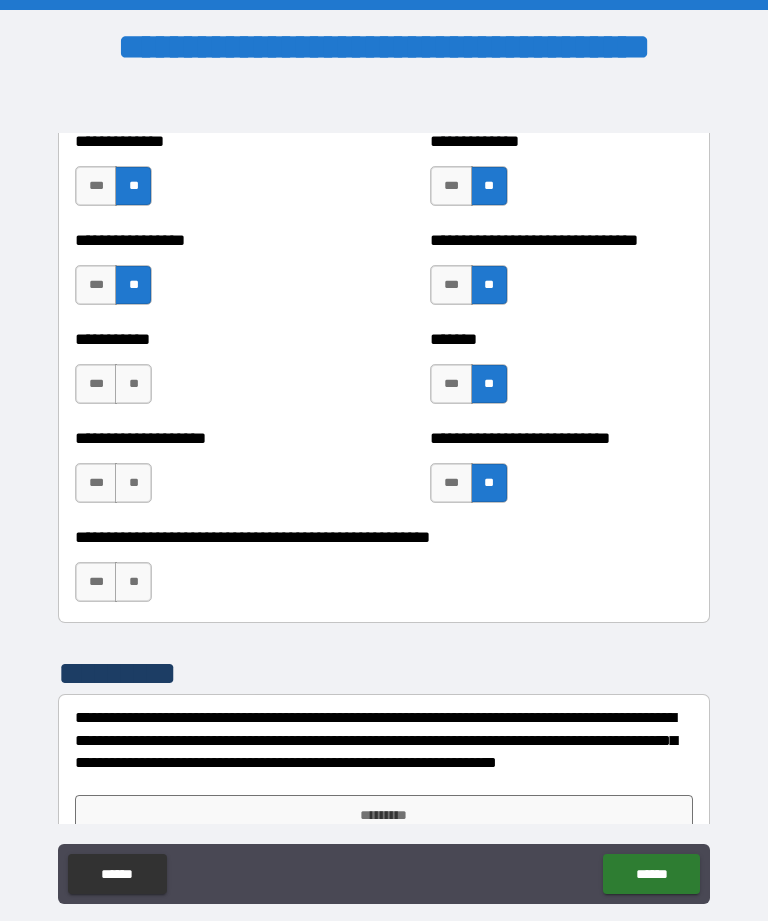 click on "**" at bounding box center (133, 384) 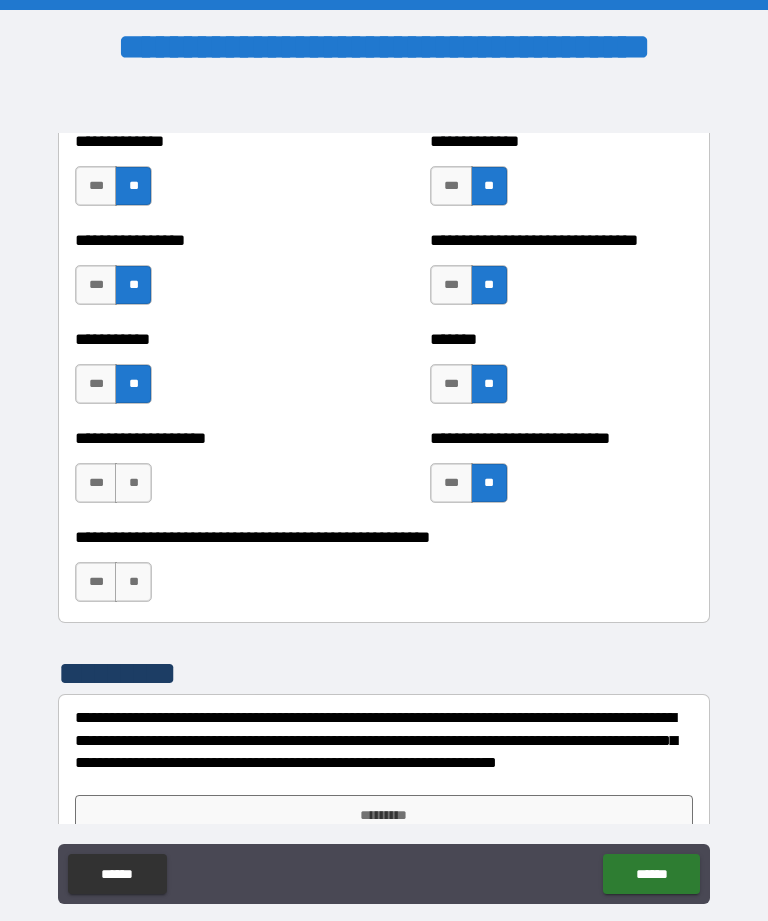 click on "**" at bounding box center (133, 483) 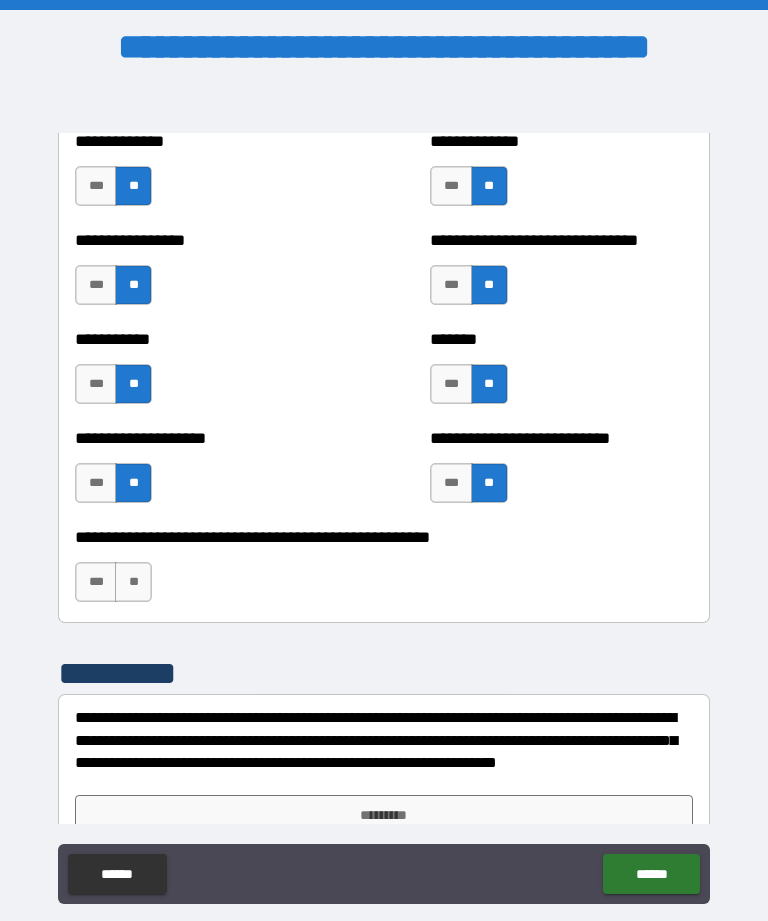 click on "**" at bounding box center (133, 582) 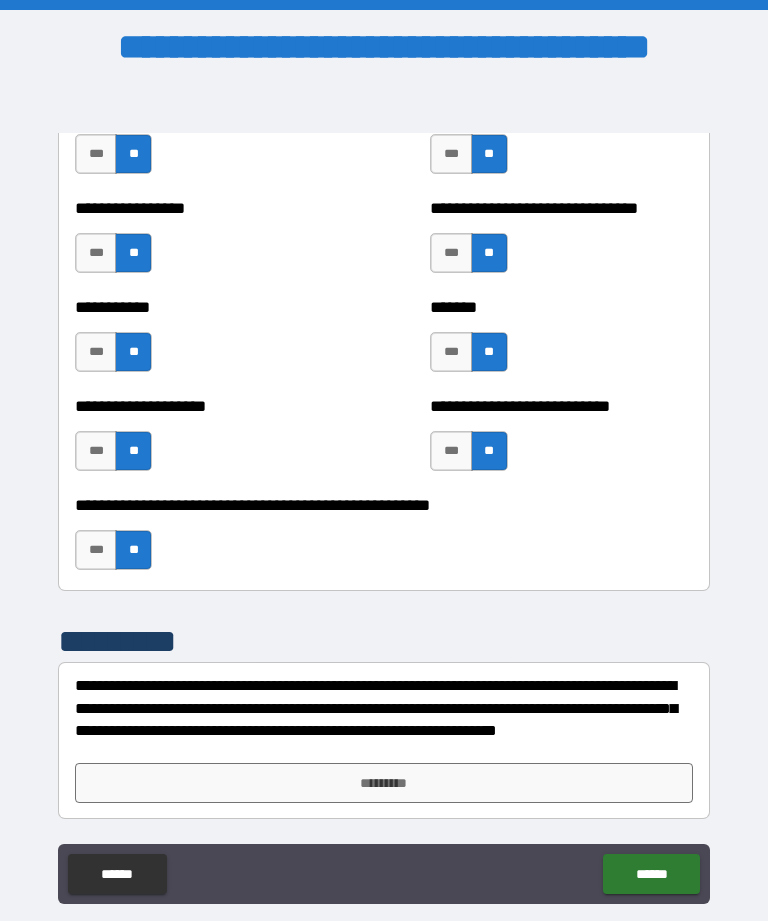 click on "*********" at bounding box center [384, 783] 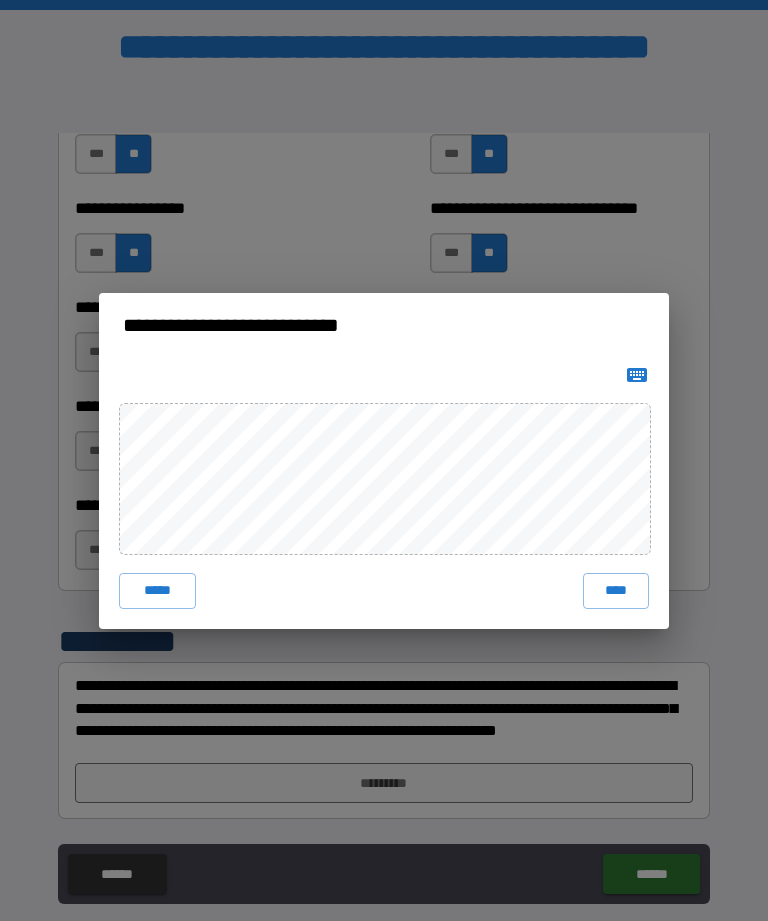 click on "****" at bounding box center (616, 591) 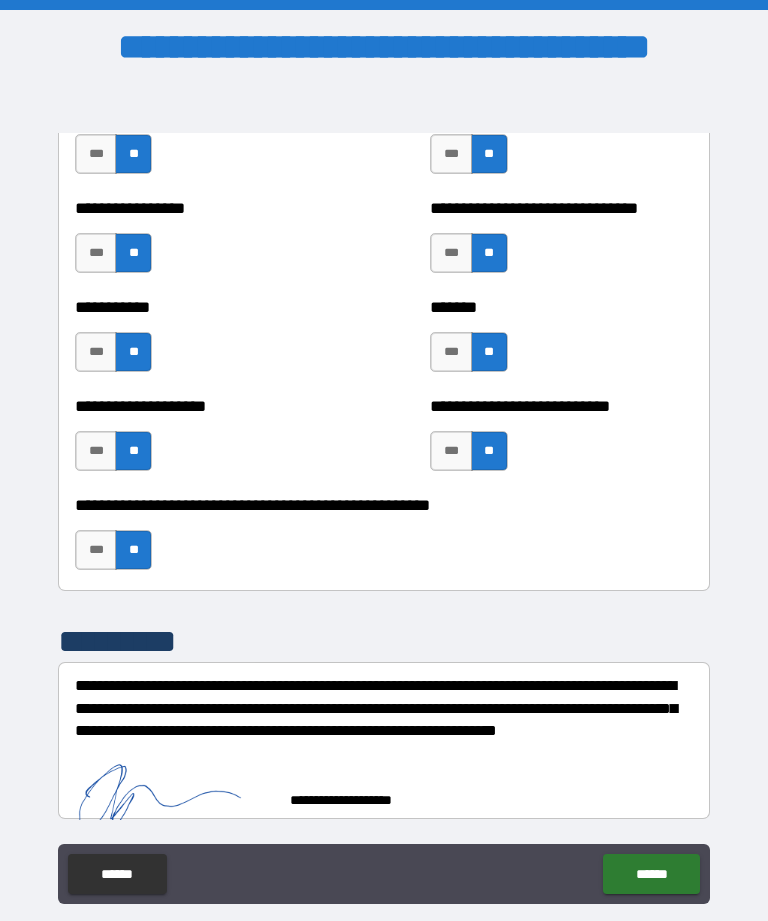 scroll, scrollTop: 7954, scrollLeft: 0, axis: vertical 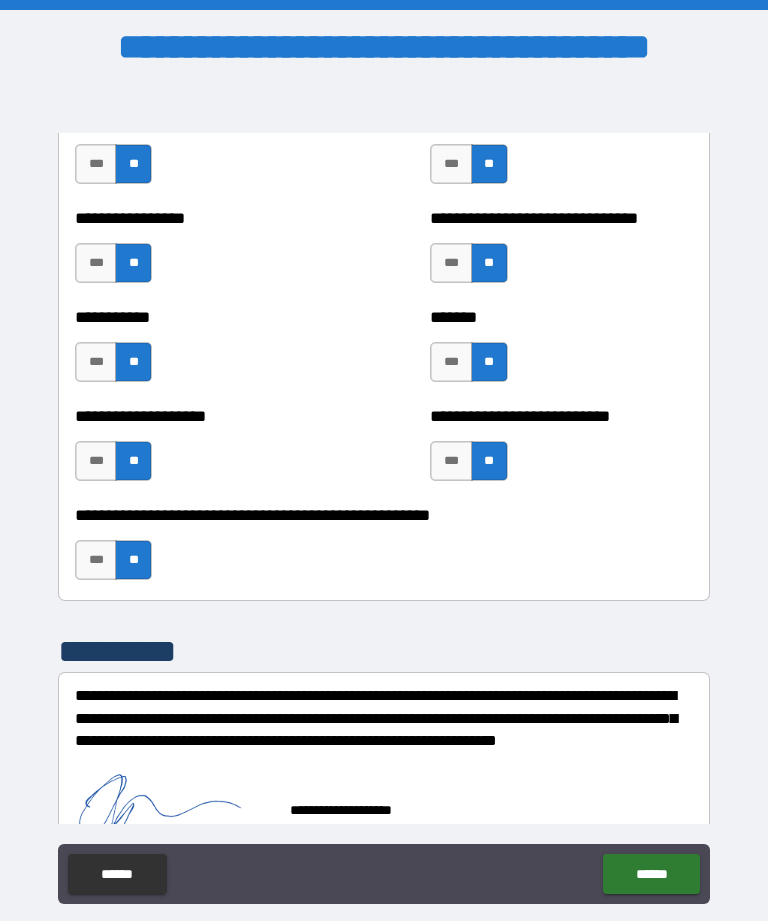 click on "******" at bounding box center (651, 874) 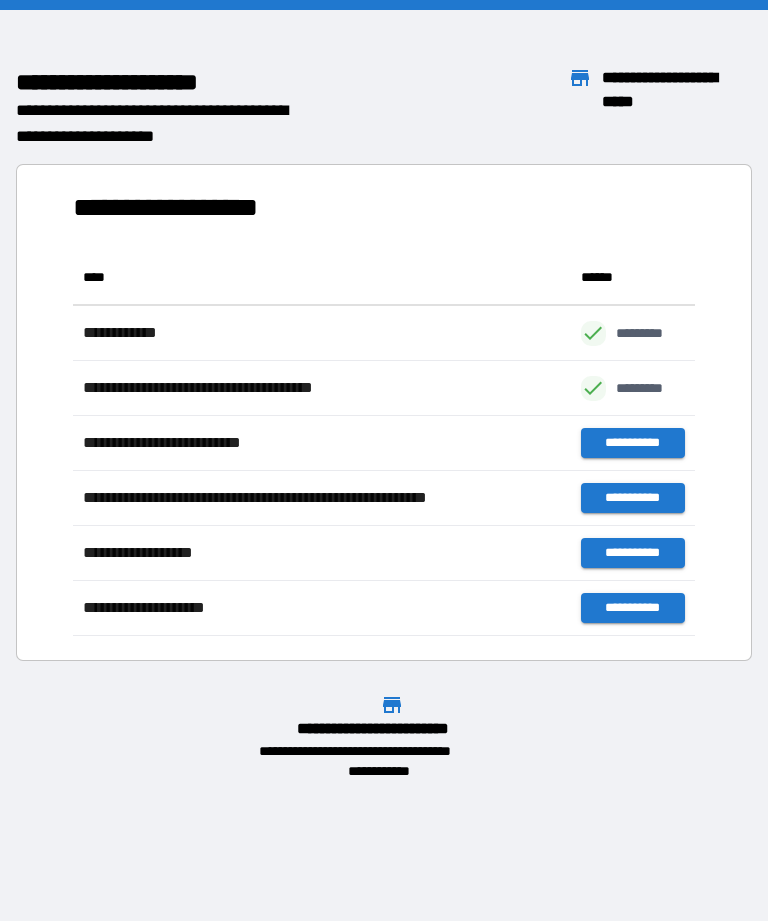 scroll, scrollTop: 386, scrollLeft: 622, axis: both 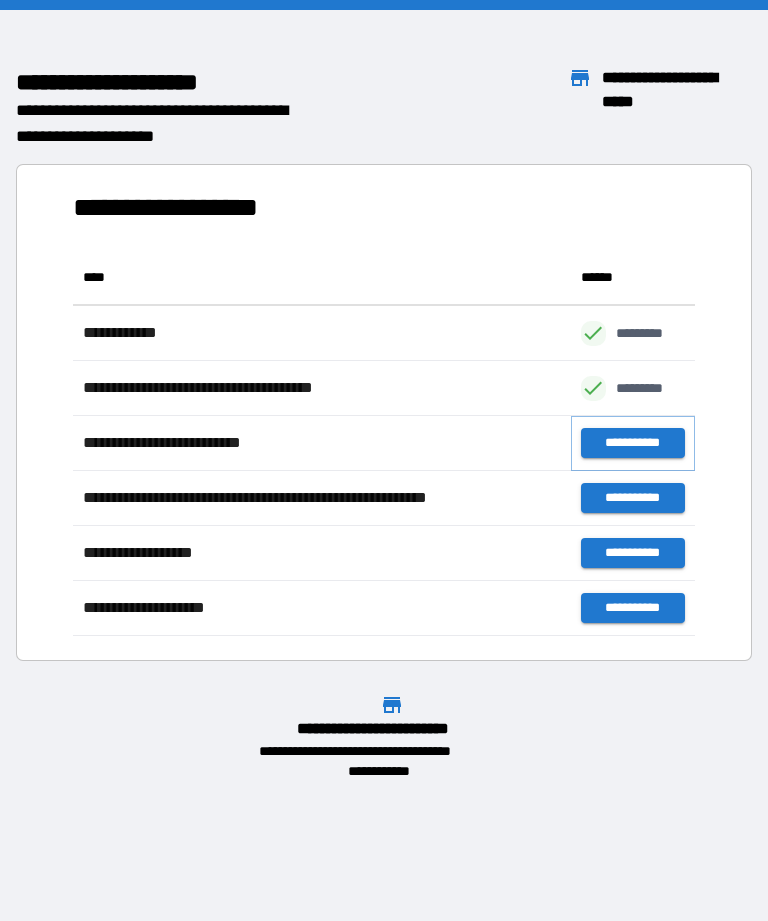 click on "**********" at bounding box center (633, 443) 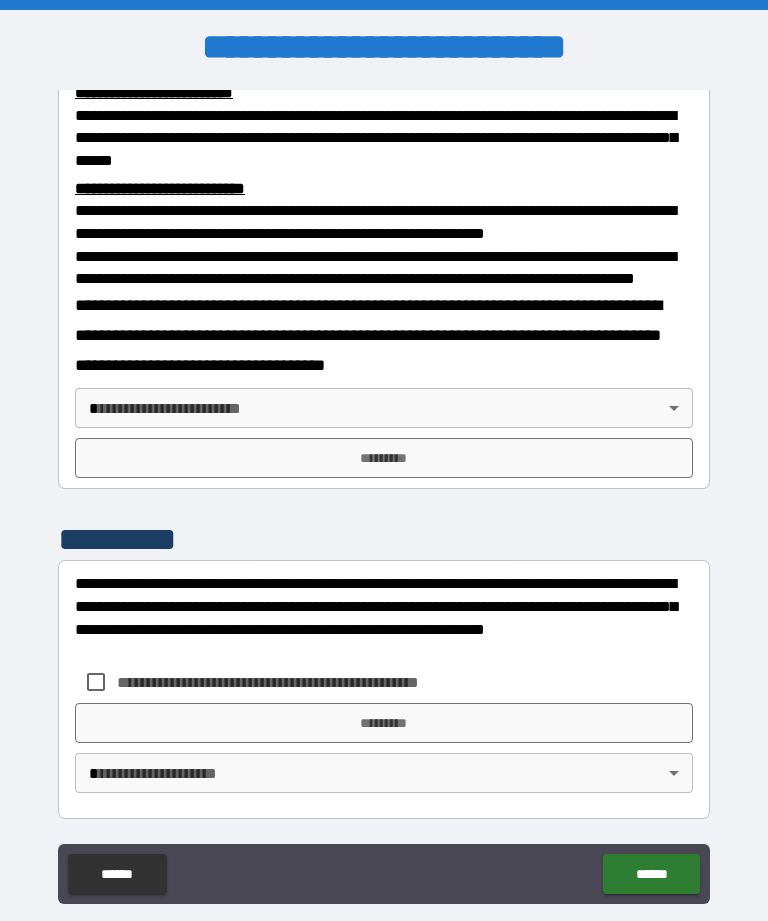 scroll, scrollTop: 734, scrollLeft: 0, axis: vertical 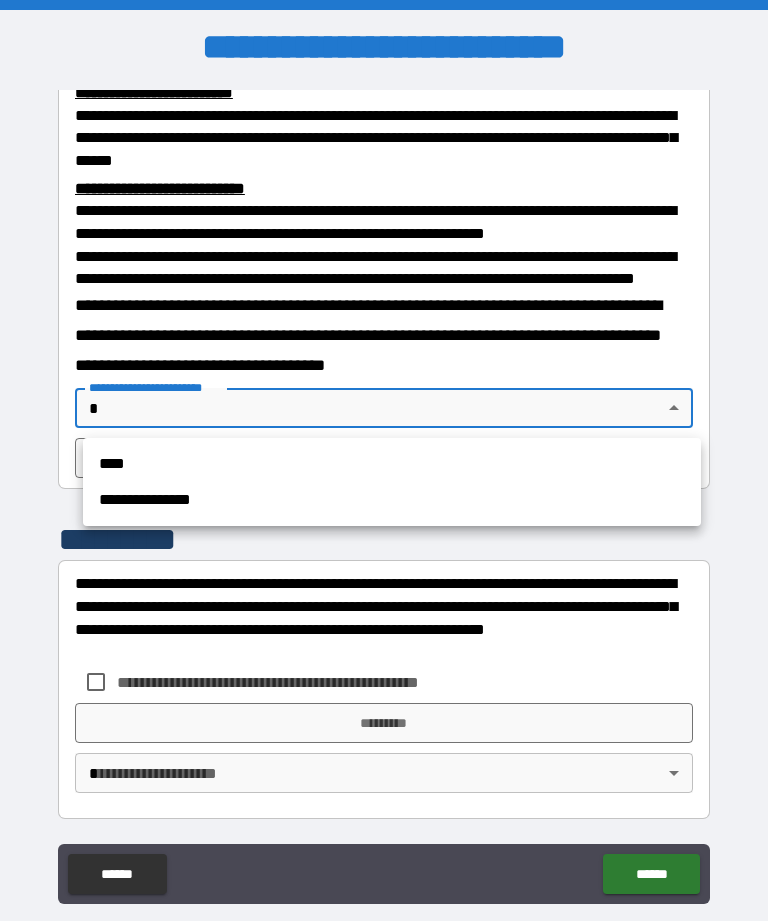 click on "**********" at bounding box center (392, 500) 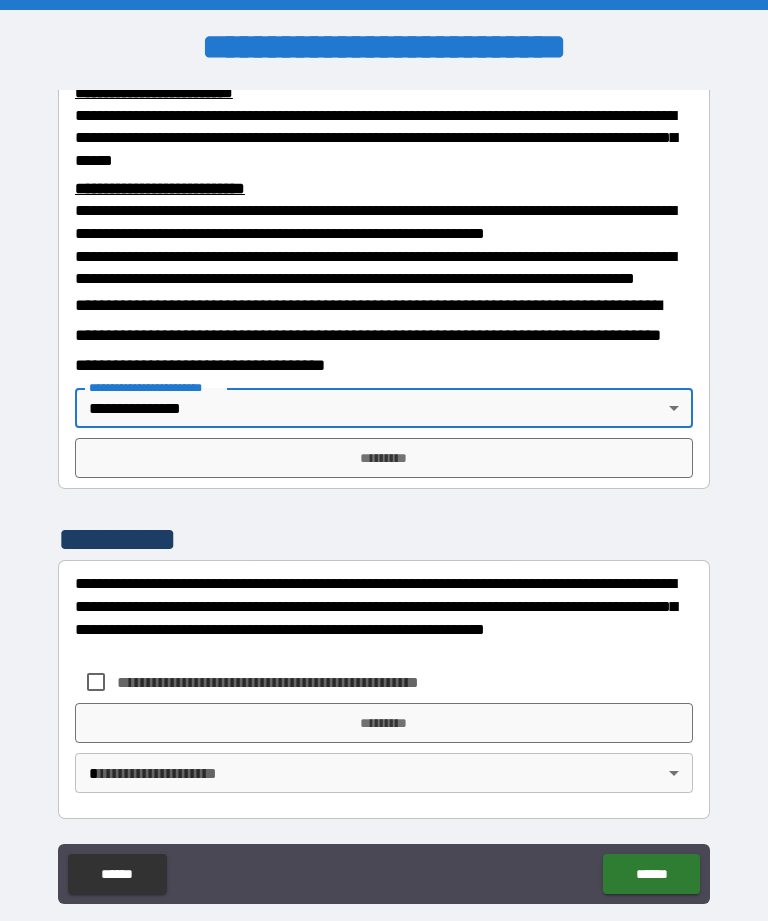click on "*********" at bounding box center (384, 458) 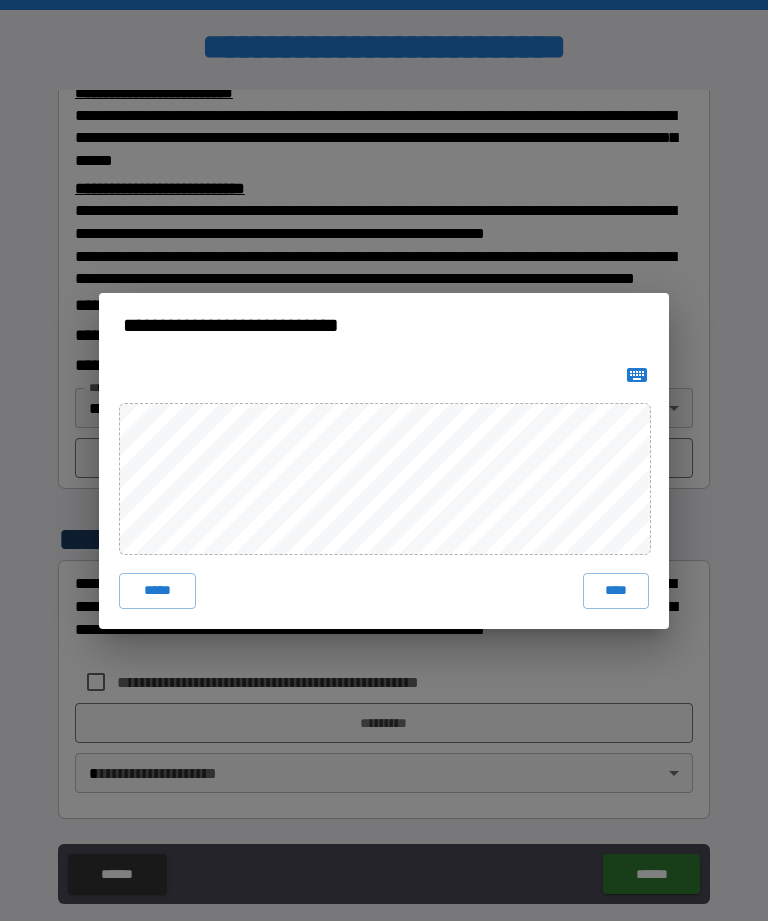 click on "****" at bounding box center [616, 591] 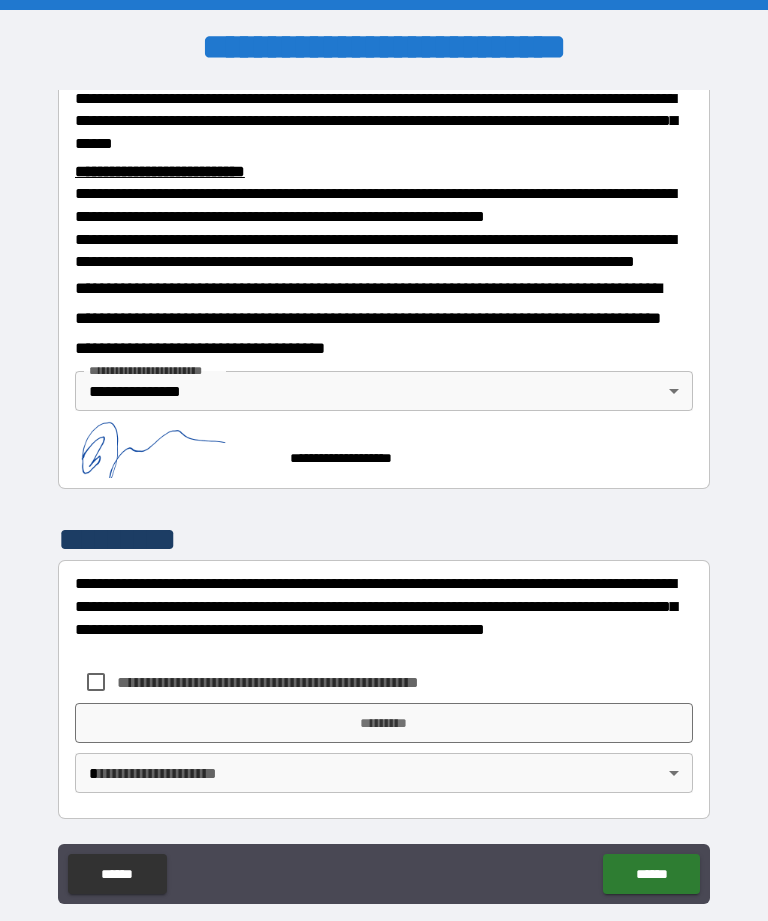 click on "**********" at bounding box center (301, 682) 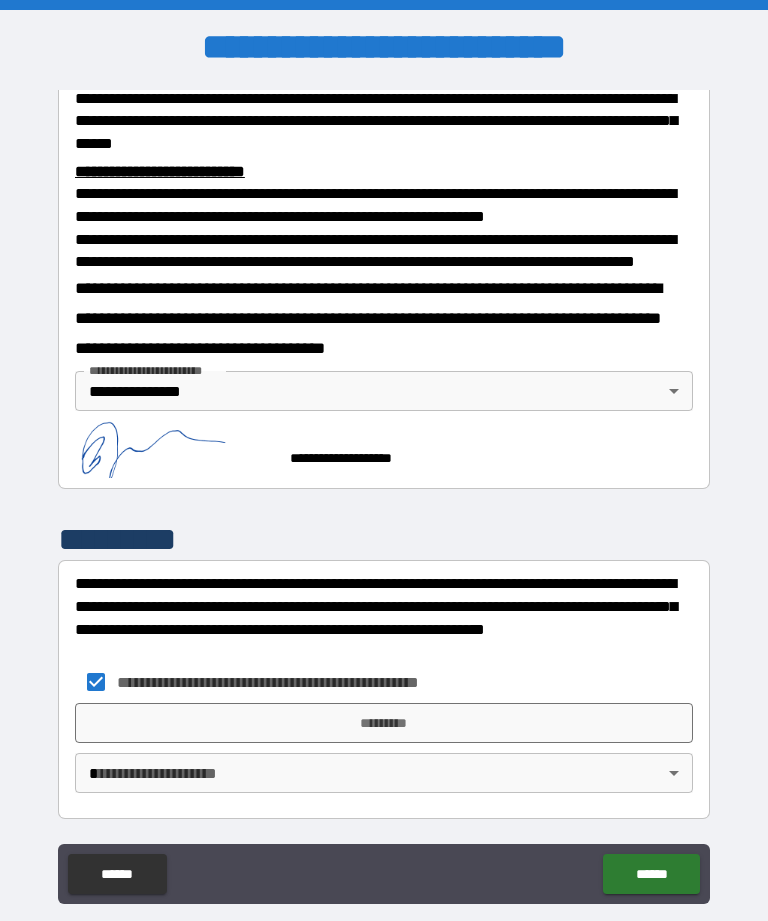 click on "**********" at bounding box center [384, 492] 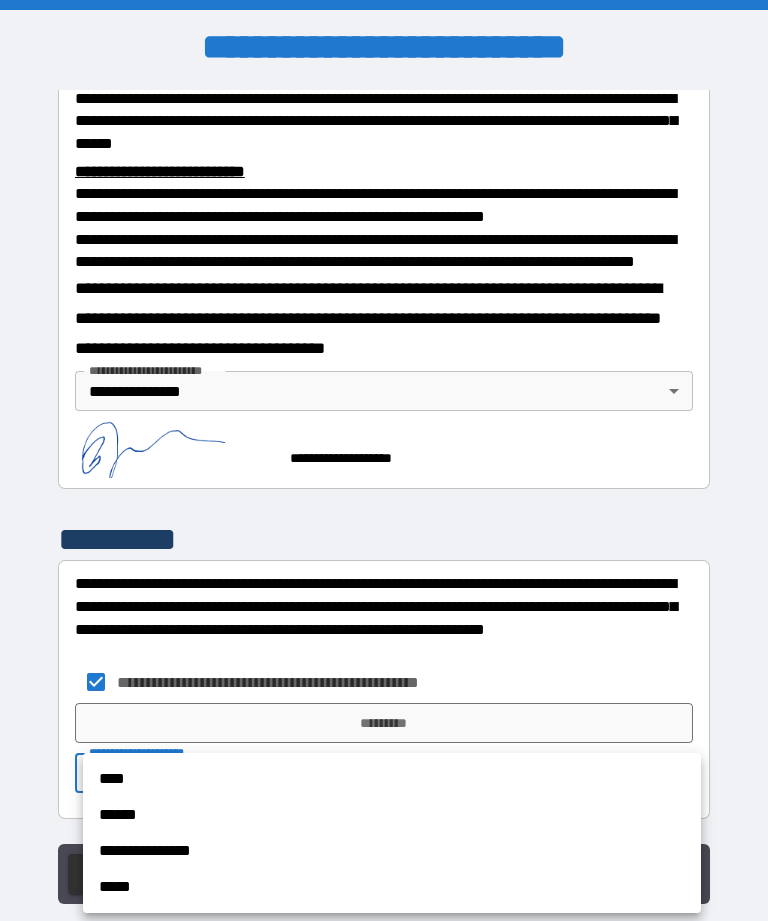 click on "**********" at bounding box center [392, 851] 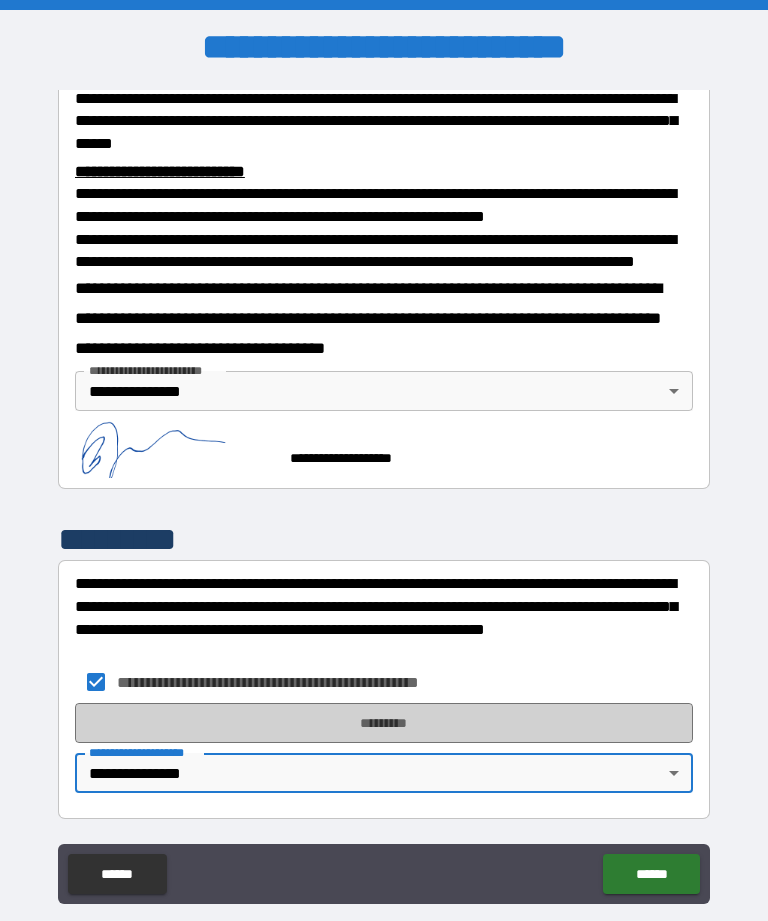 click on "*********" at bounding box center (384, 723) 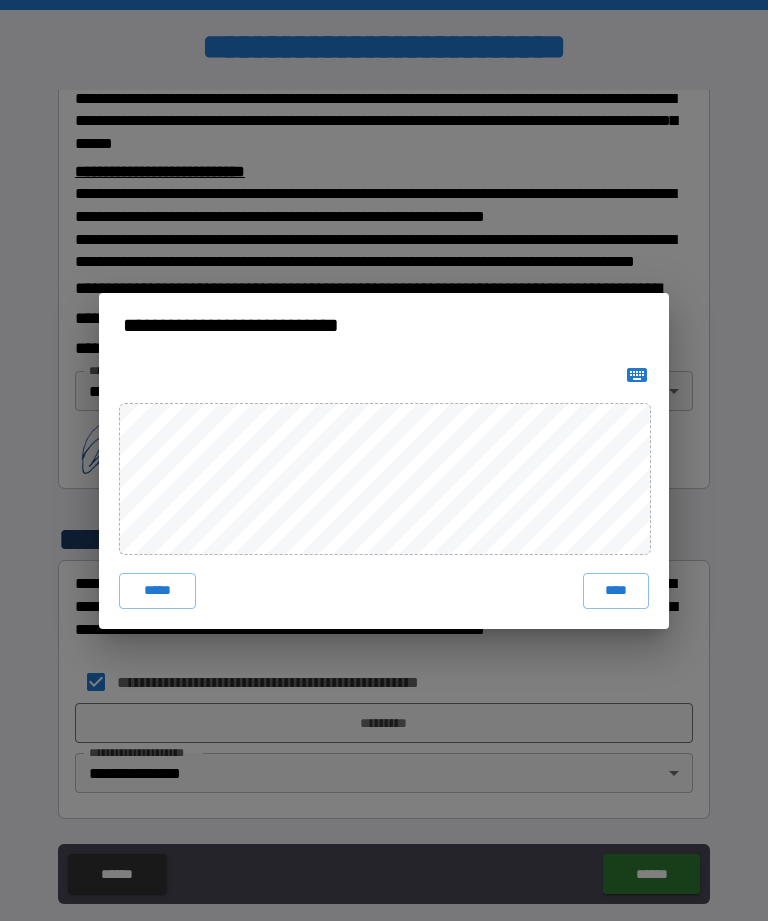 click on "****" at bounding box center (616, 591) 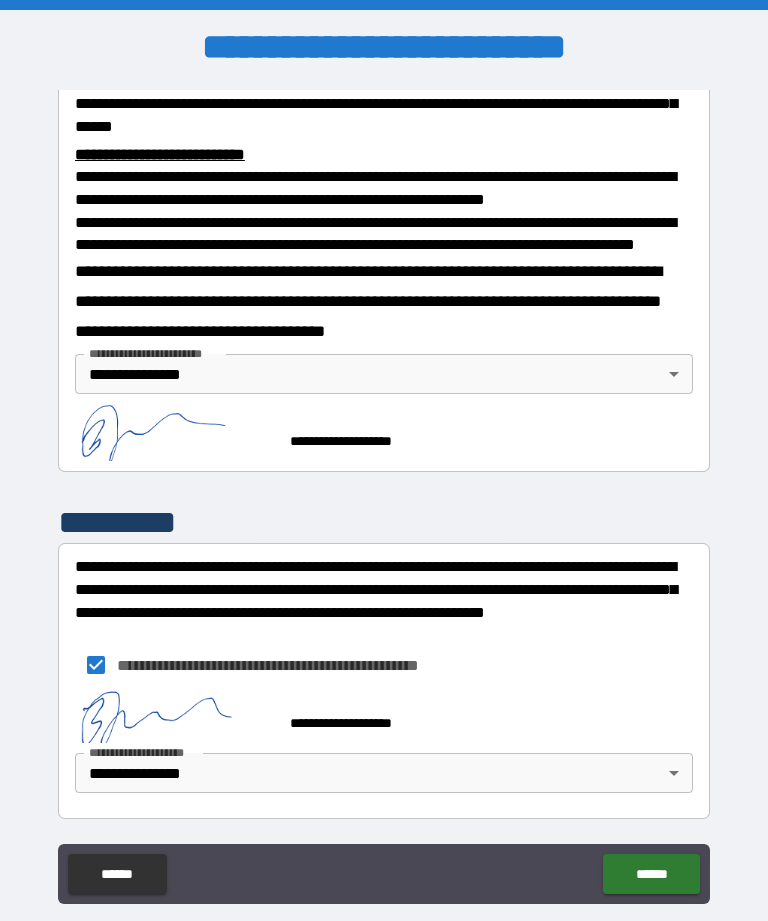 click on "******" at bounding box center (651, 874) 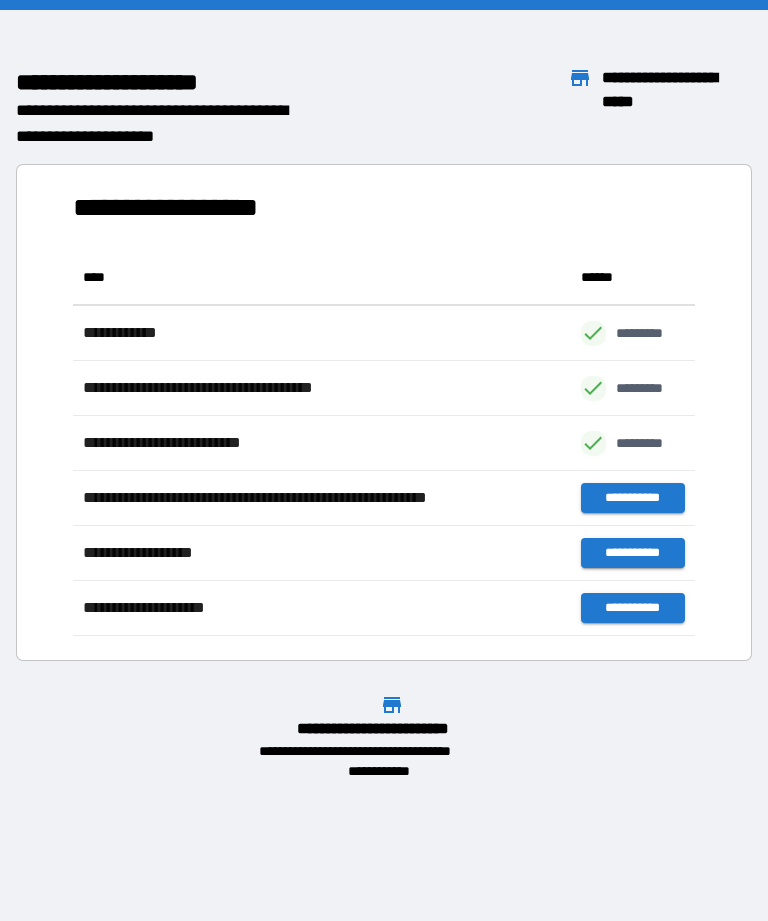 scroll, scrollTop: 1, scrollLeft: 1, axis: both 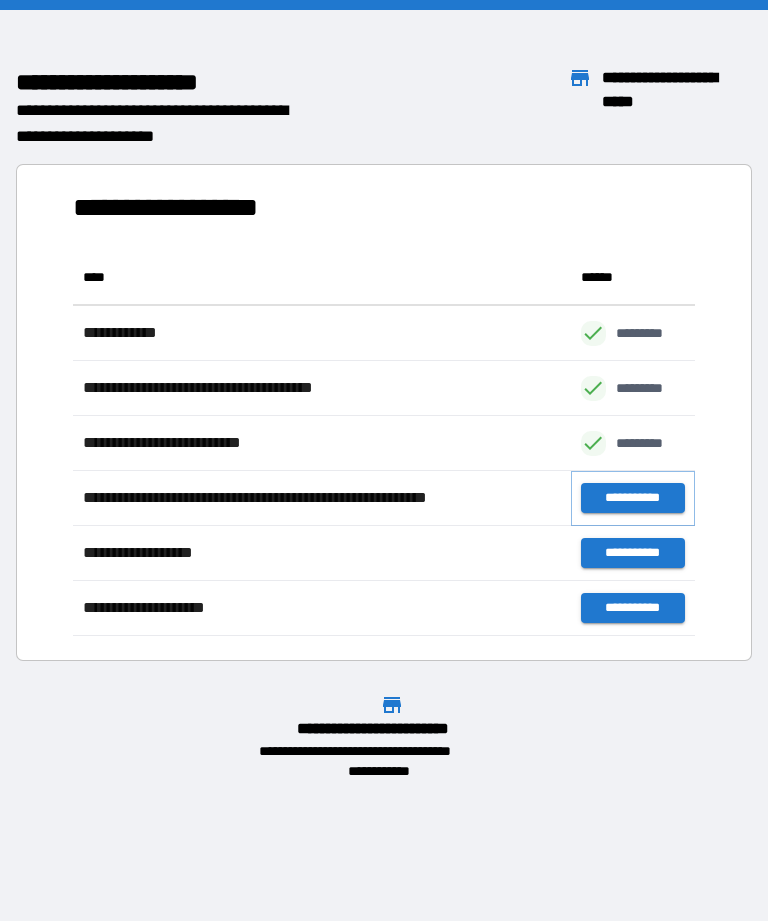 click on "**********" at bounding box center [633, 498] 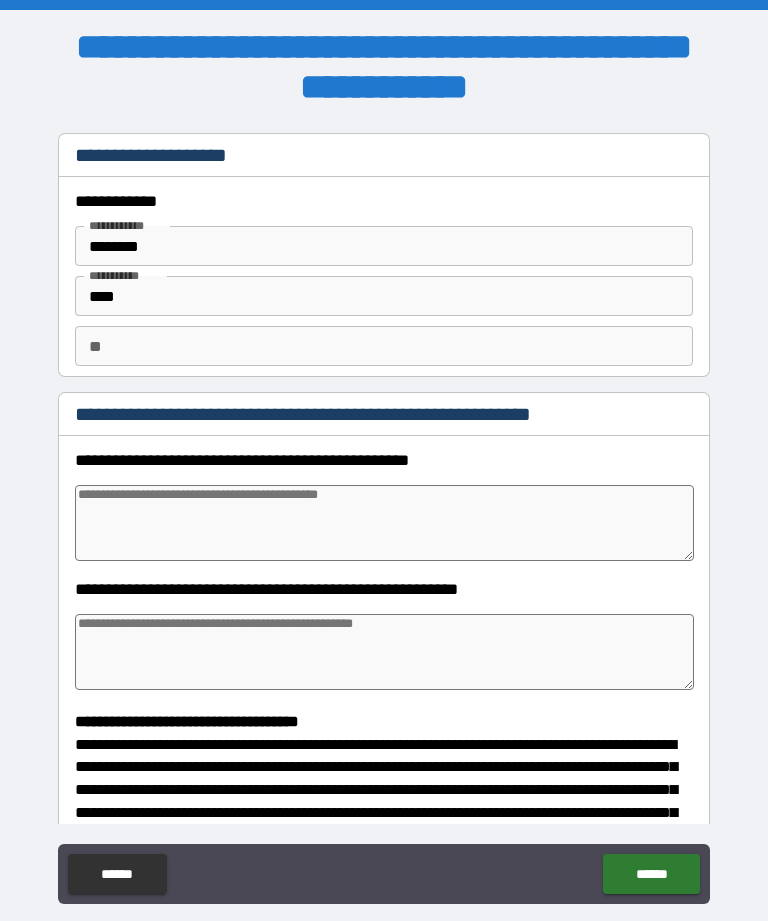 type on "*" 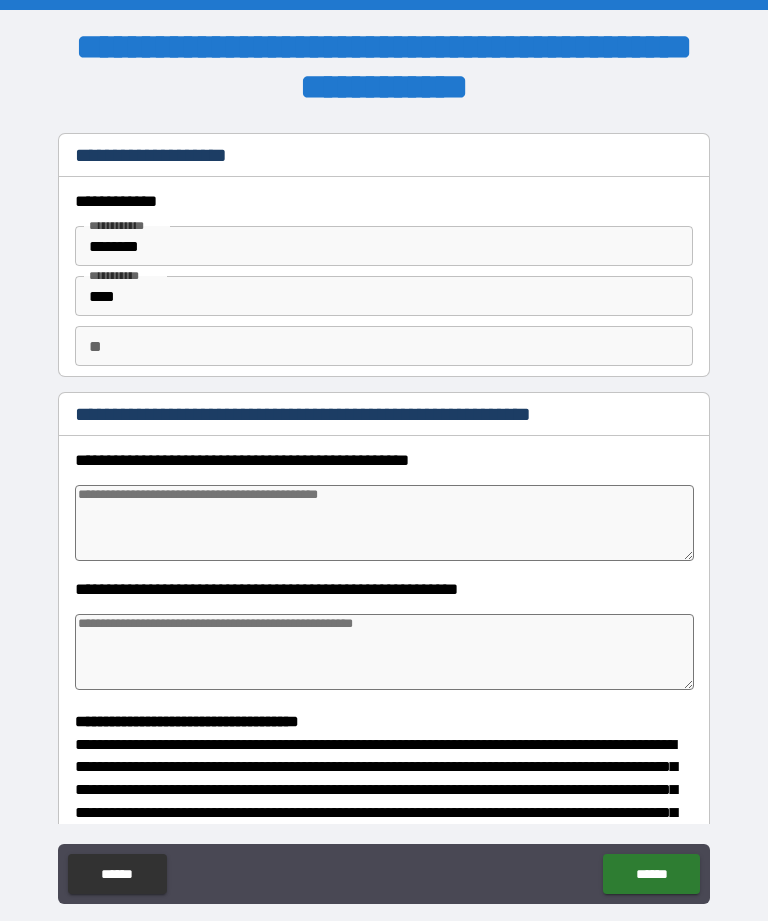 type on "*" 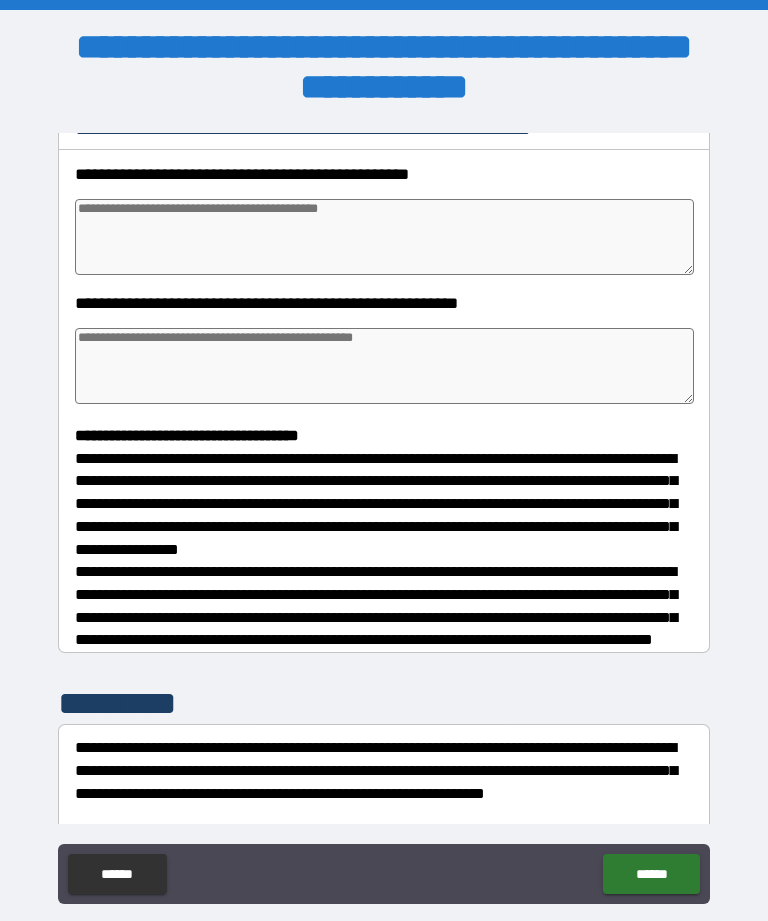 scroll, scrollTop: 287, scrollLeft: 0, axis: vertical 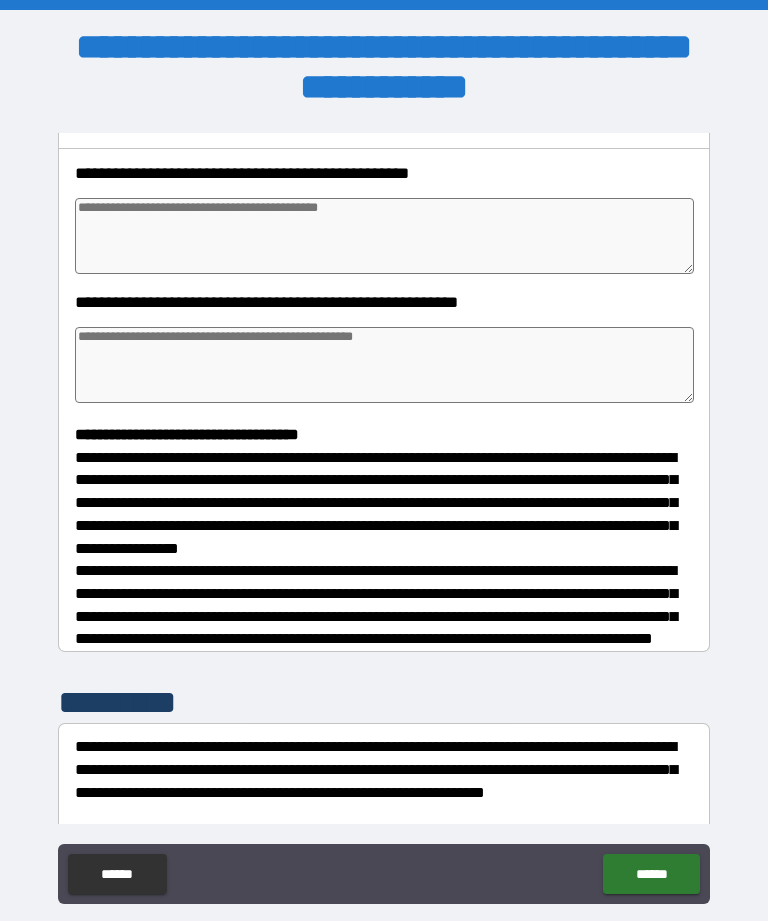 click at bounding box center [384, 236] 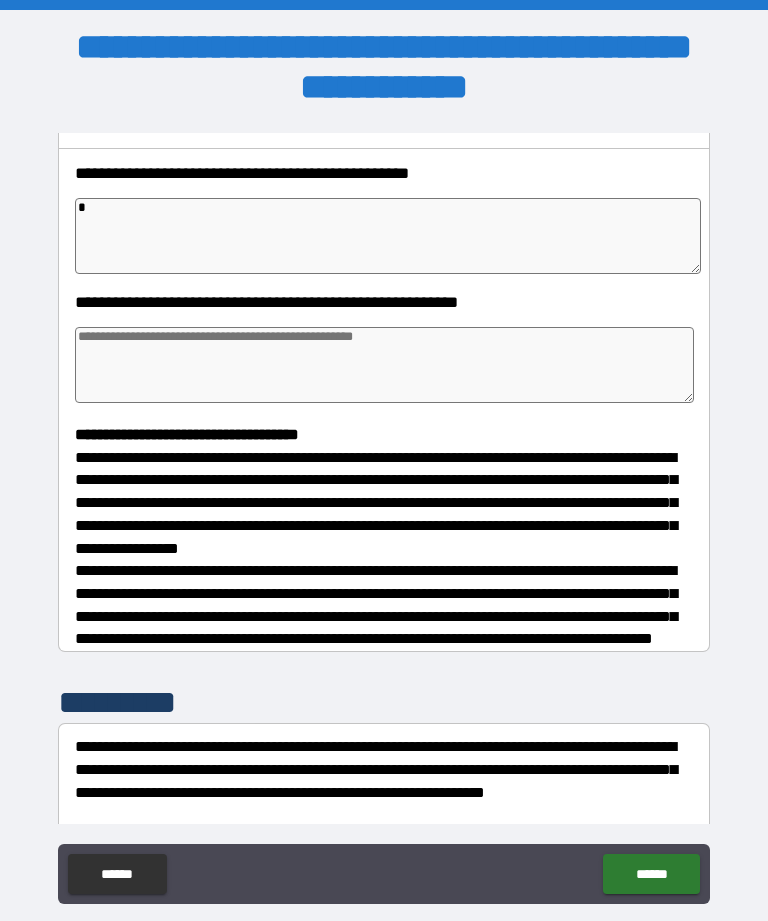 type on "*" 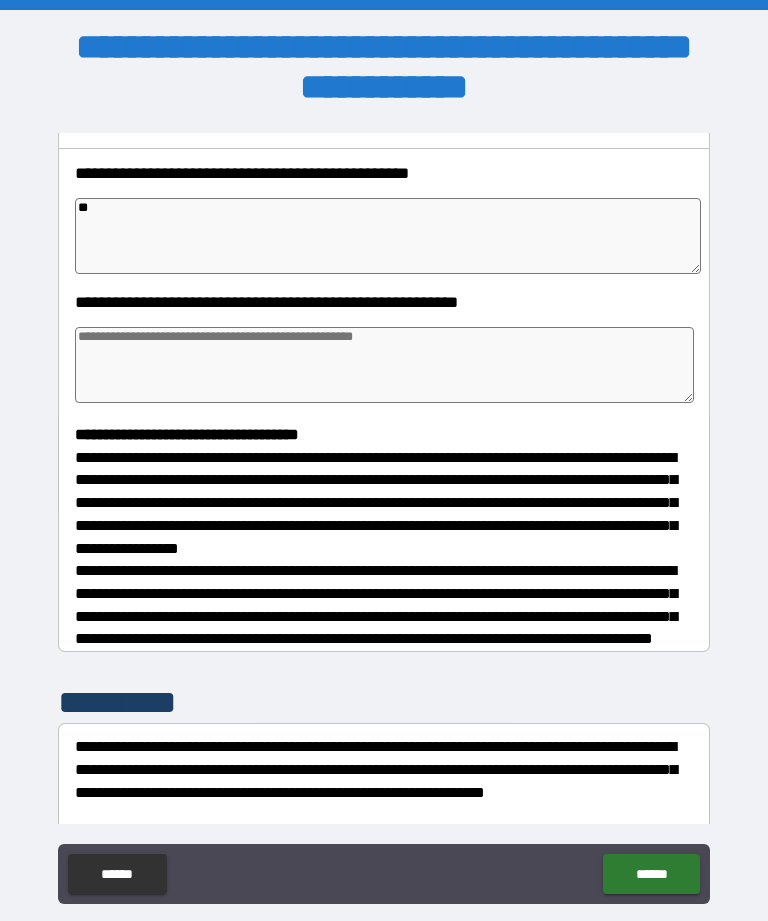 type on "*" 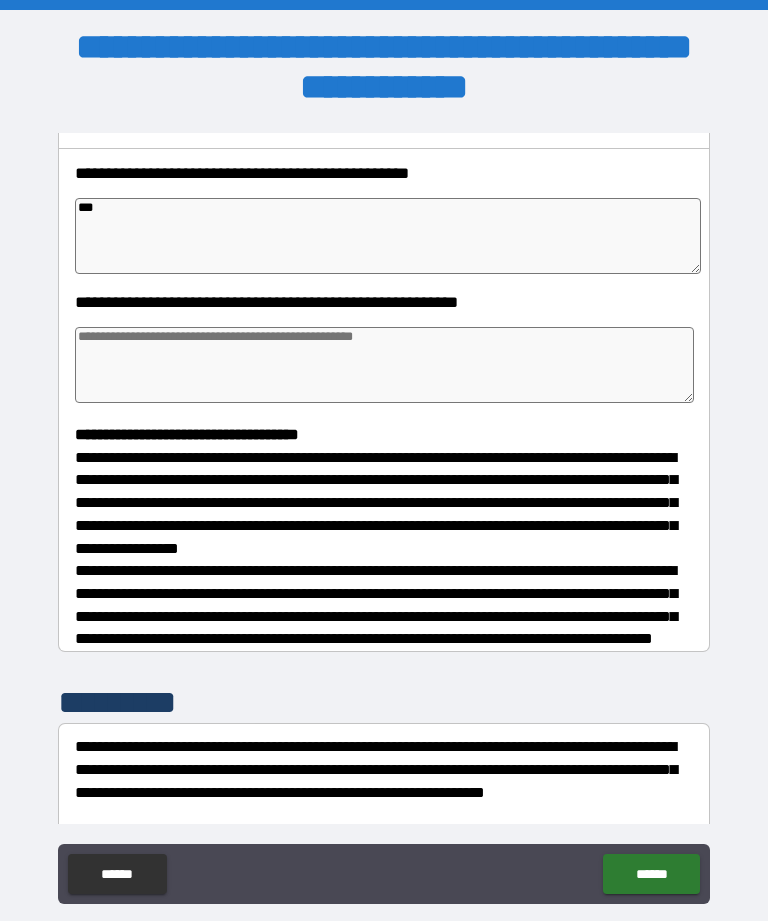 type on "*" 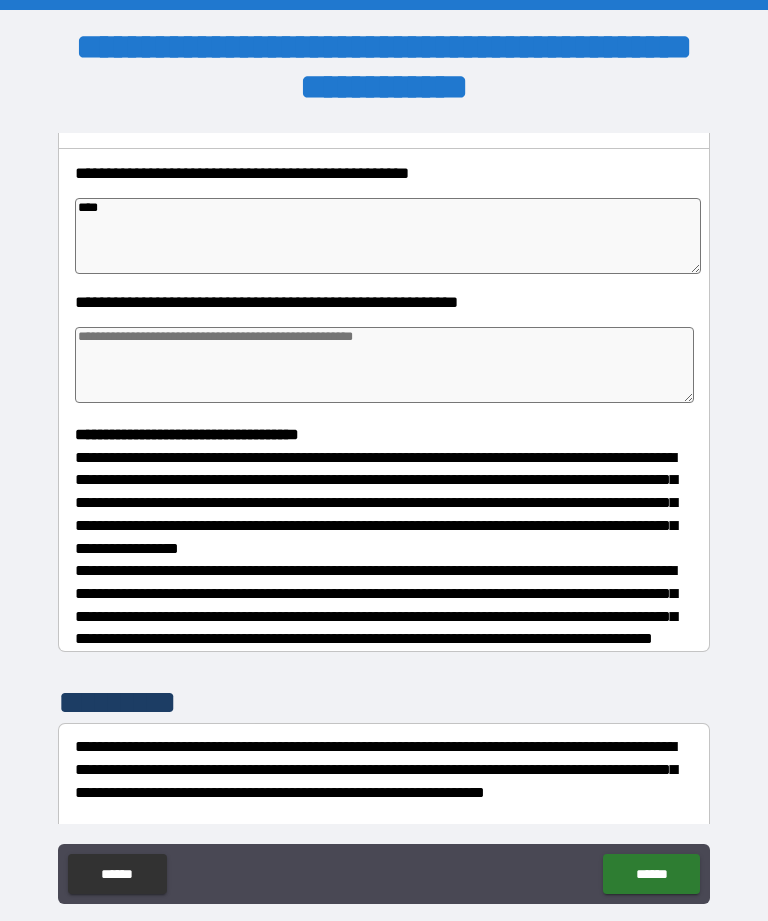 type on "*" 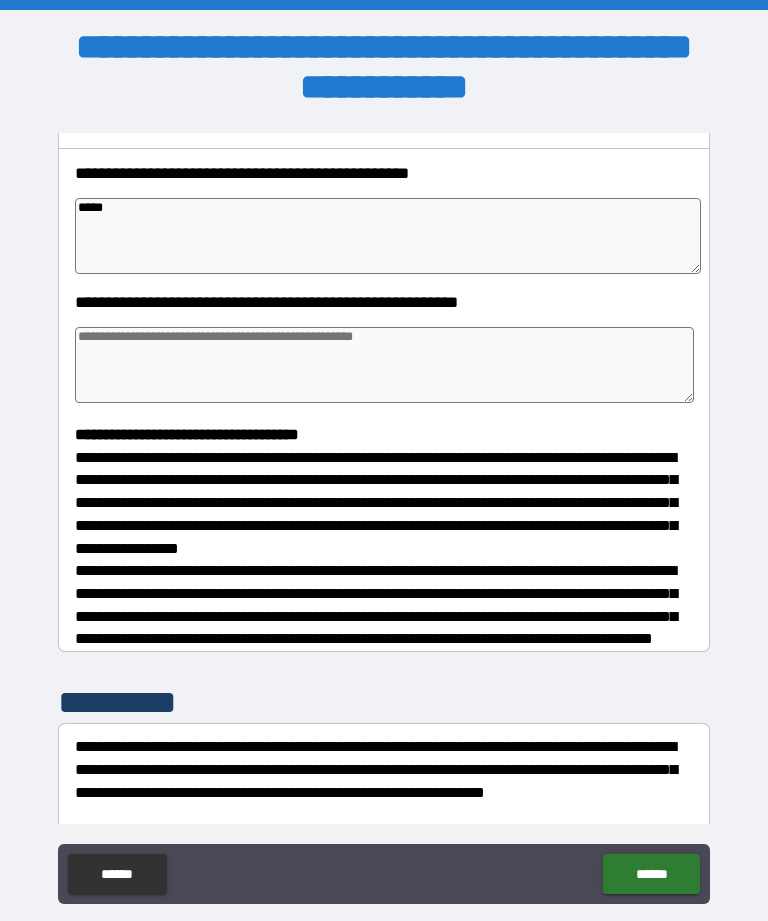 type on "******" 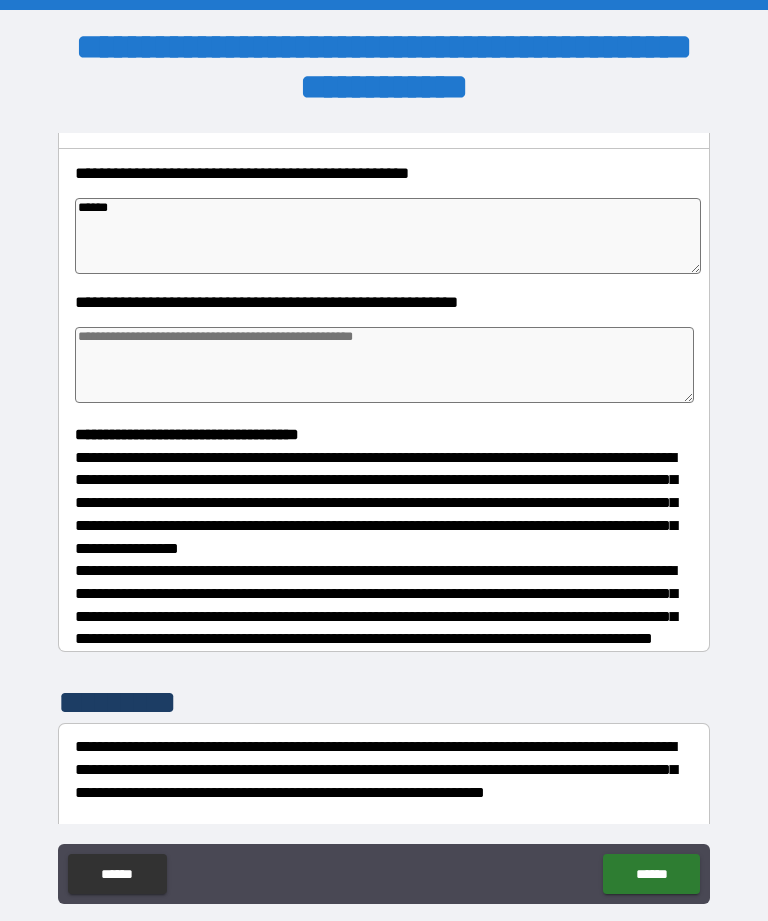 type on "*" 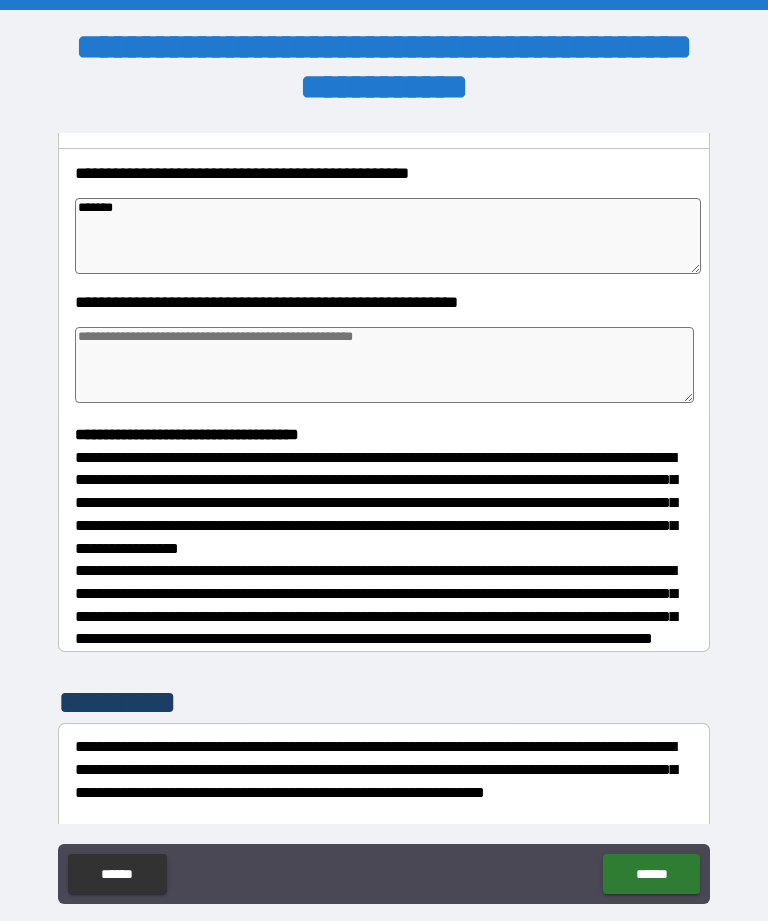 type on "*" 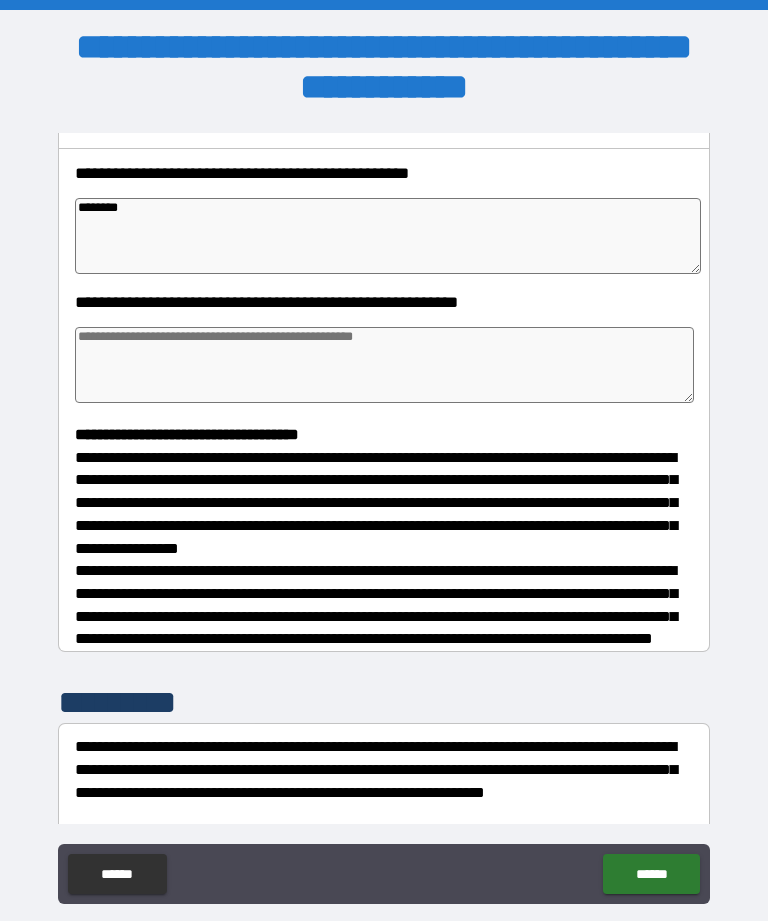 type on "*********" 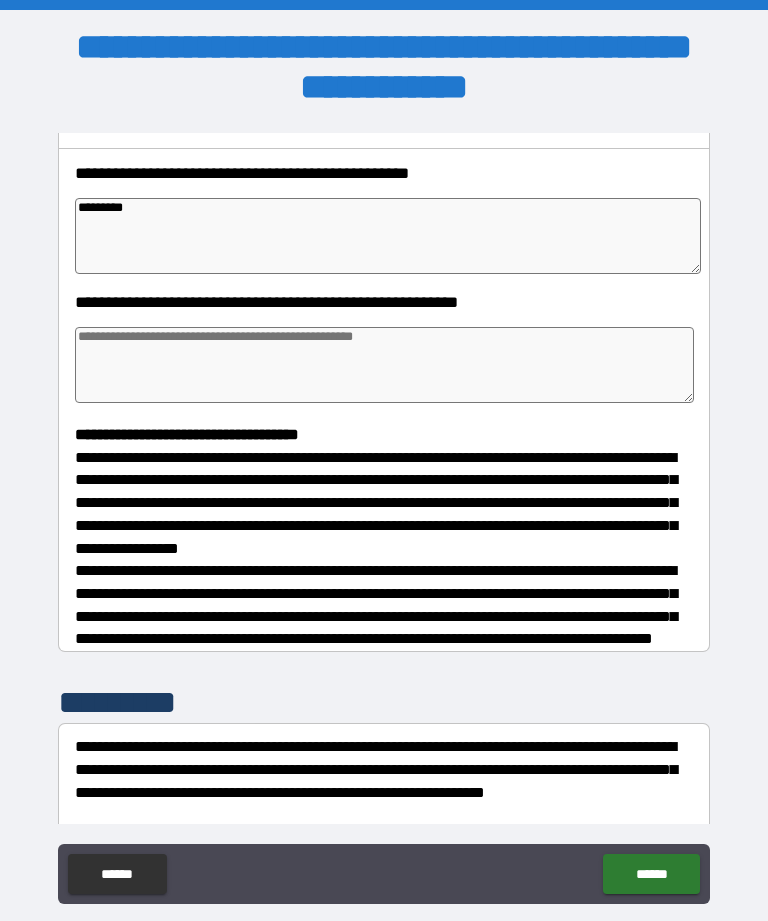 type on "*" 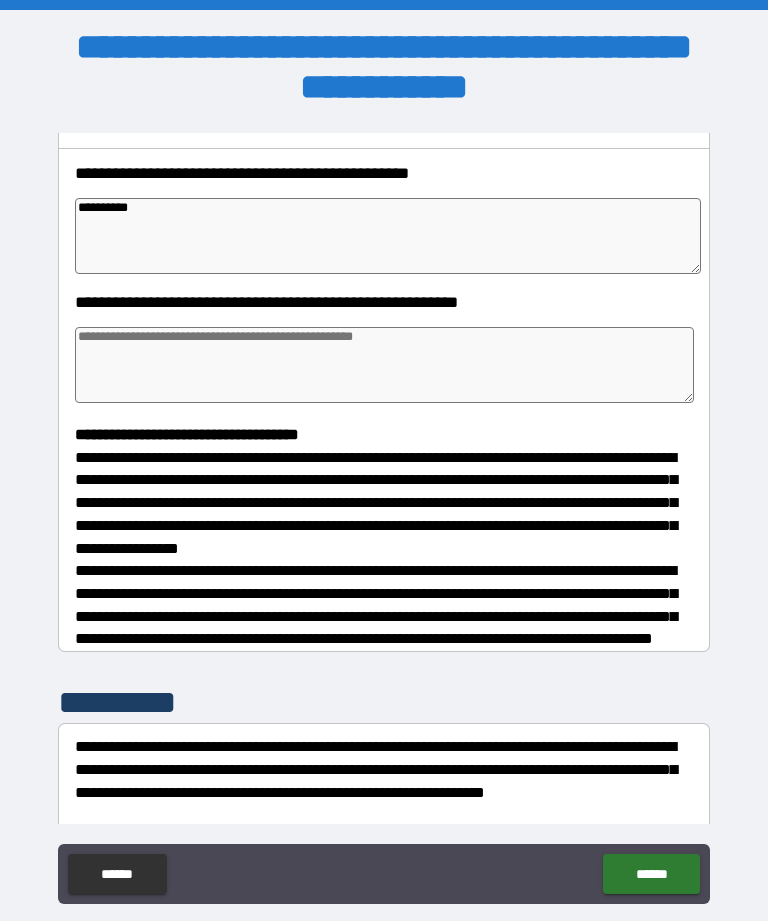 type on "*" 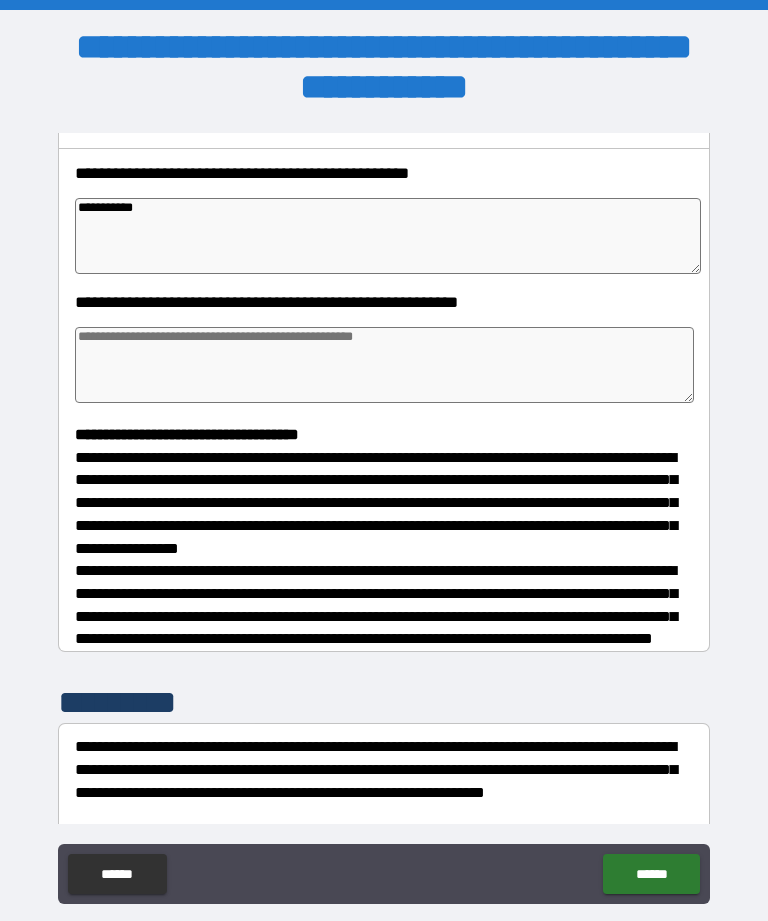 type on "*" 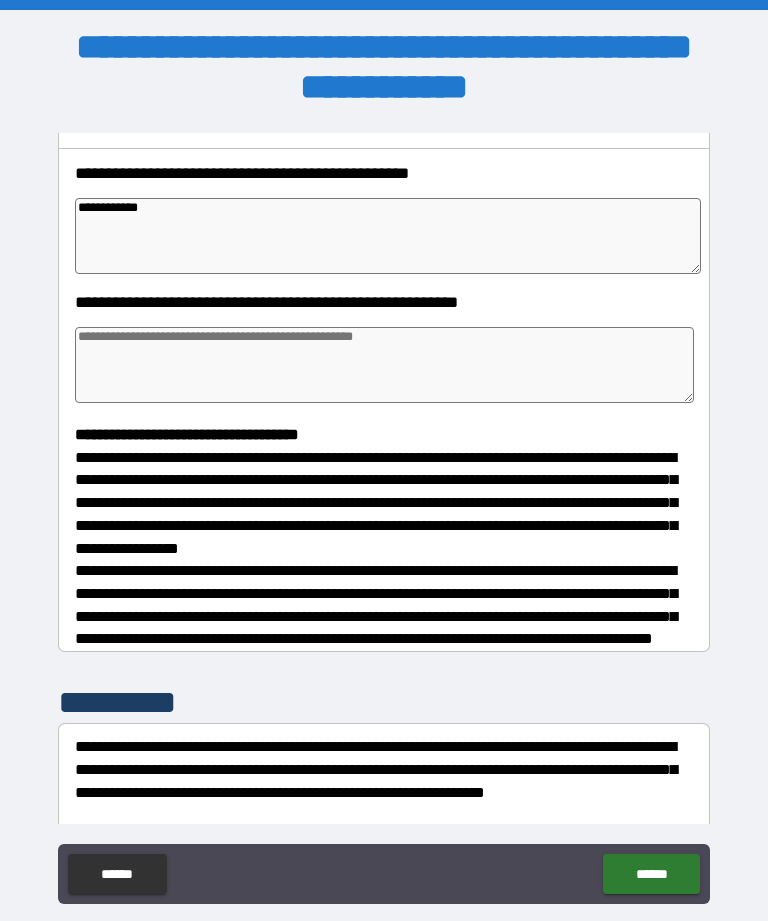 type on "*" 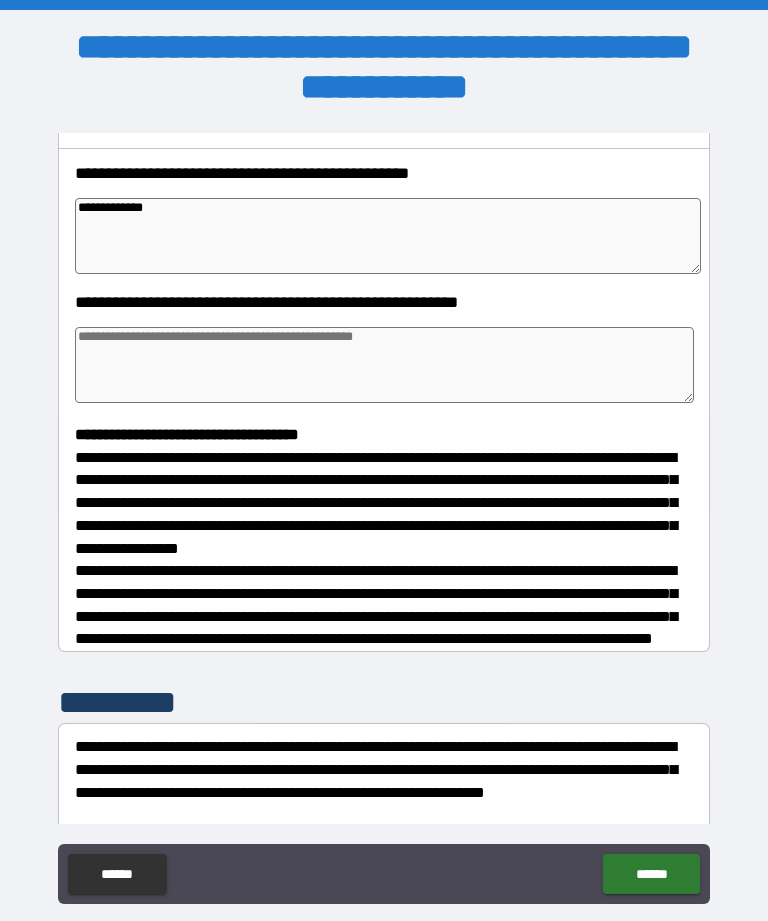 type on "*" 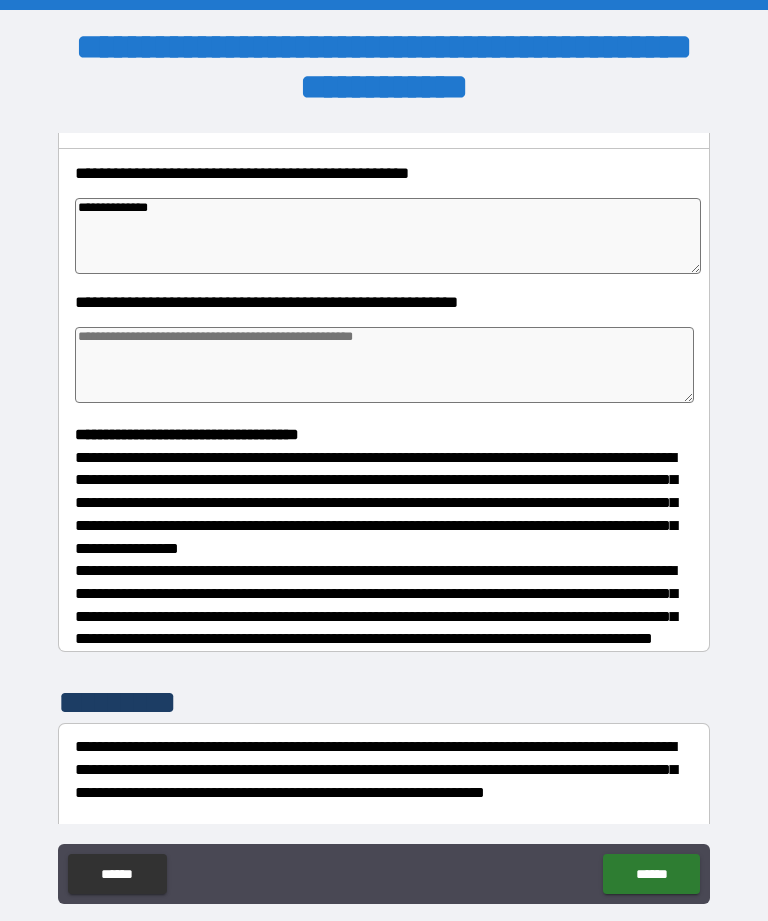 type on "*" 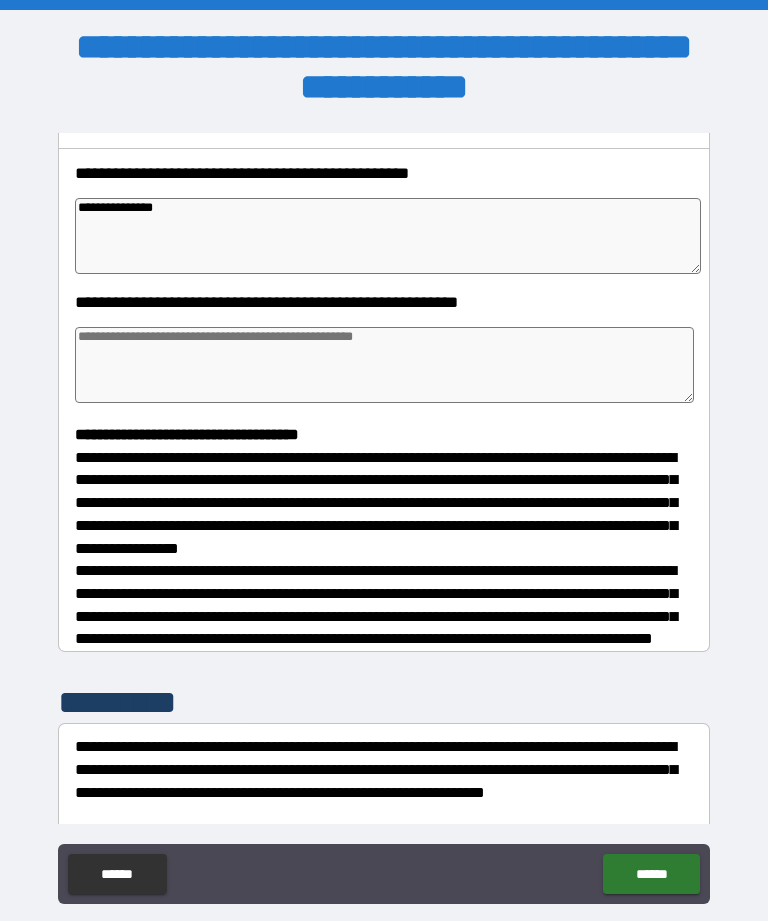 type on "*" 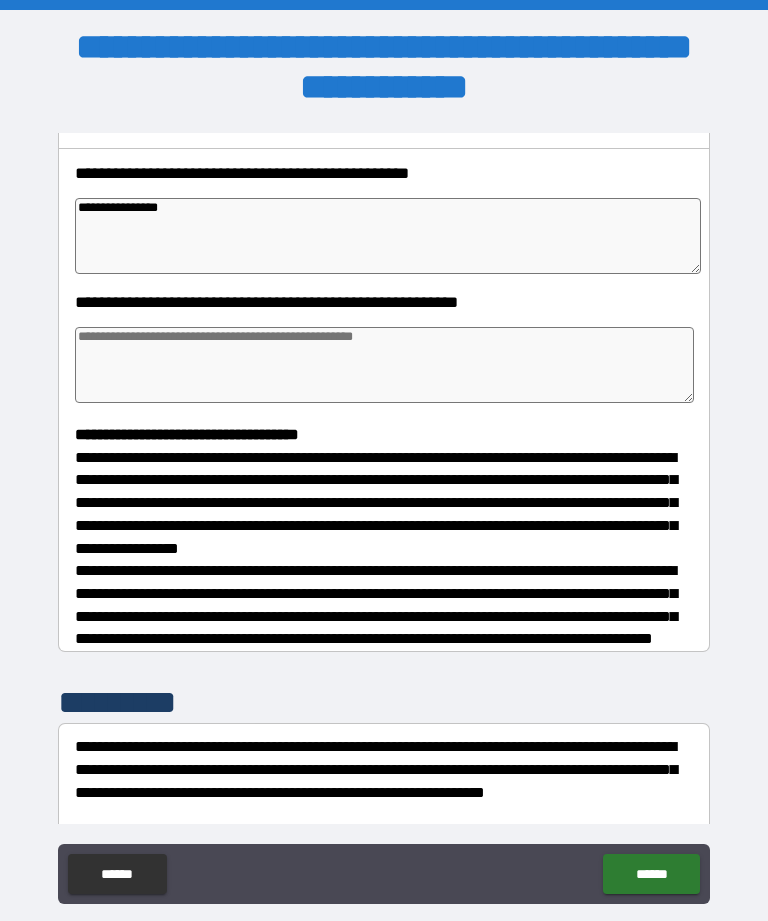 type on "*" 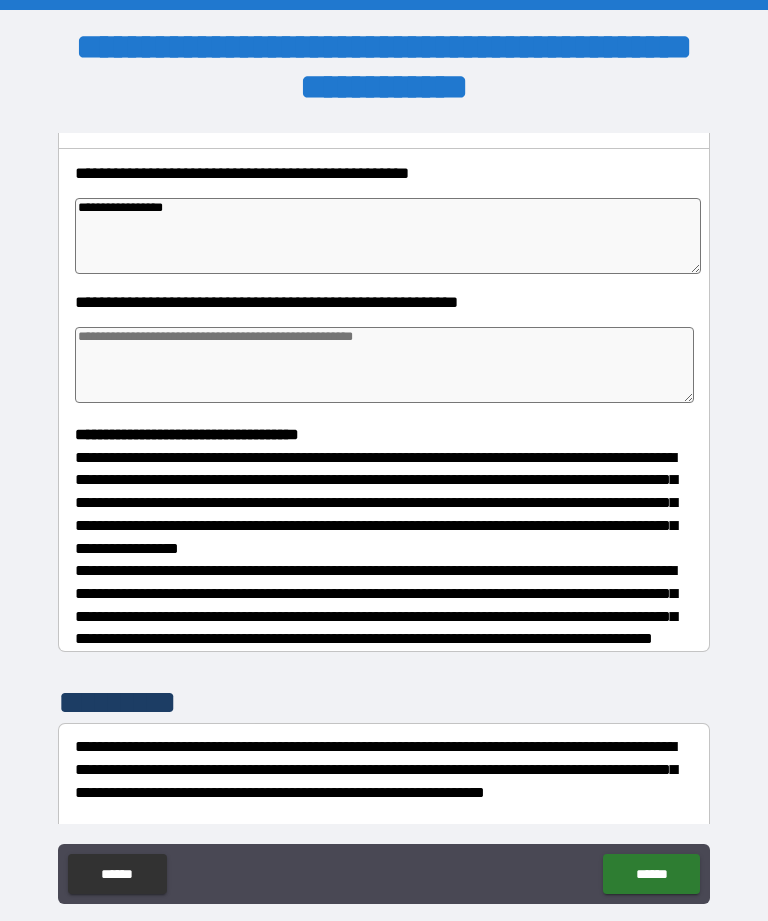 type on "**********" 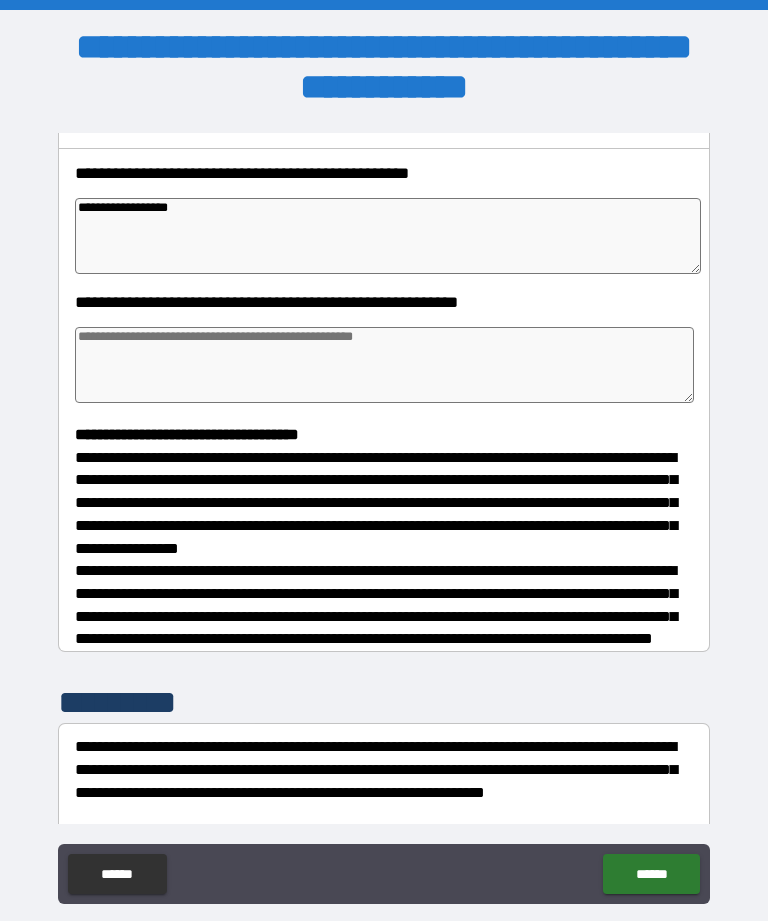 type on "*" 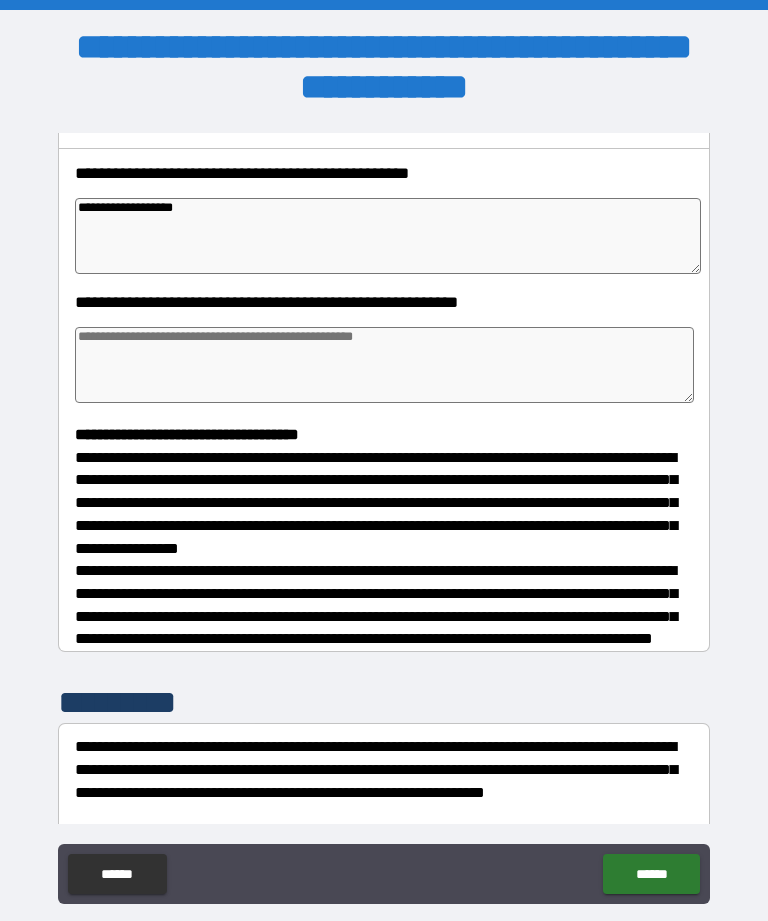 type on "*" 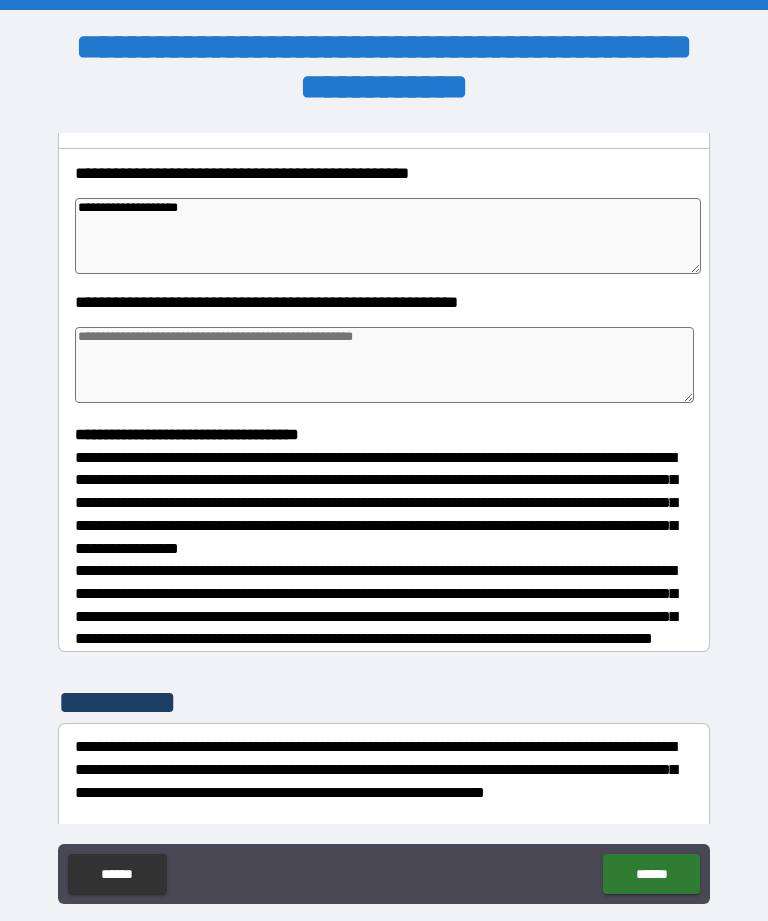 type on "*" 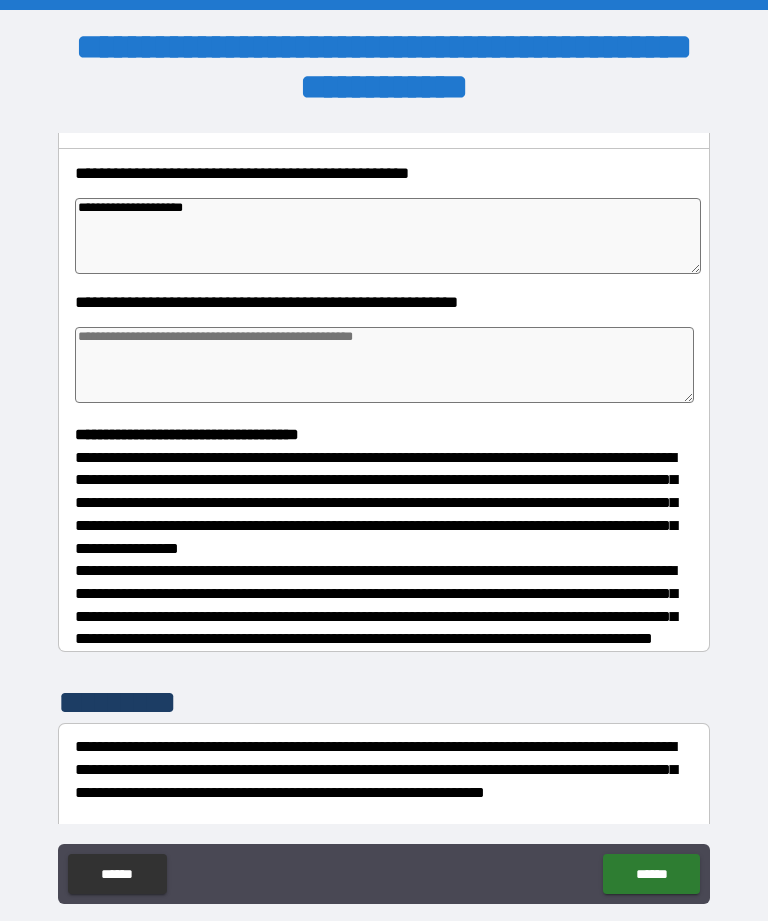 type on "*" 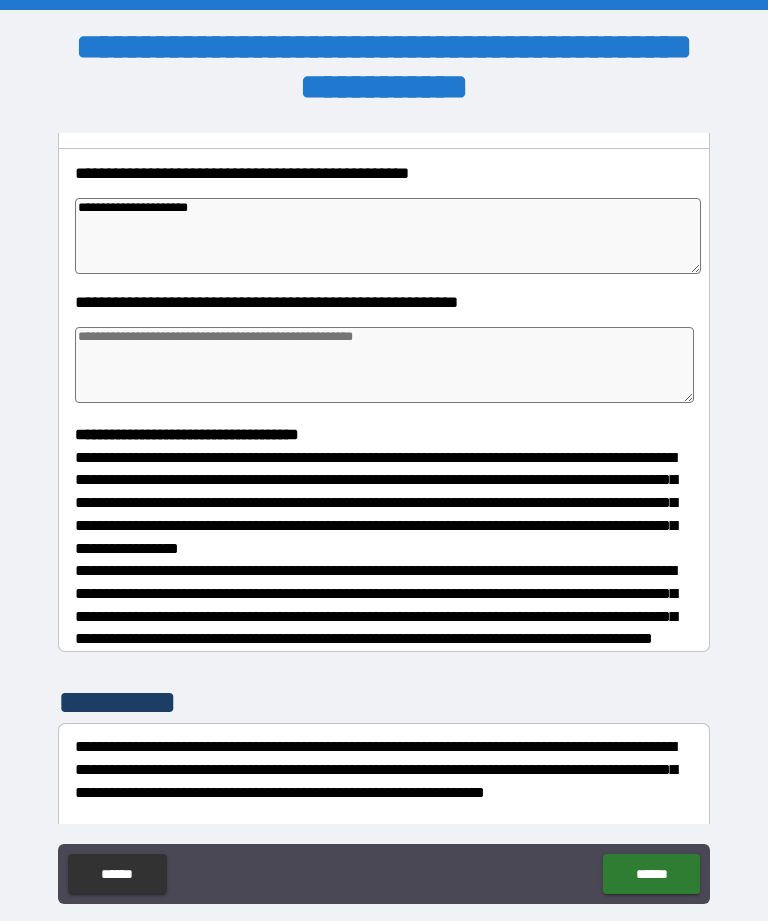 type on "*" 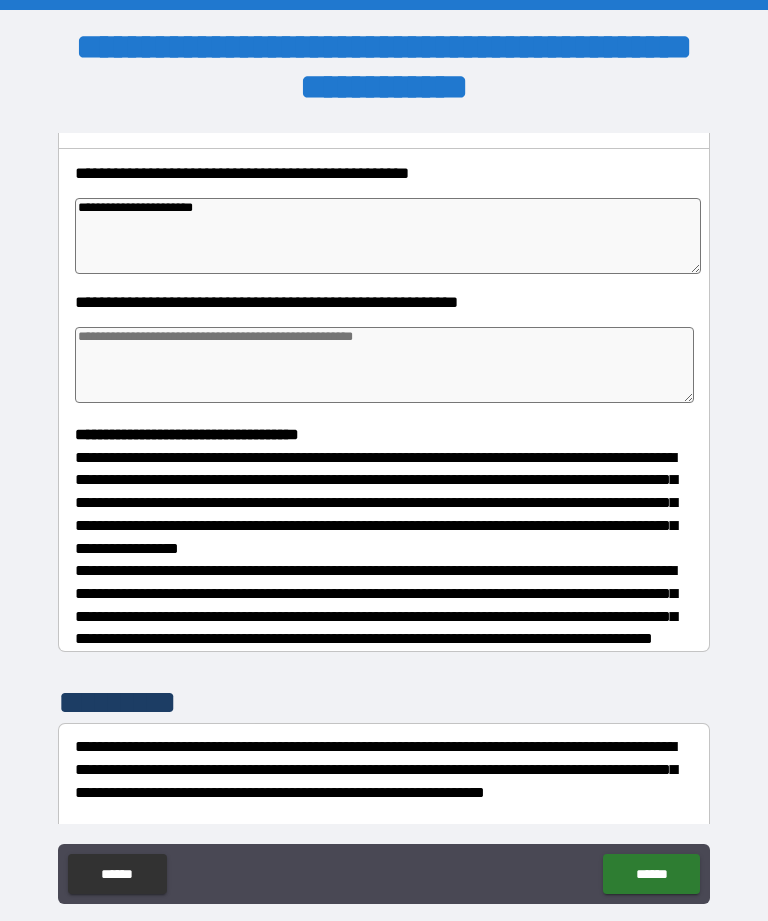 type on "*" 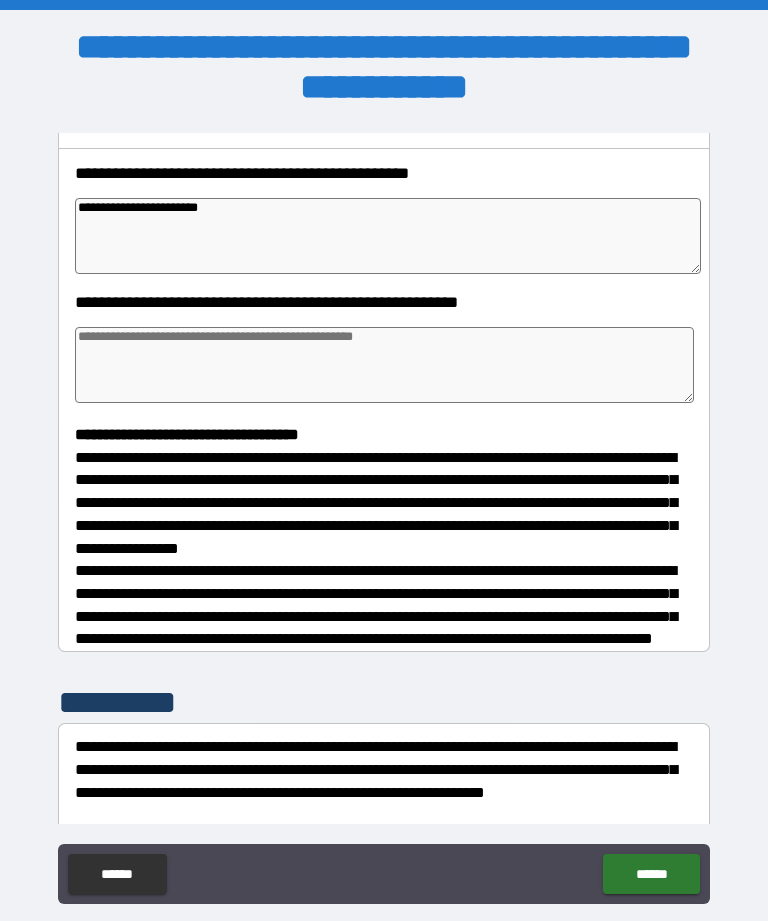 type on "*" 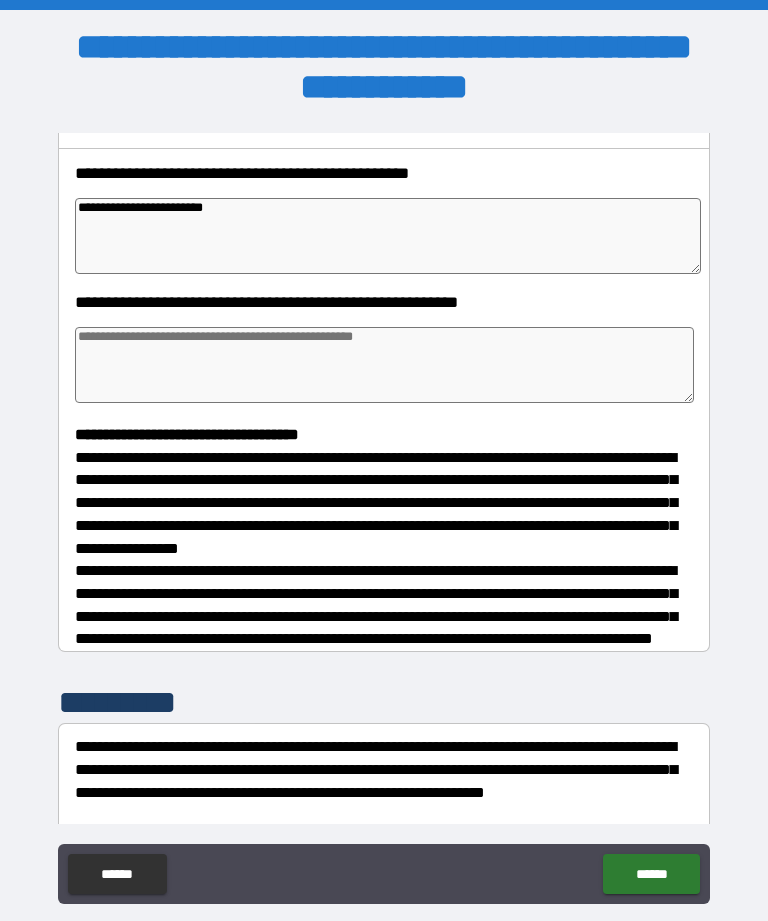 type on "*" 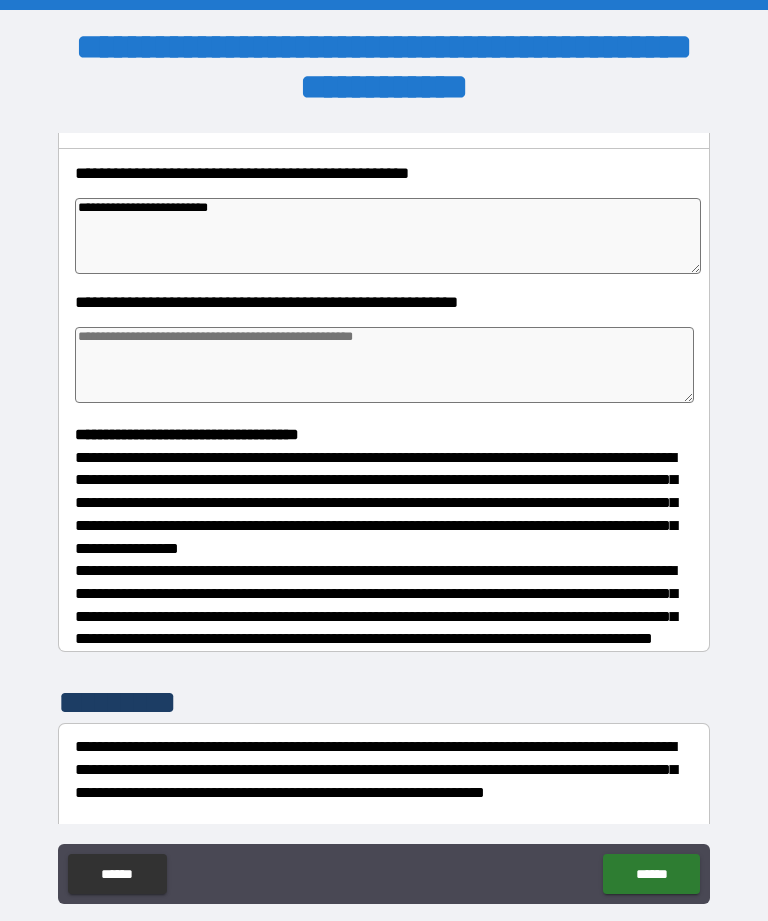 type on "*" 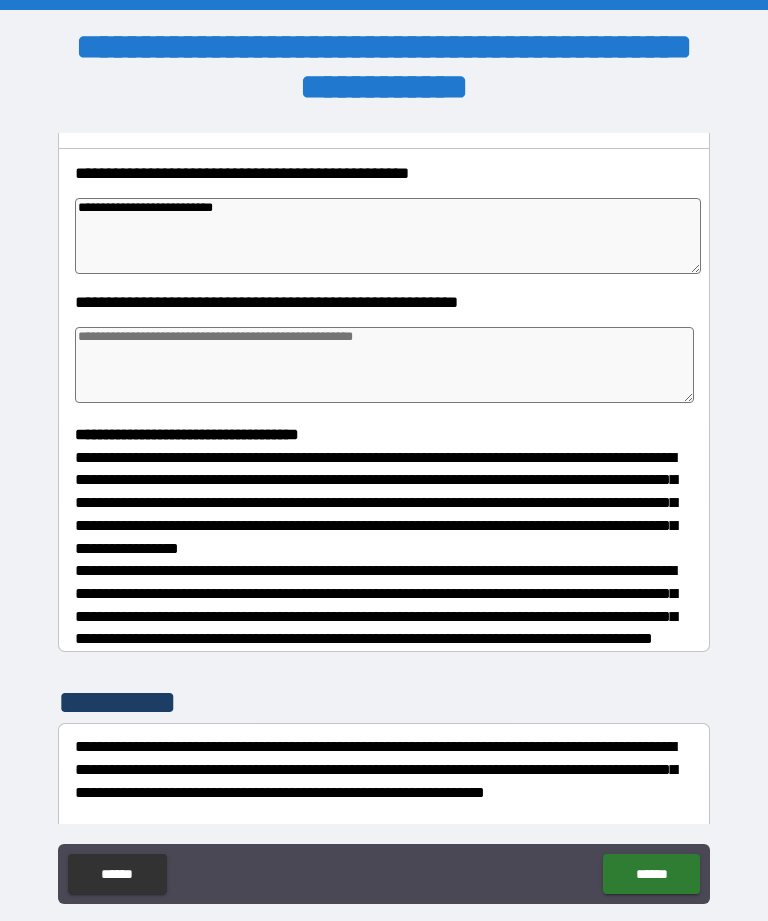 type on "*" 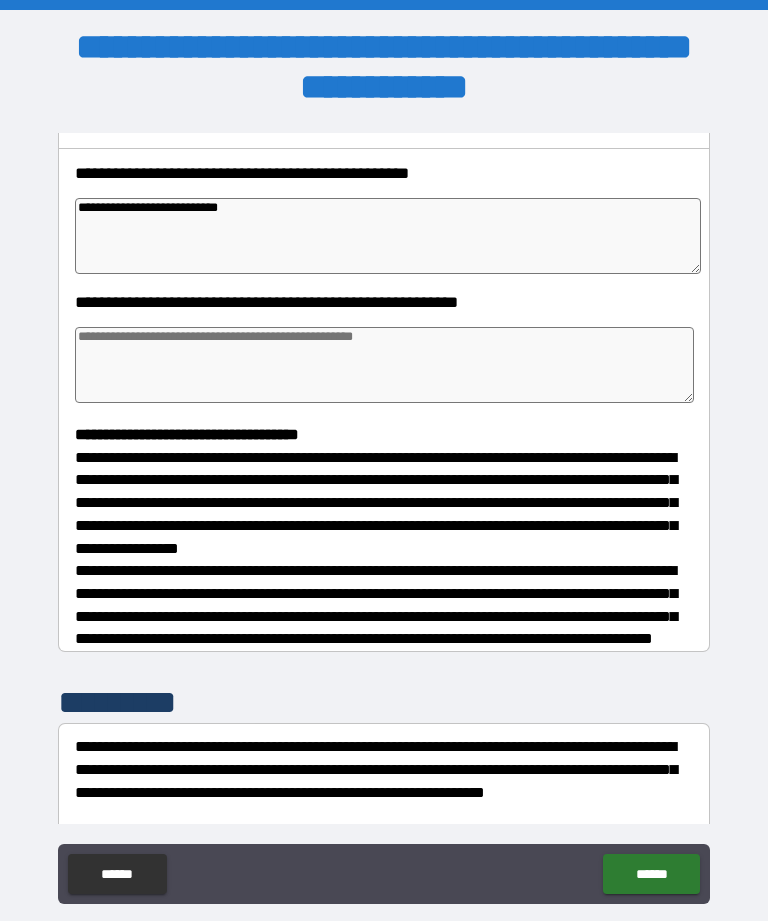 type on "*" 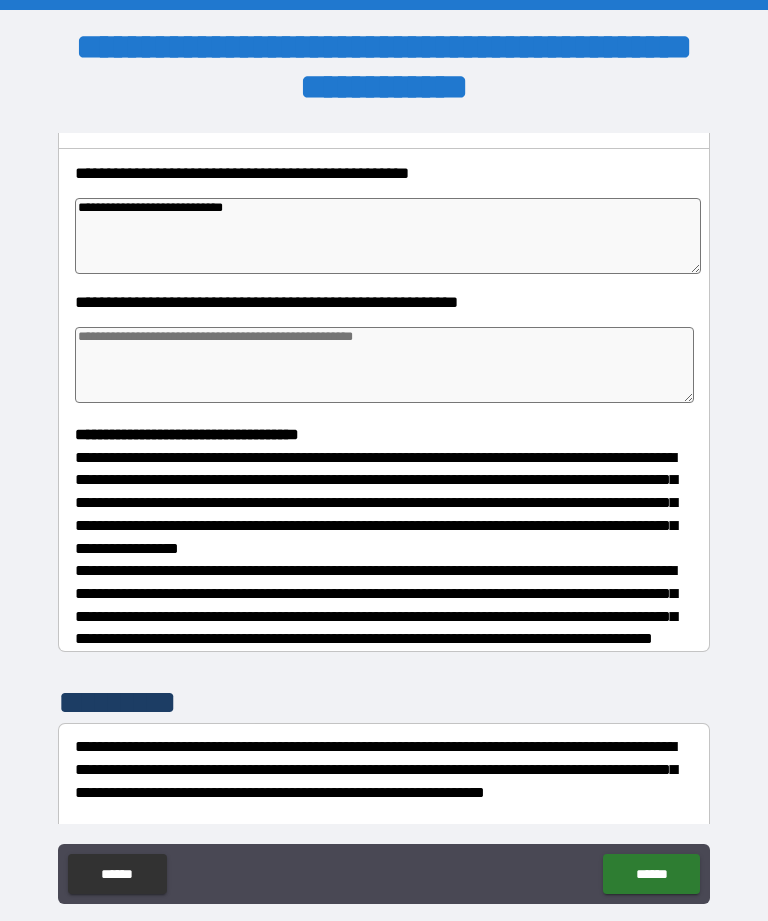 type on "*" 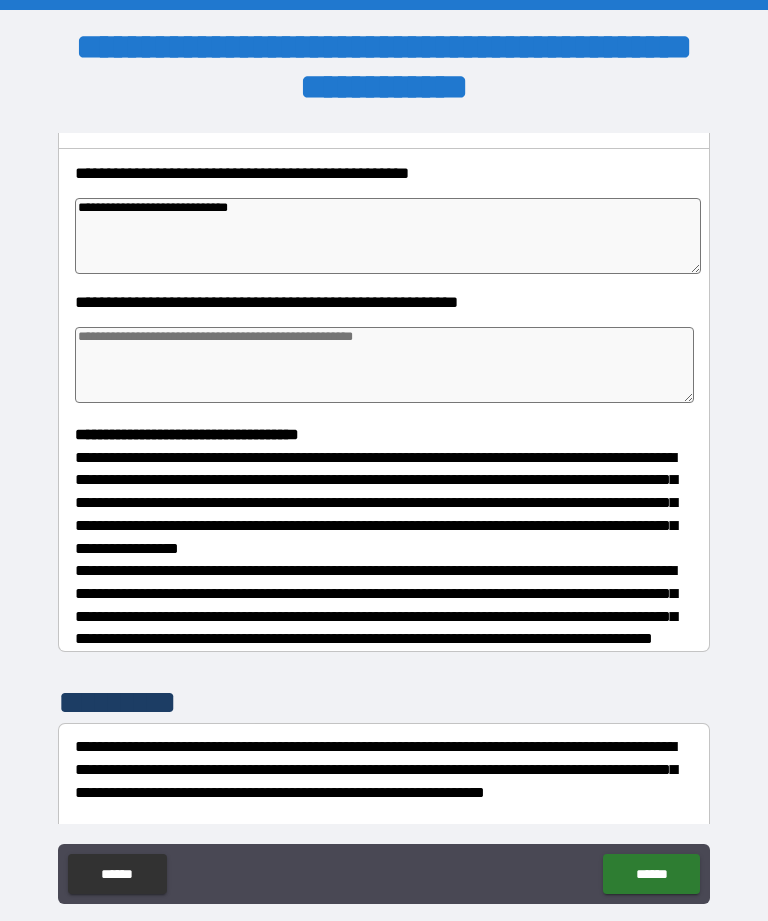 type on "*" 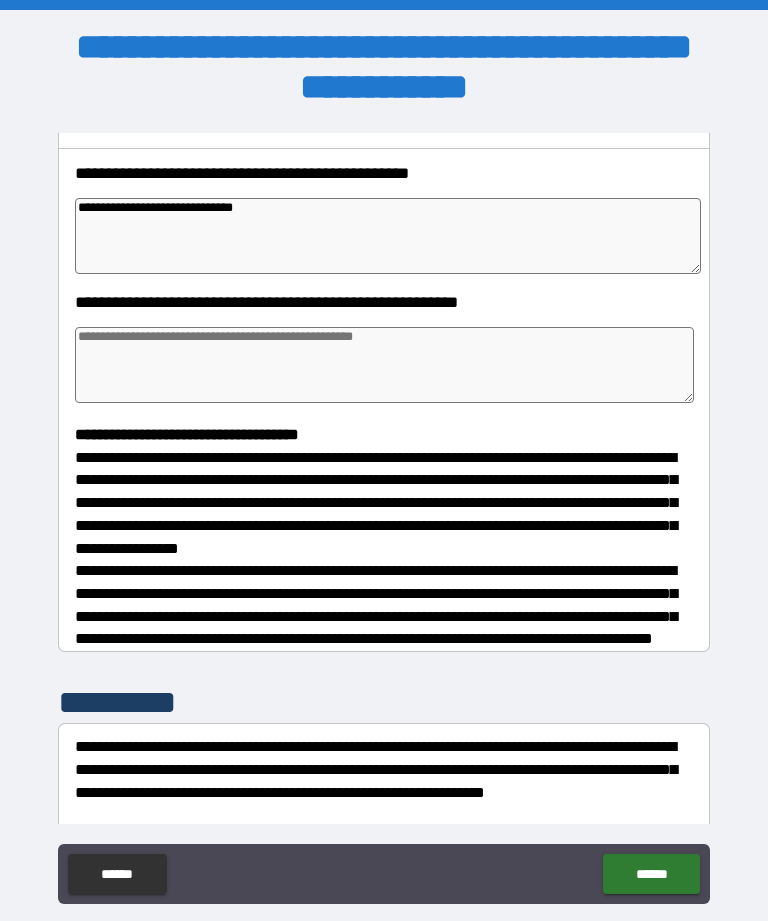 type on "*" 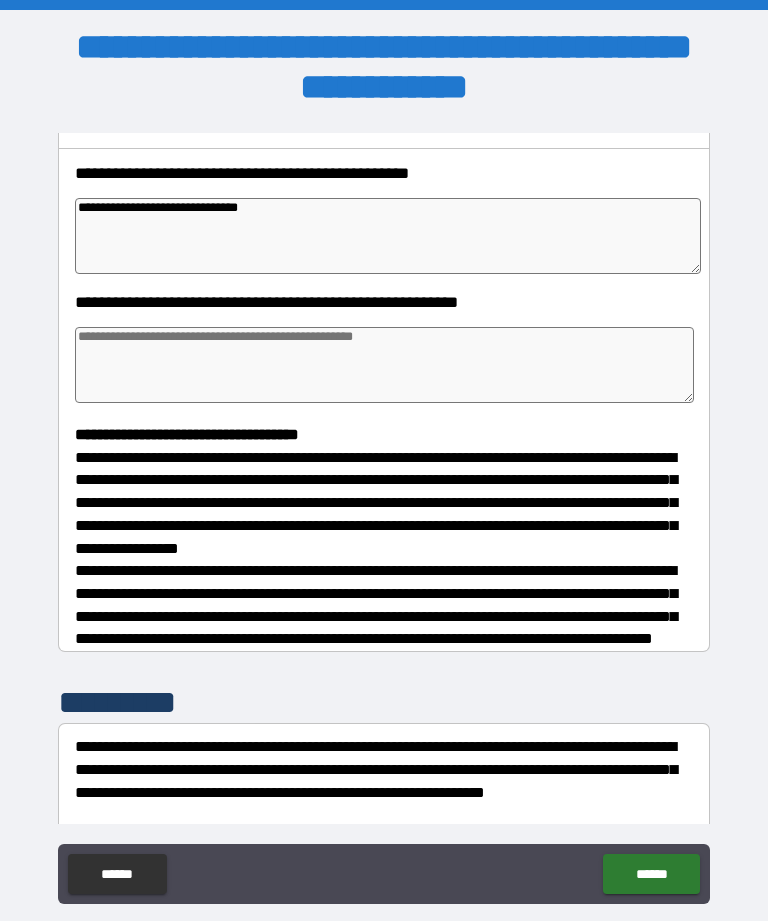 type on "*" 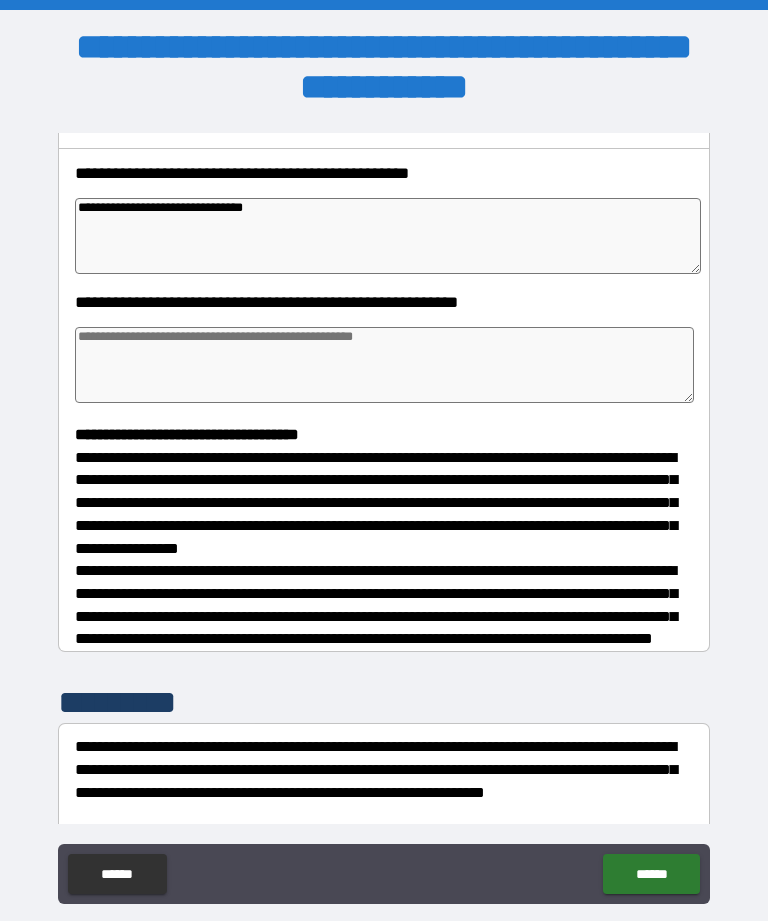 type on "*" 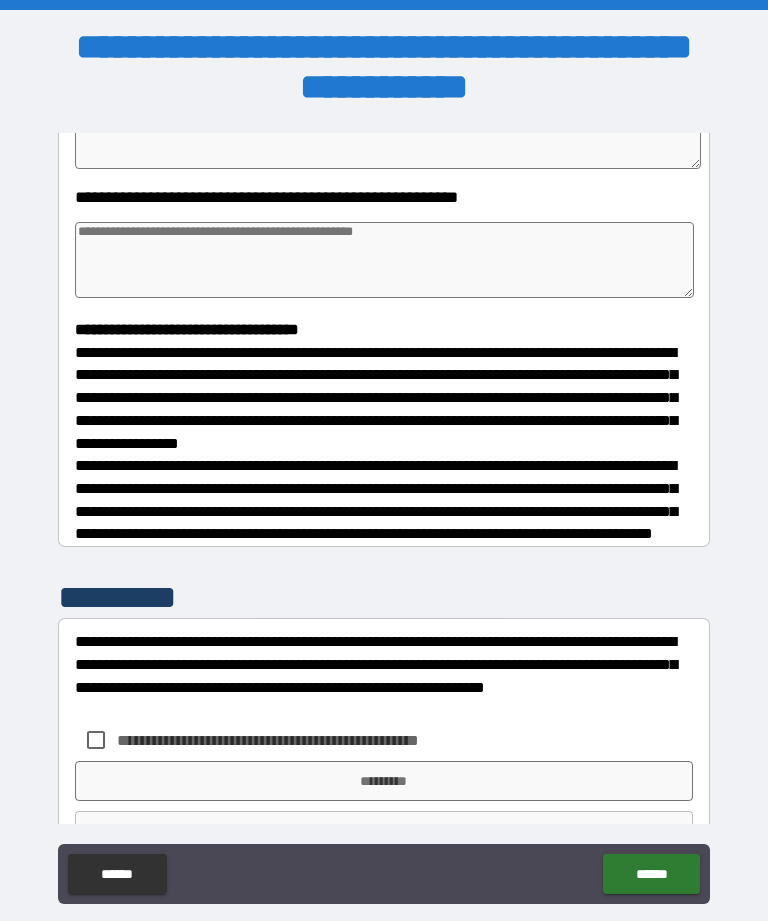 scroll, scrollTop: 394, scrollLeft: 0, axis: vertical 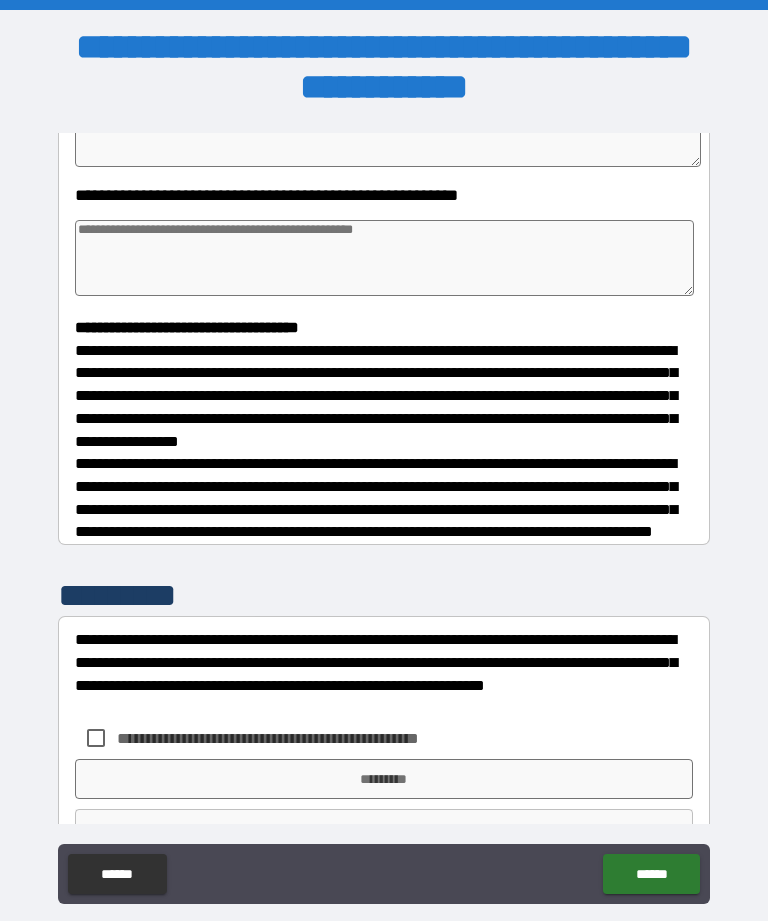 type on "**********" 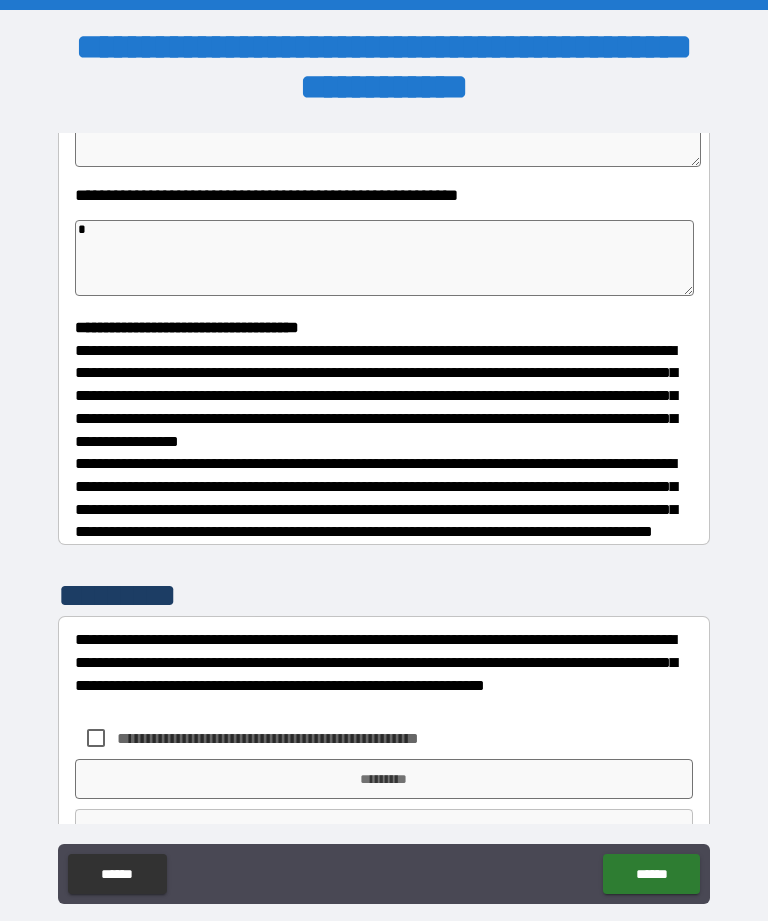 type on "**" 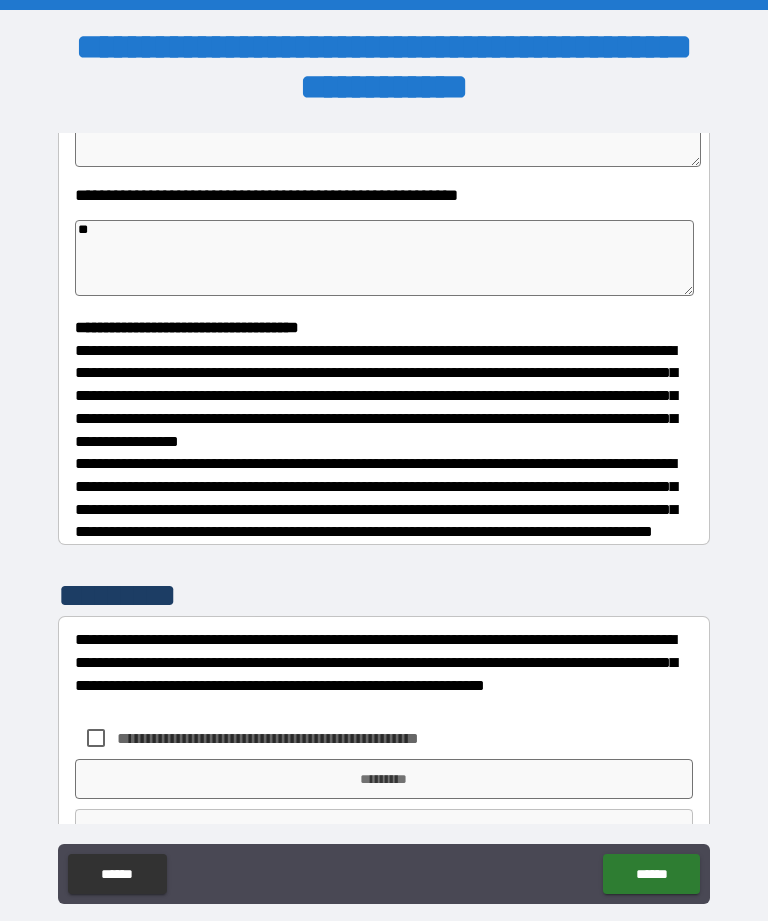 type on "*" 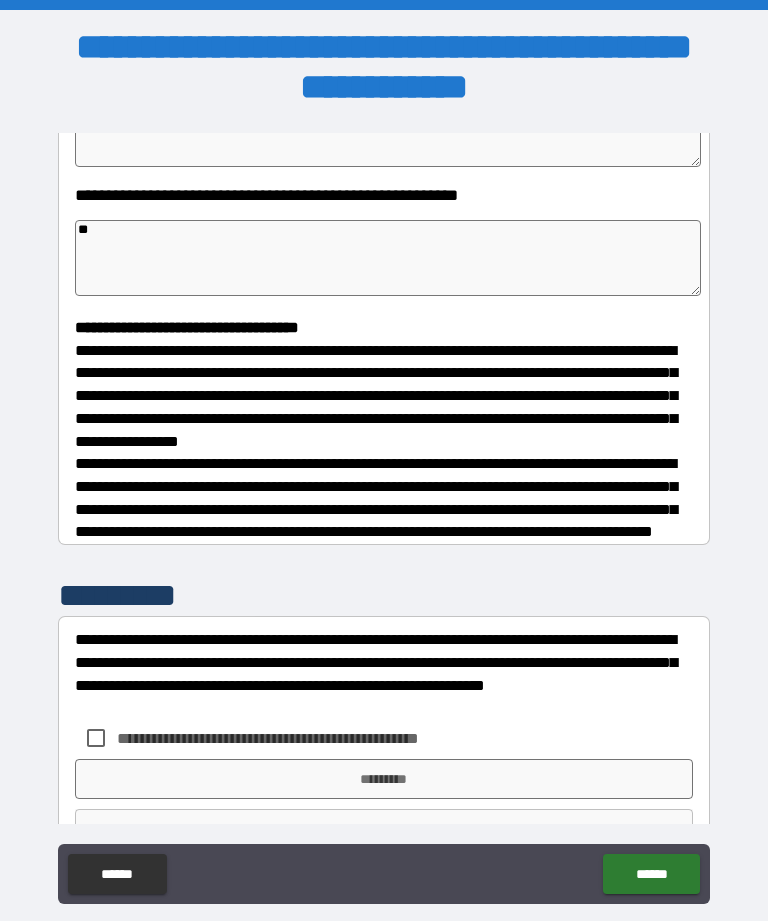 type on "*" 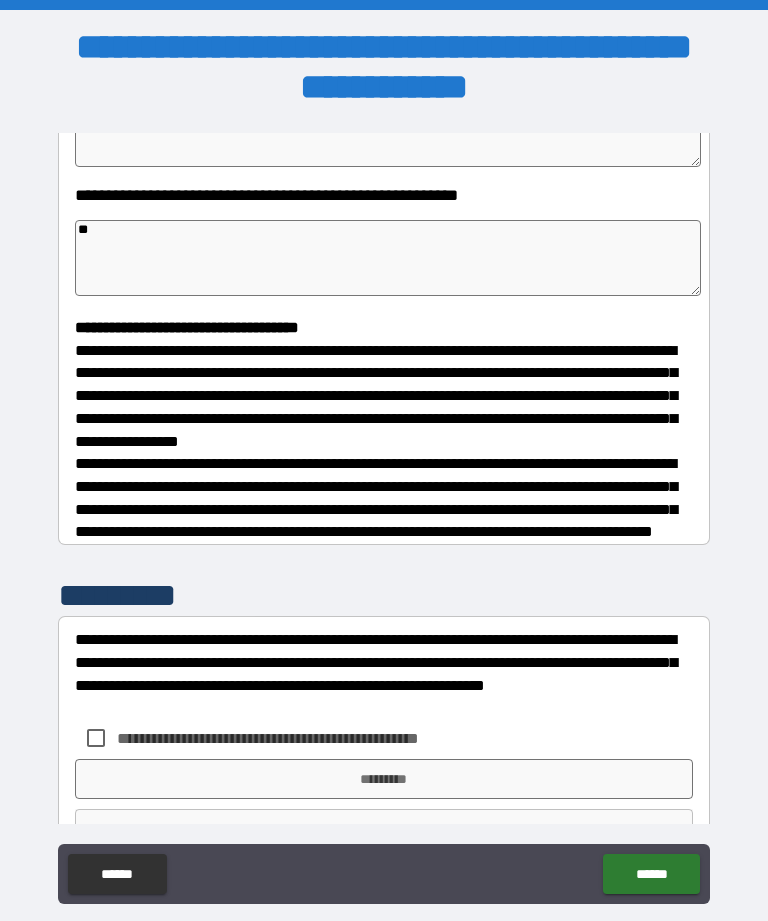 type on "*" 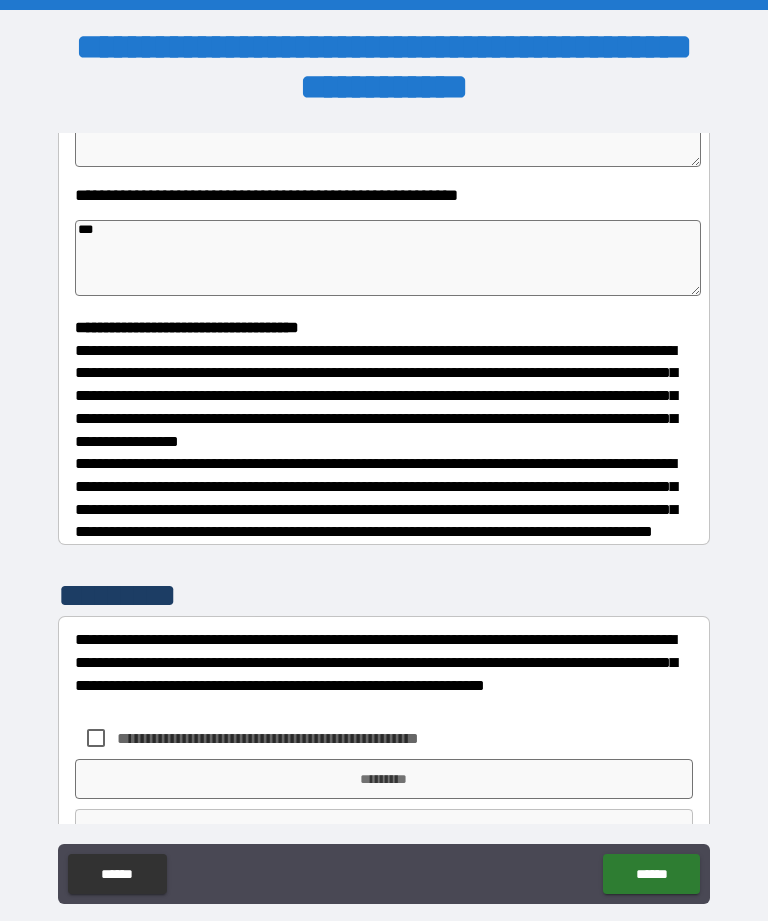 type on "*" 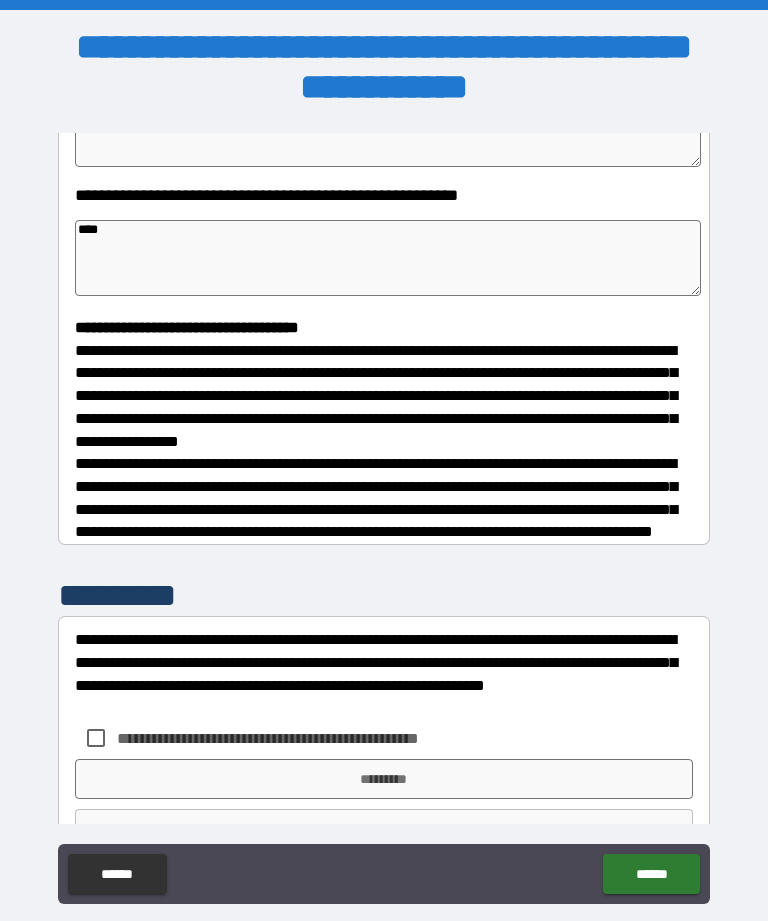 type on "*" 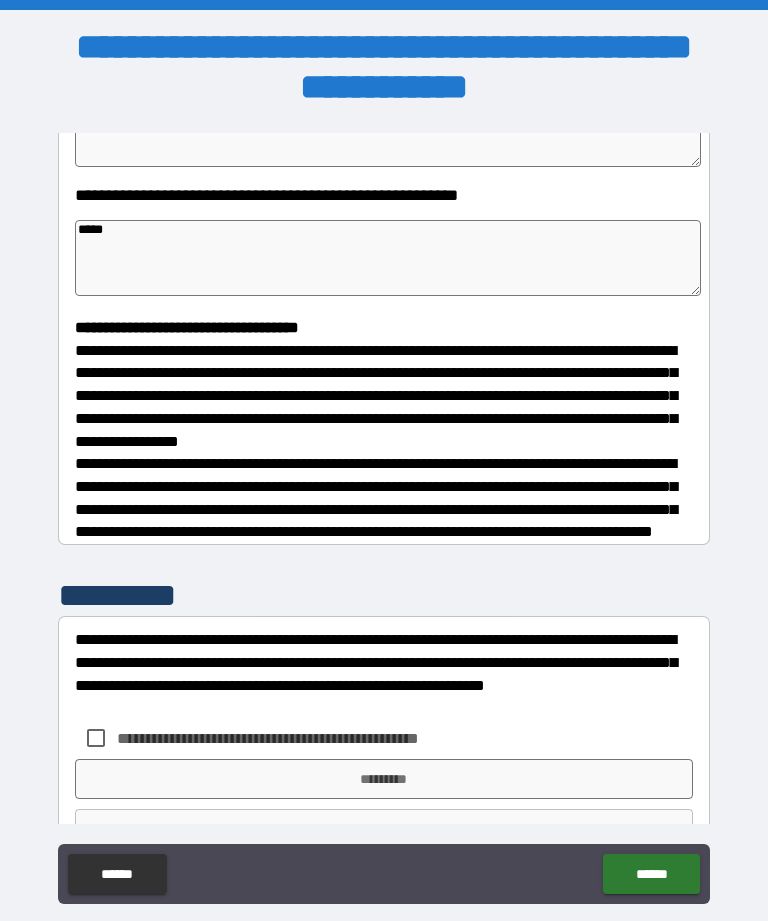 type on "*" 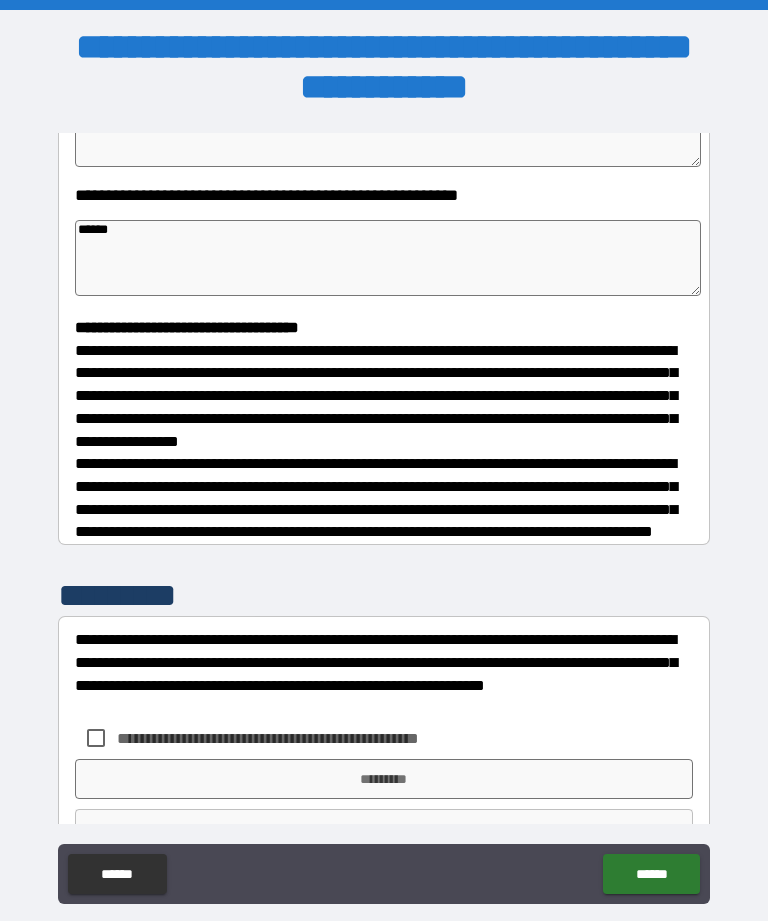 type on "*" 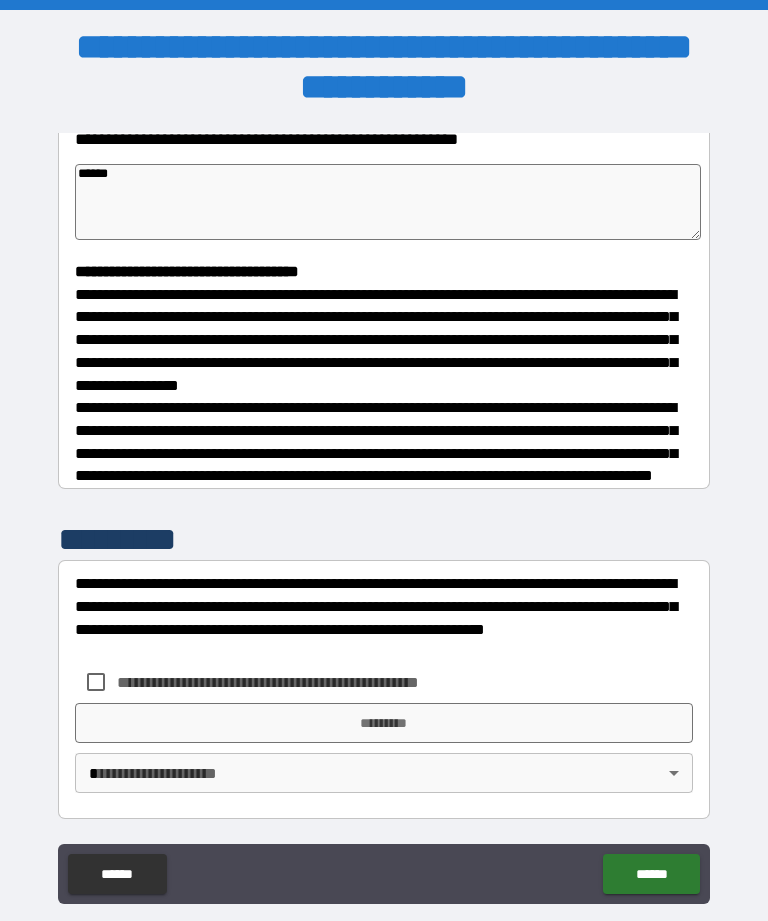 type on "******" 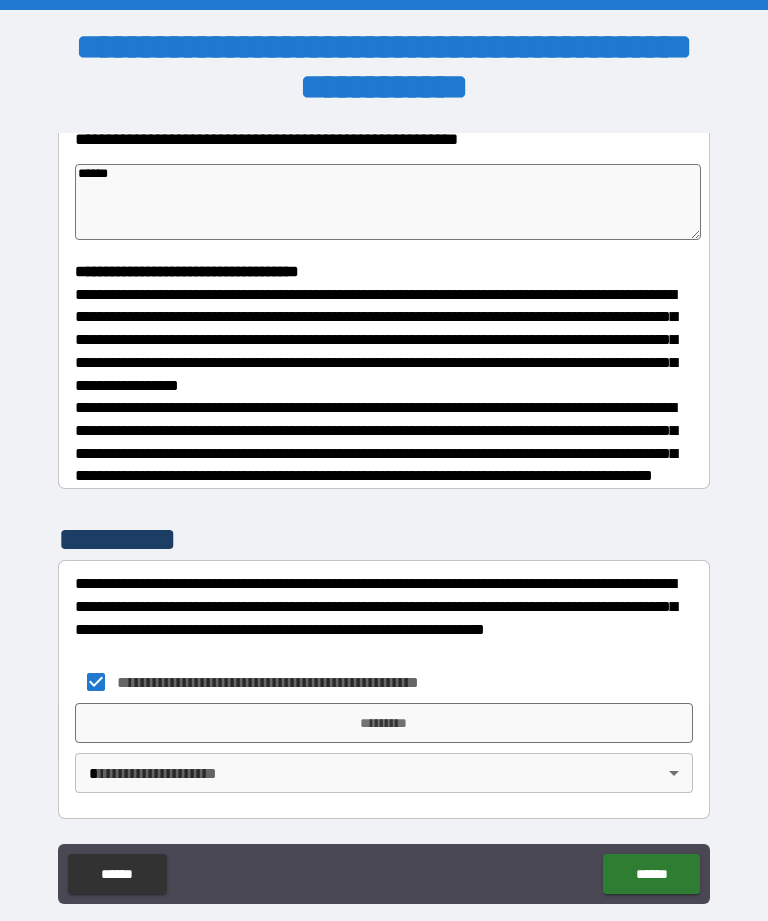 type on "*" 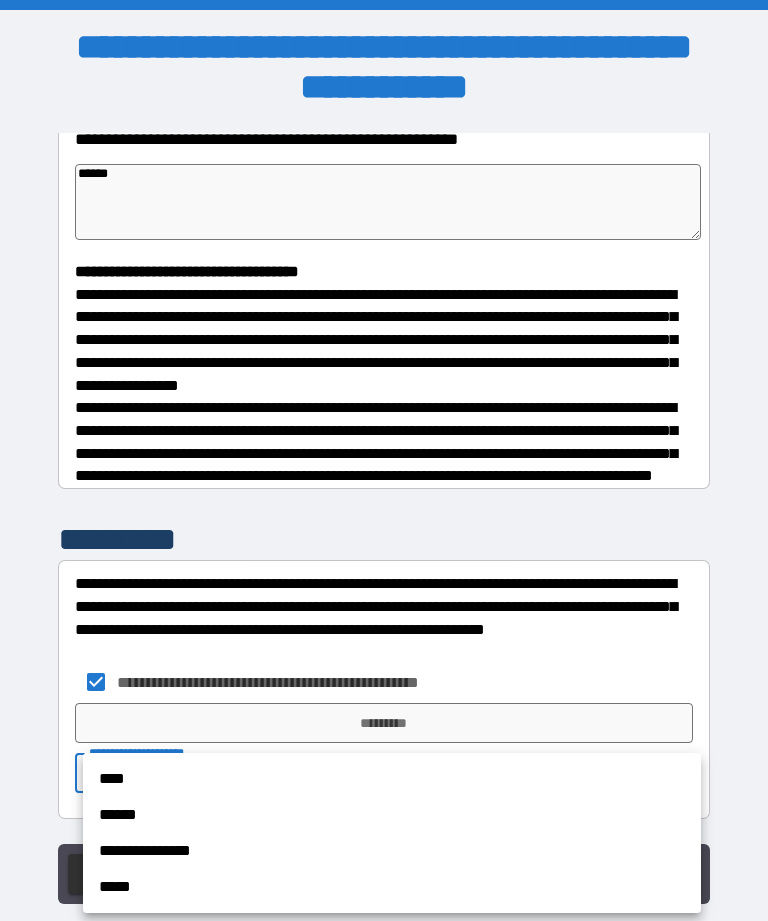 click on "**********" at bounding box center [392, 851] 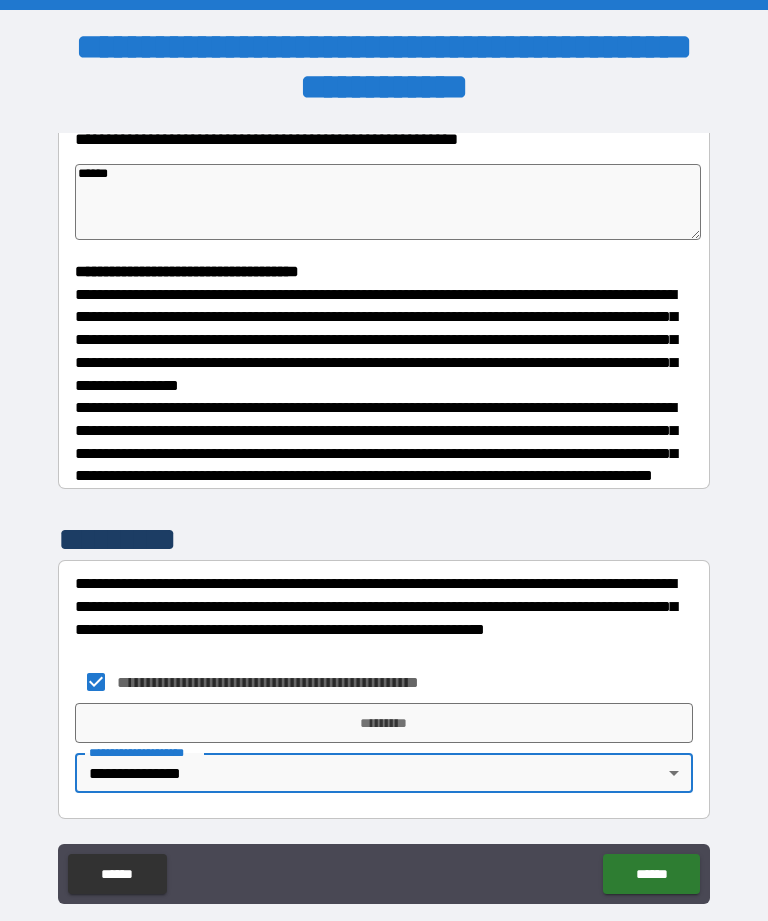 click on "*********" at bounding box center [384, 723] 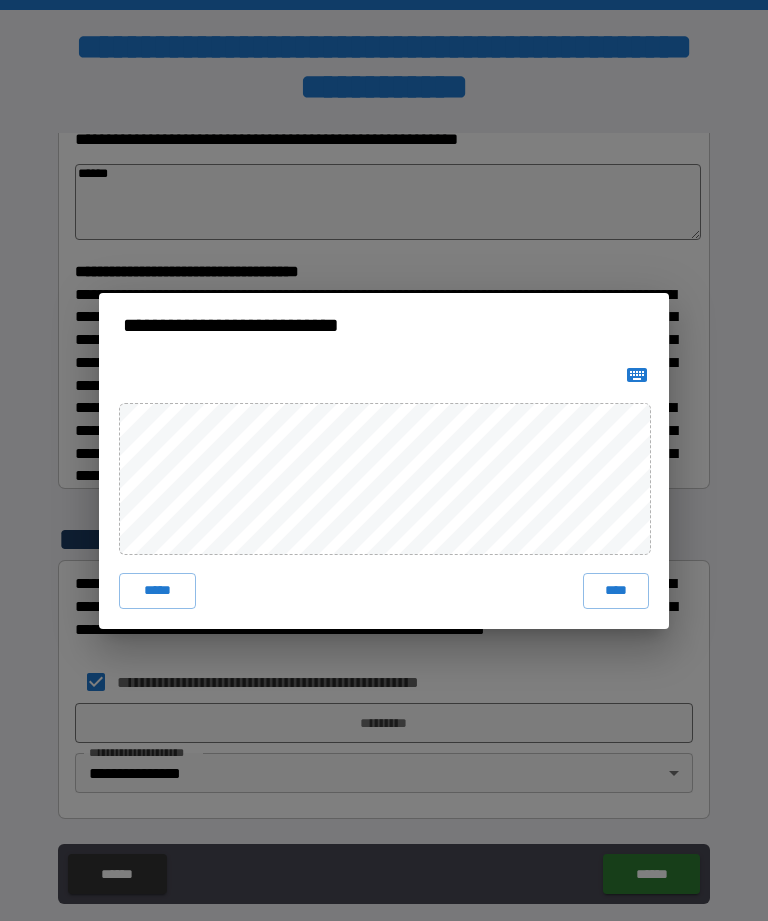 click on "****" at bounding box center [616, 591] 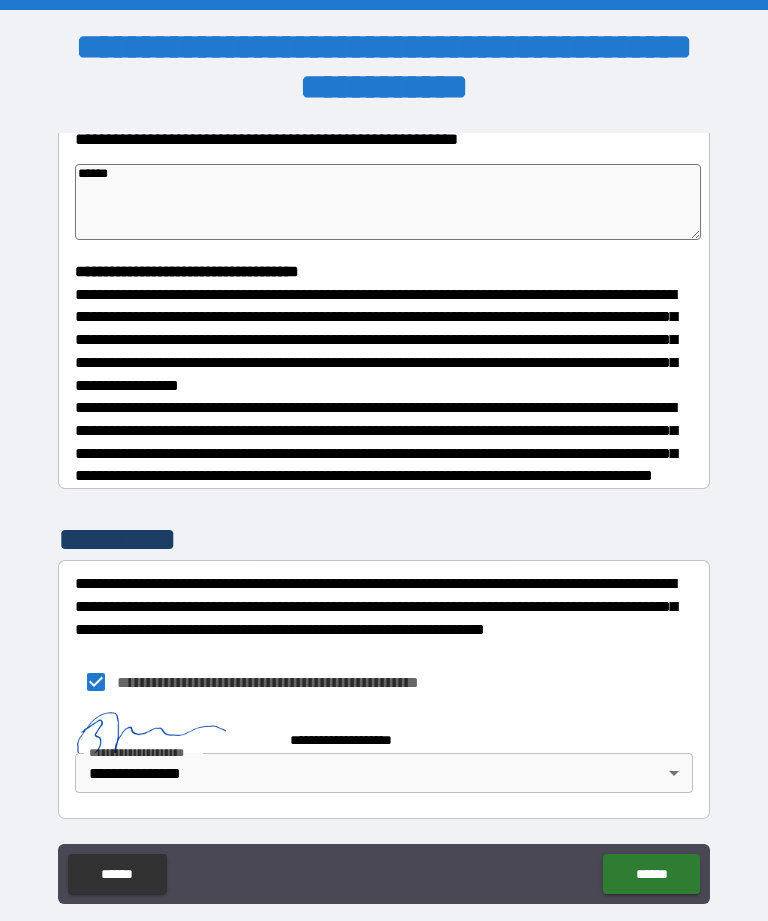 scroll, scrollTop: 455, scrollLeft: 0, axis: vertical 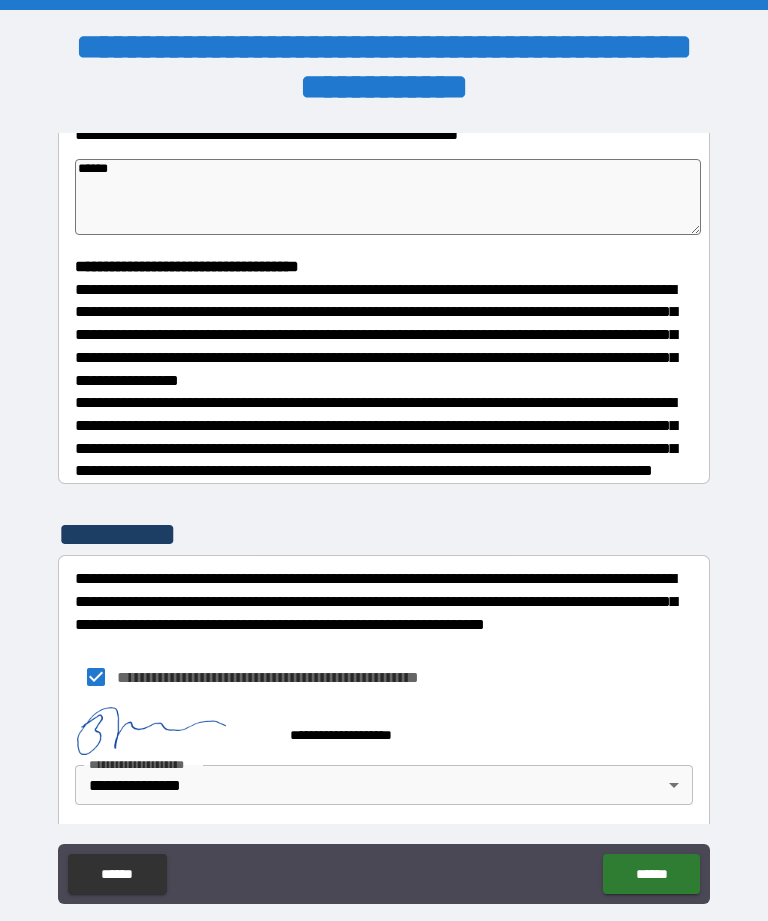 click on "******" at bounding box center (651, 874) 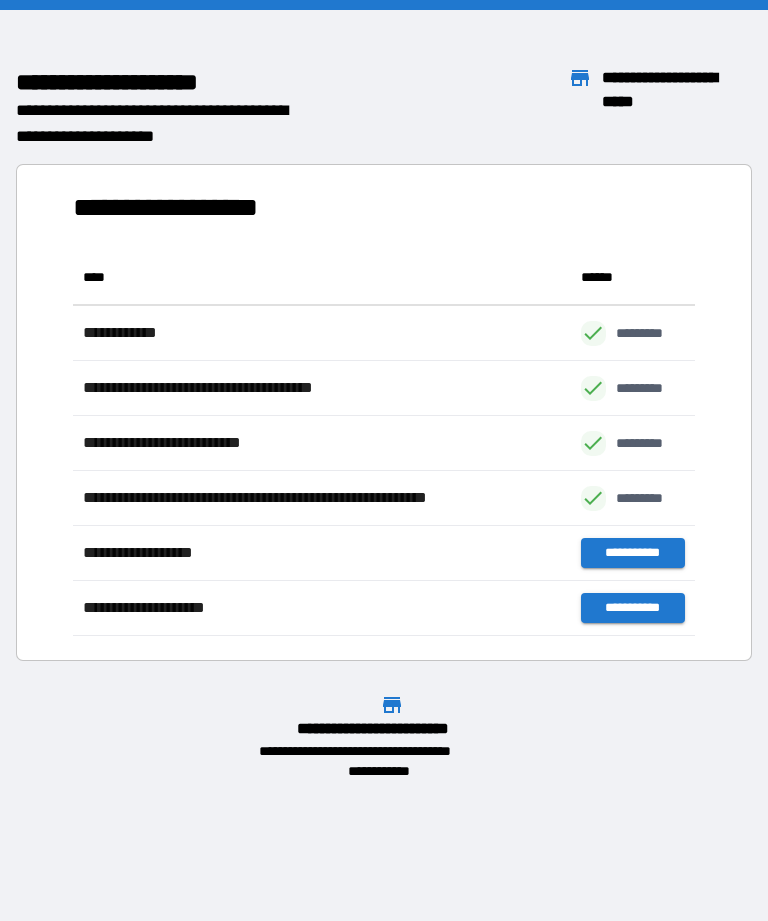scroll, scrollTop: 386, scrollLeft: 622, axis: both 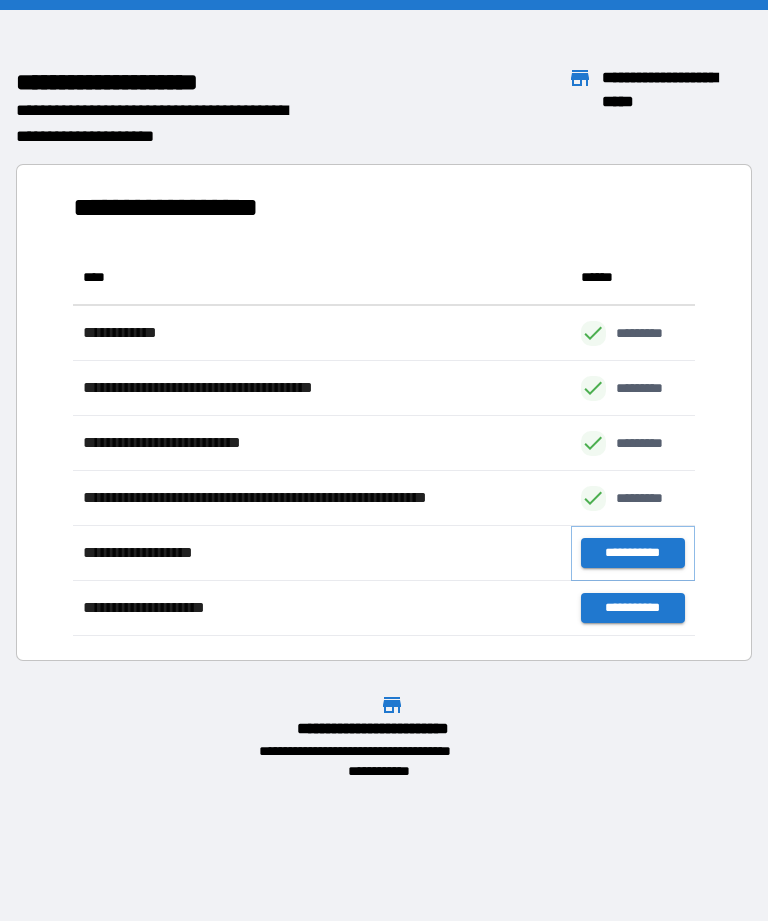 click on "**********" at bounding box center (633, 553) 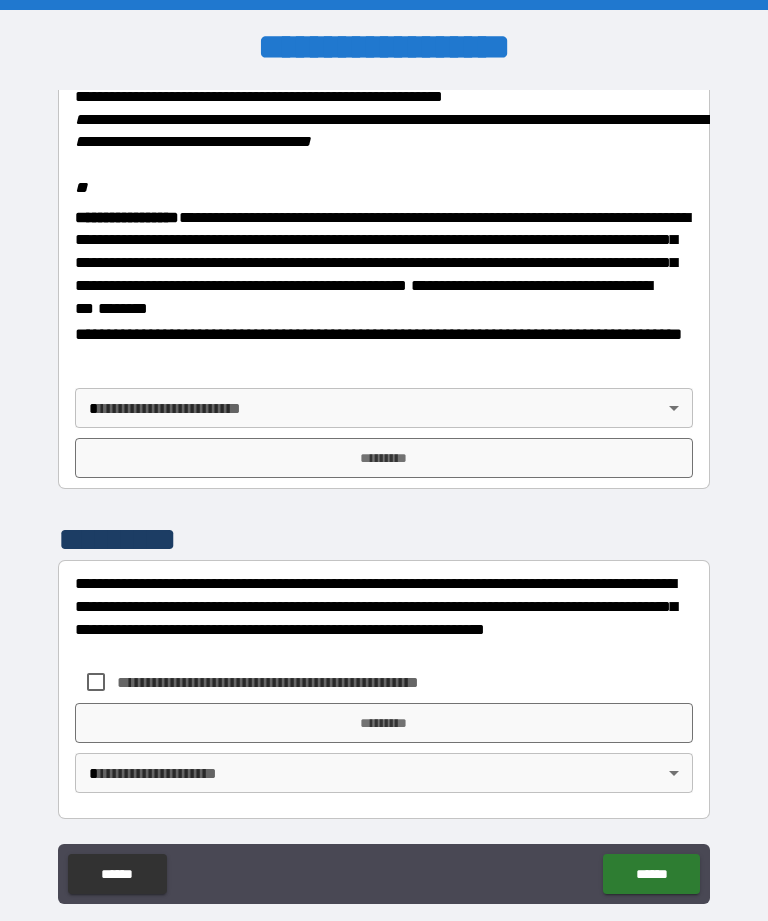 scroll, scrollTop: 2470, scrollLeft: 0, axis: vertical 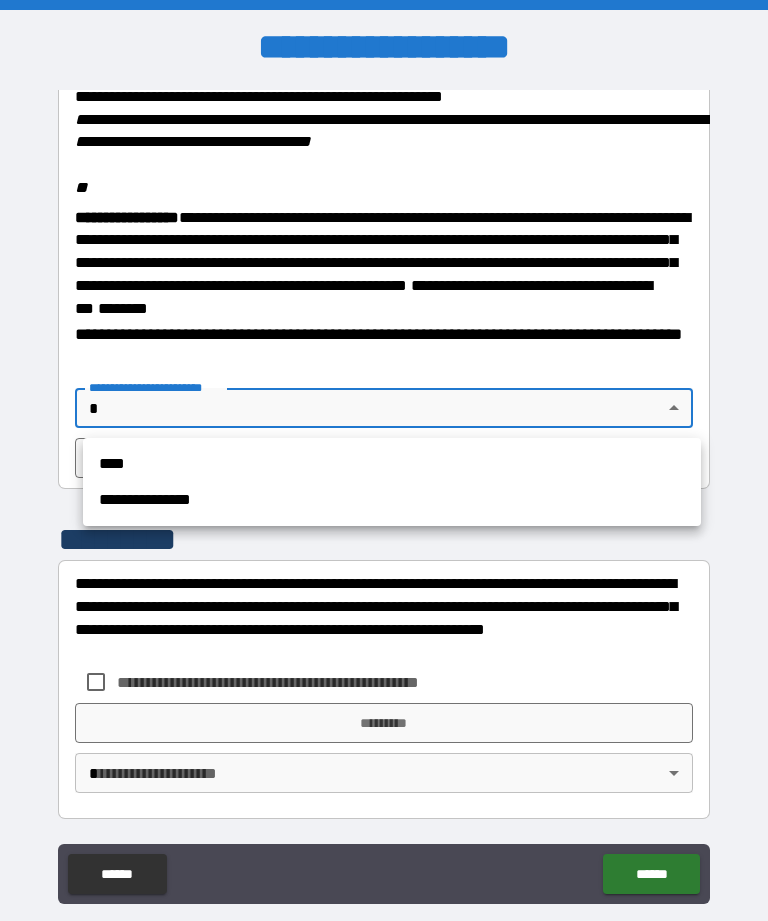 click on "**********" at bounding box center [392, 500] 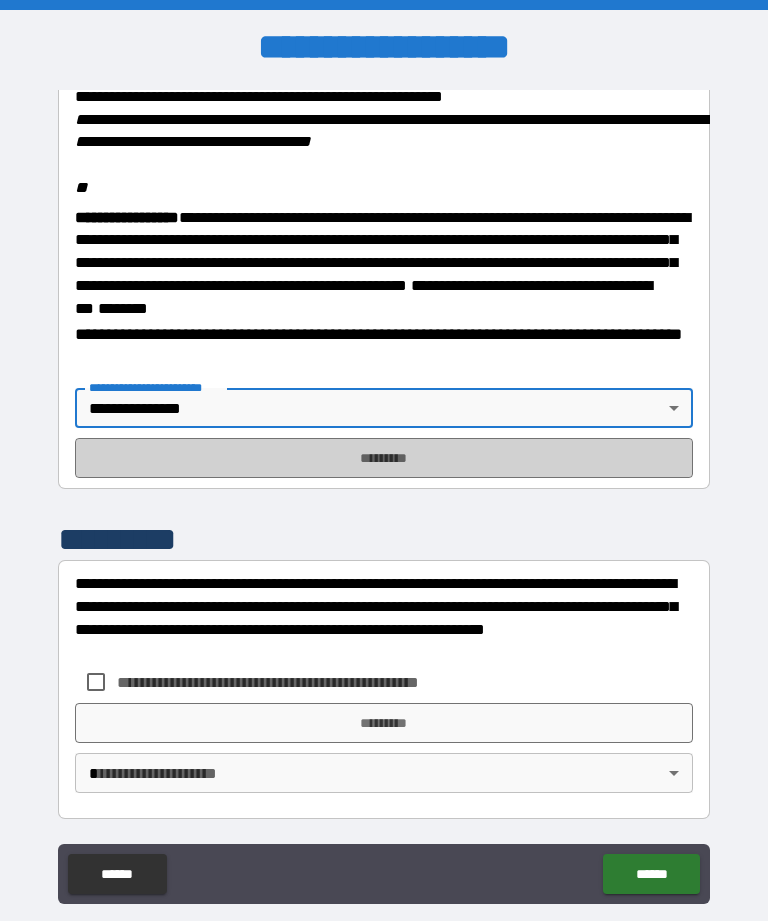 click on "*********" at bounding box center (384, 458) 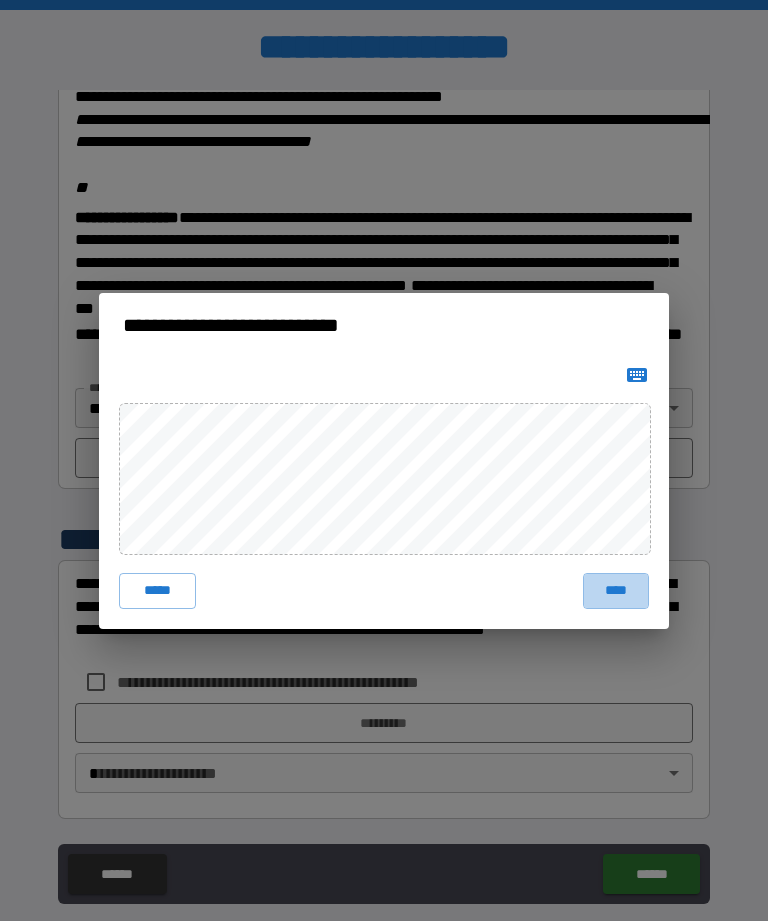 click on "****" at bounding box center [616, 591] 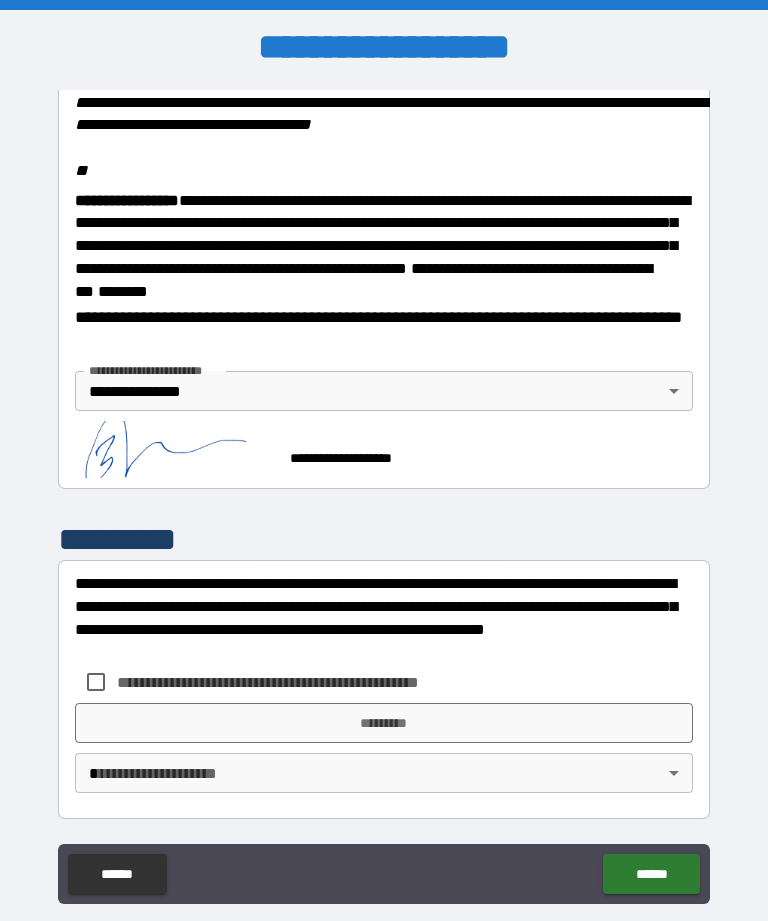 click on "**********" at bounding box center (301, 682) 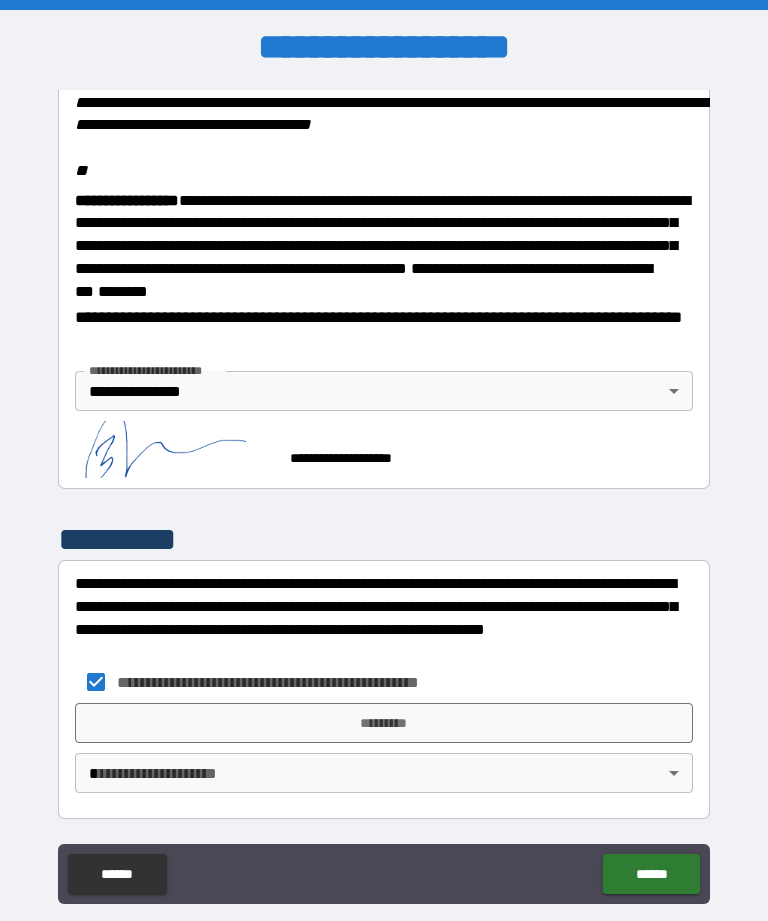 click on "**********" at bounding box center [384, 492] 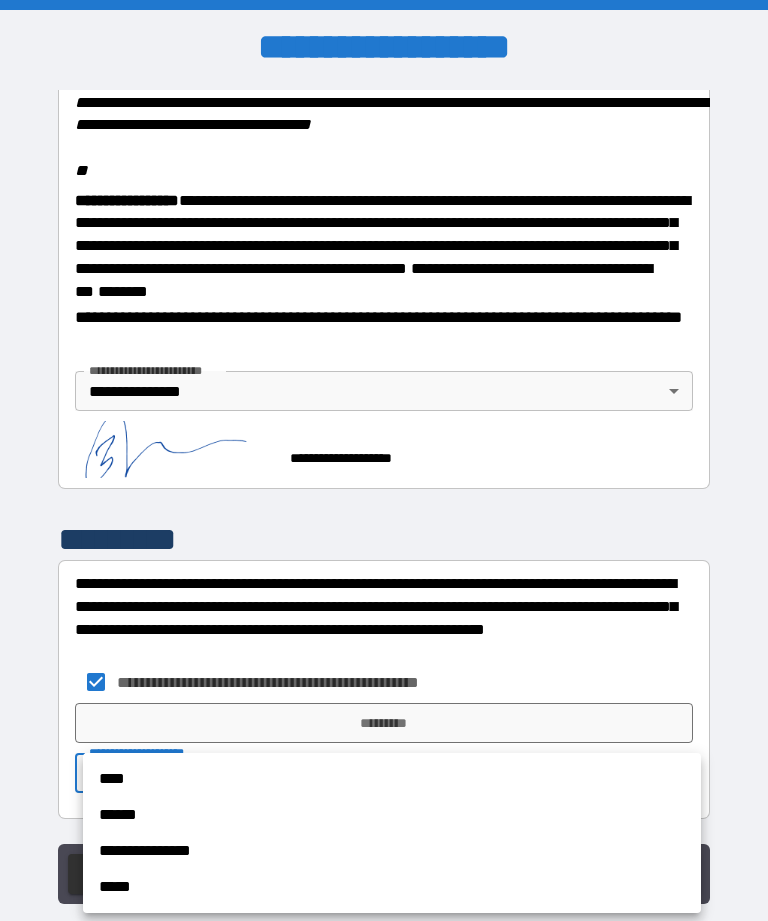 click on "******" at bounding box center (392, 815) 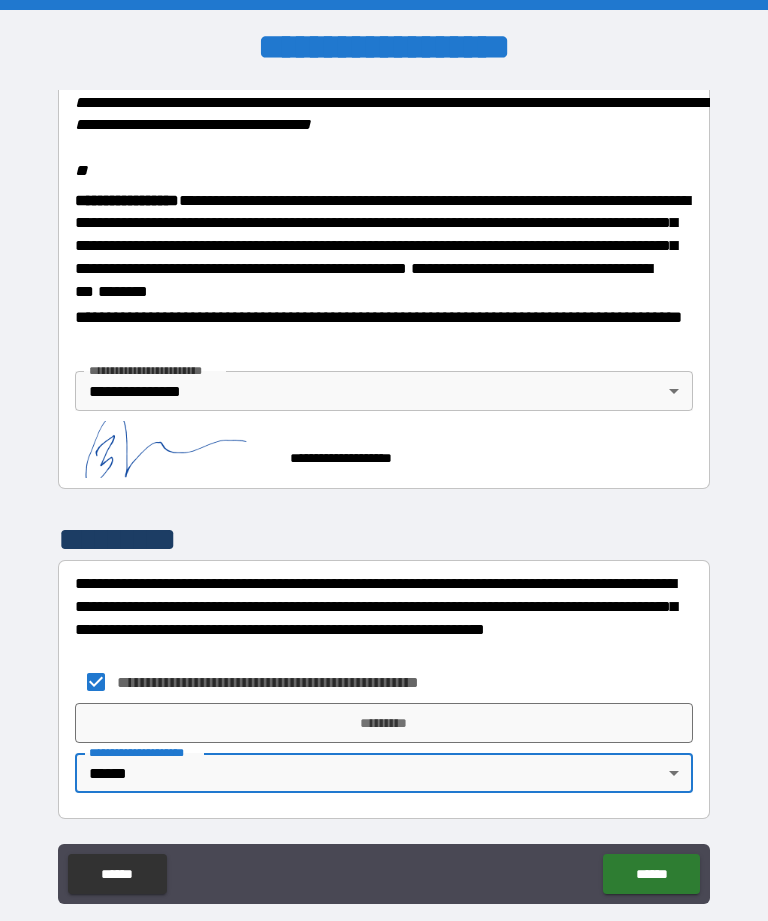 click on "**********" at bounding box center (384, 492) 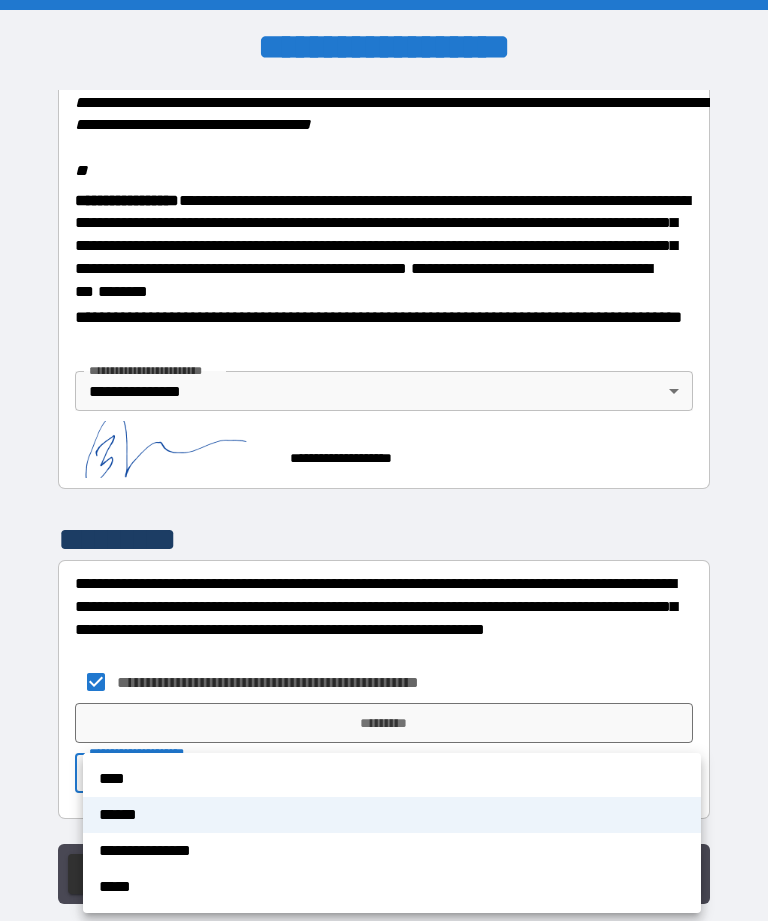 click on "**********" at bounding box center [392, 851] 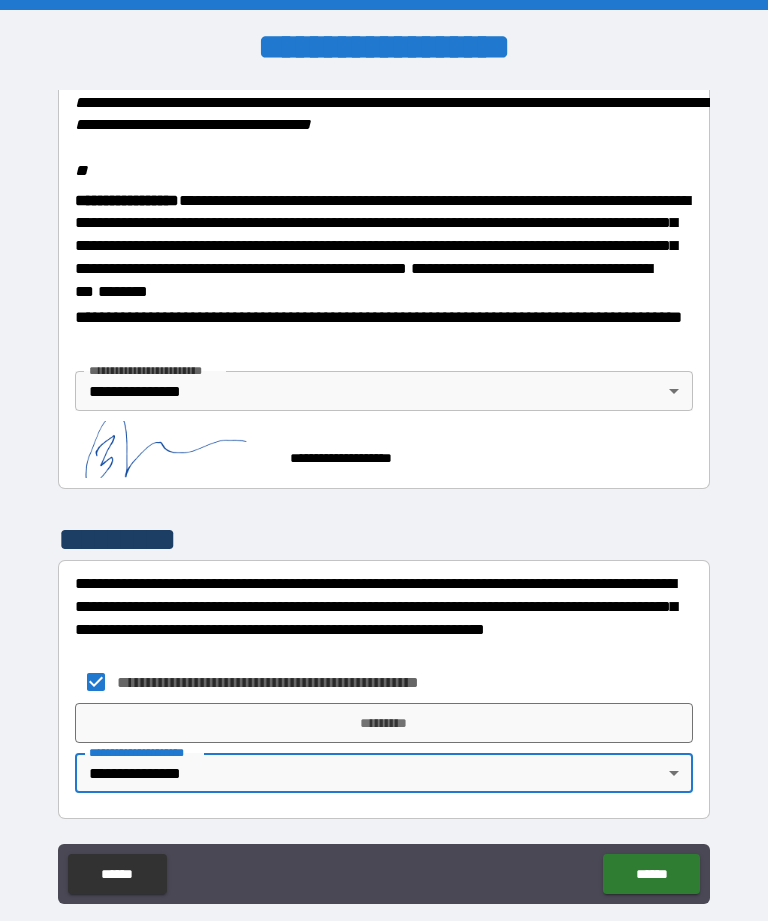 click on "*********" at bounding box center [384, 723] 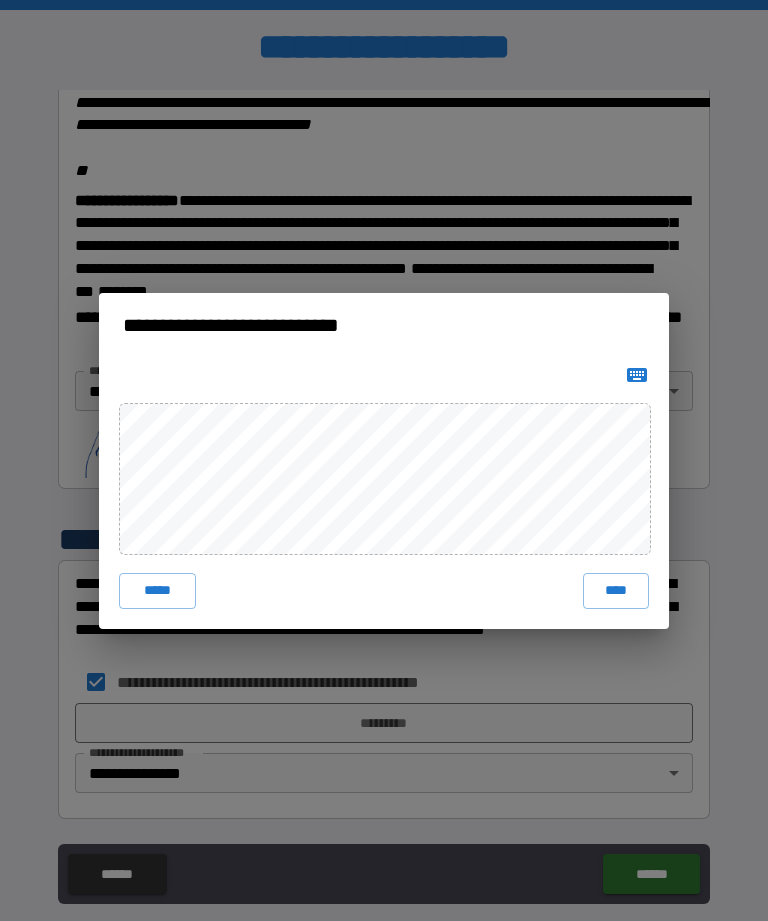 click on "****" at bounding box center (616, 591) 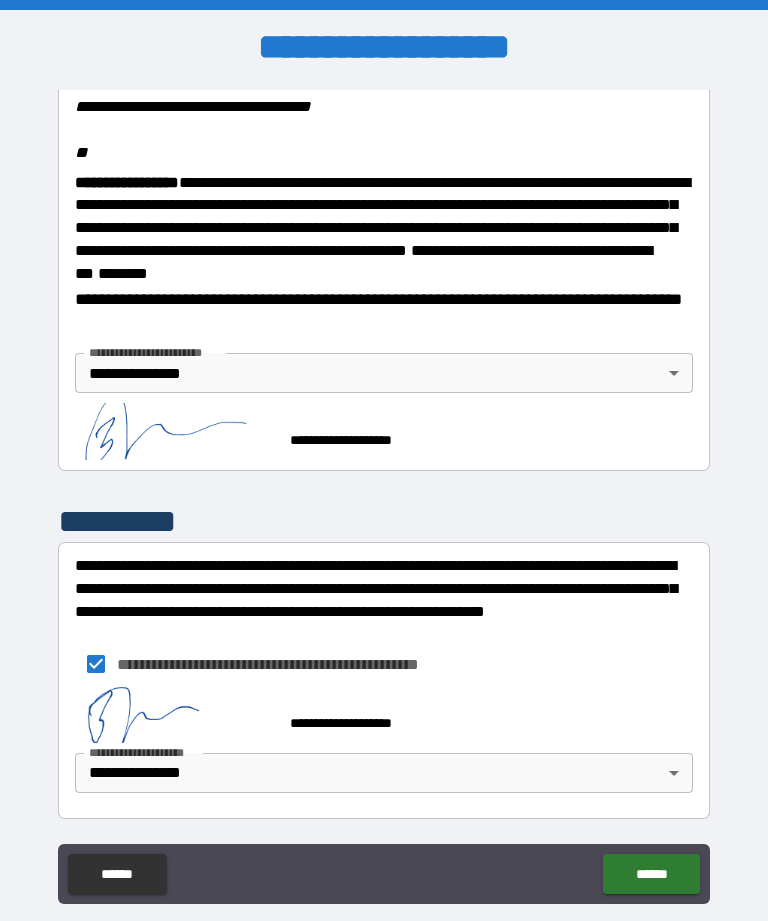 click on "******" at bounding box center (651, 874) 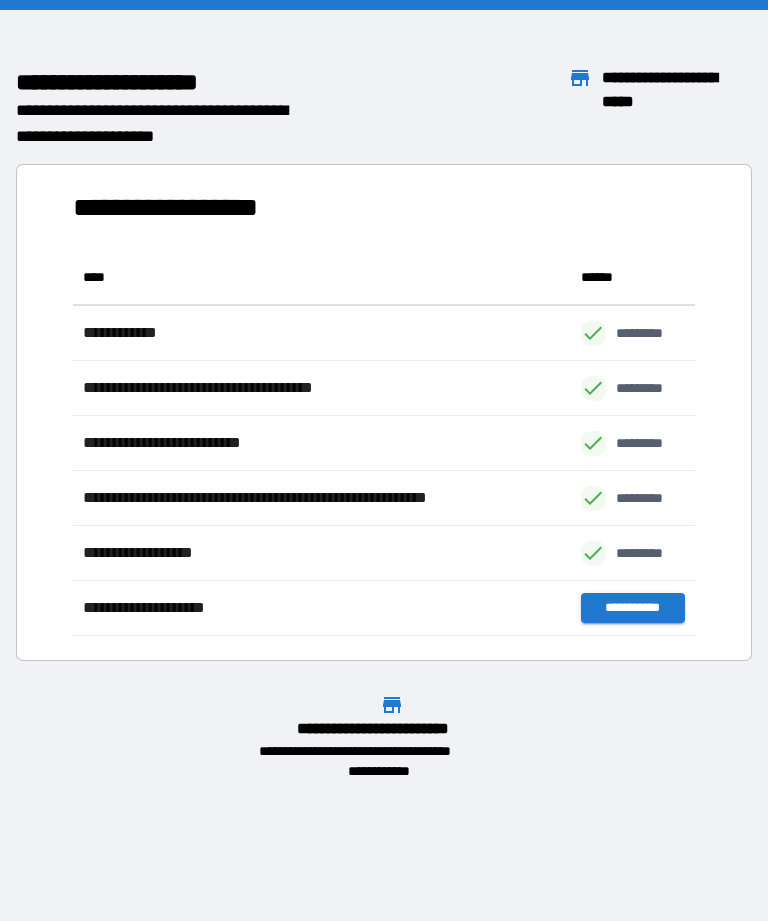 scroll, scrollTop: 1, scrollLeft: 1, axis: both 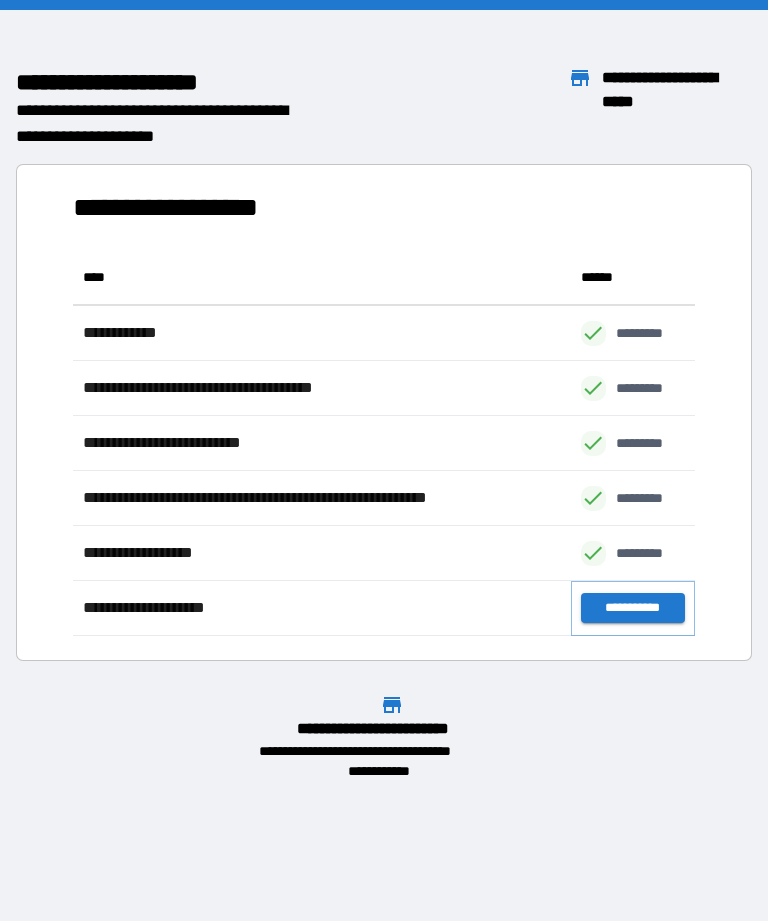 click on "**********" at bounding box center (633, 608) 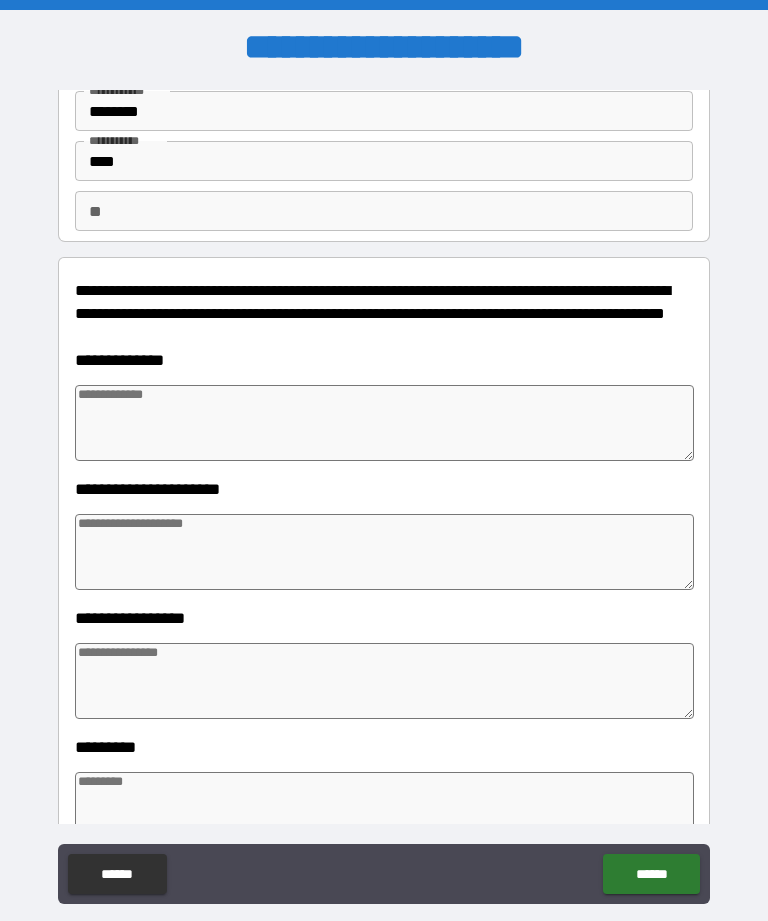 scroll, scrollTop: 93, scrollLeft: 0, axis: vertical 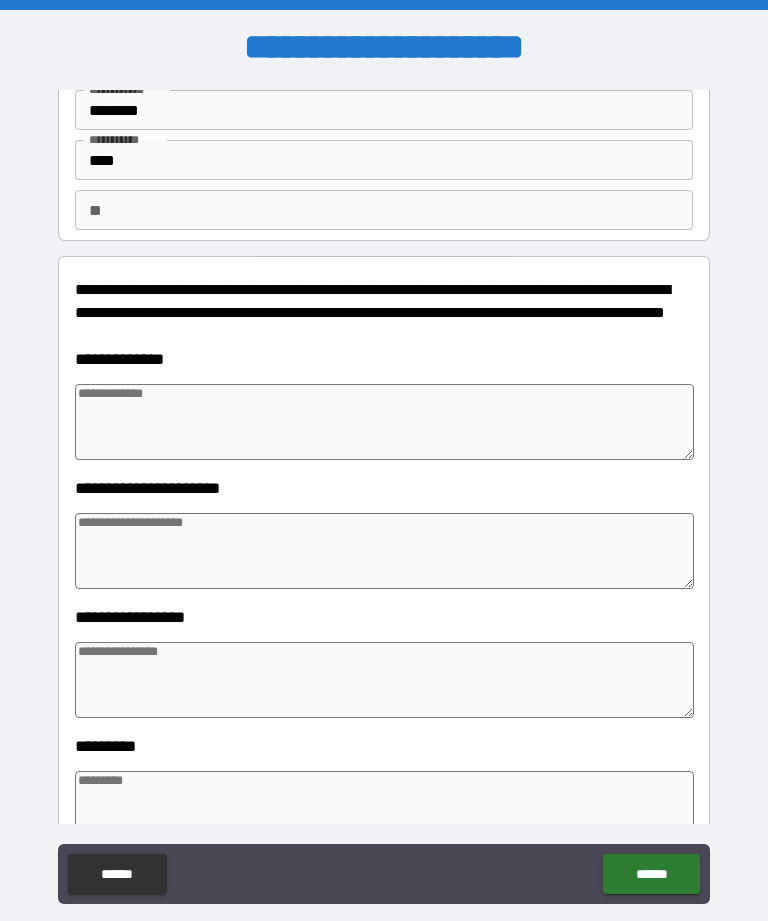 click at bounding box center [384, 422] 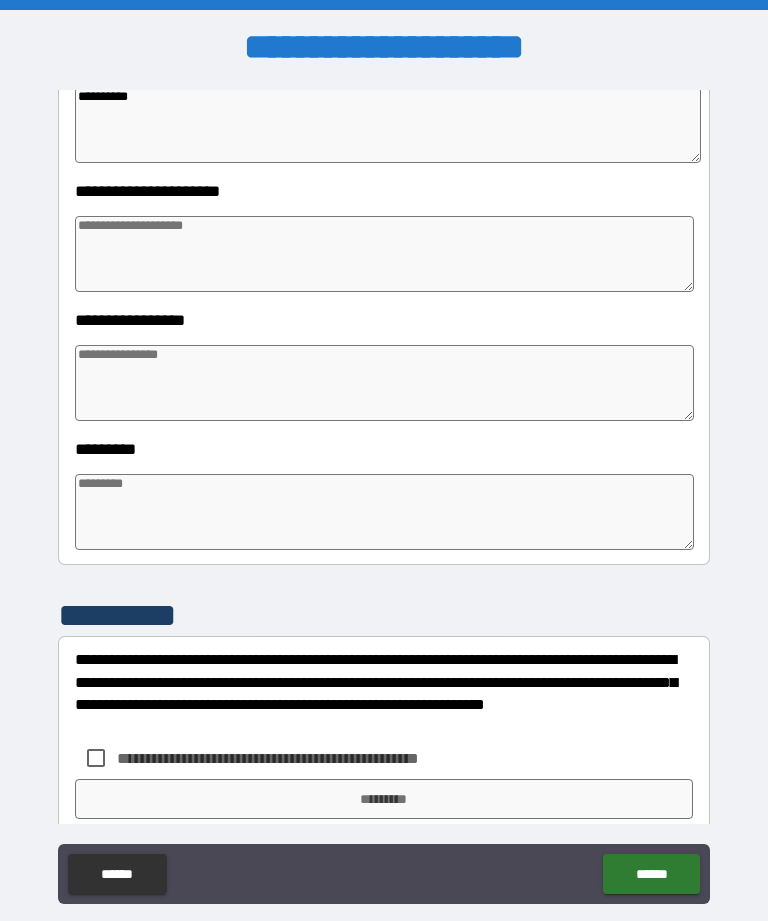 scroll, scrollTop: 383, scrollLeft: 0, axis: vertical 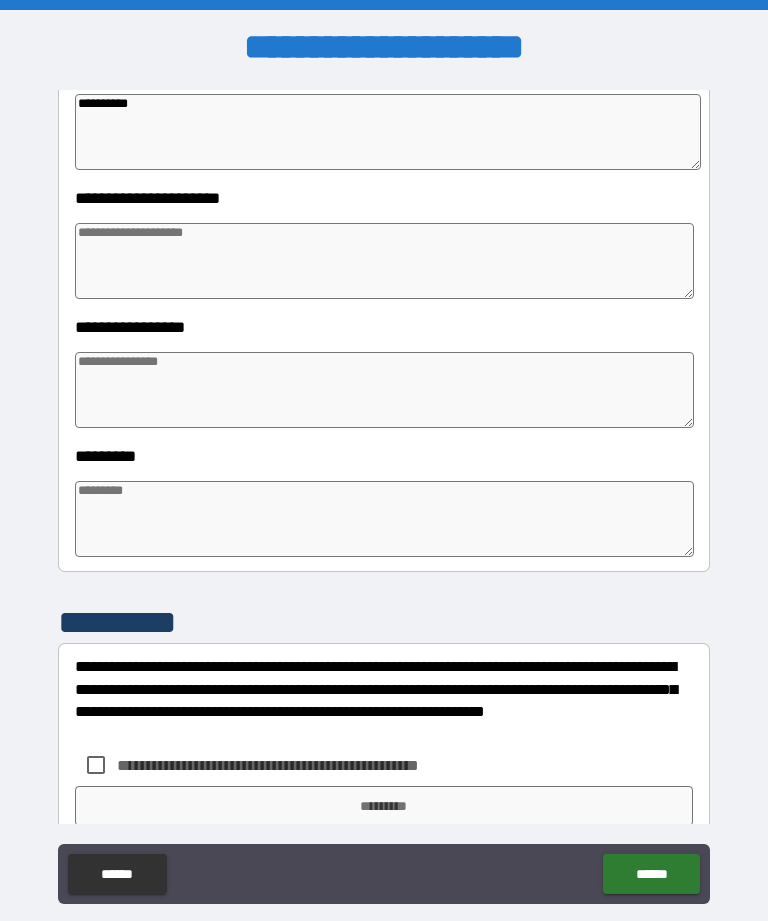 click at bounding box center [384, 261] 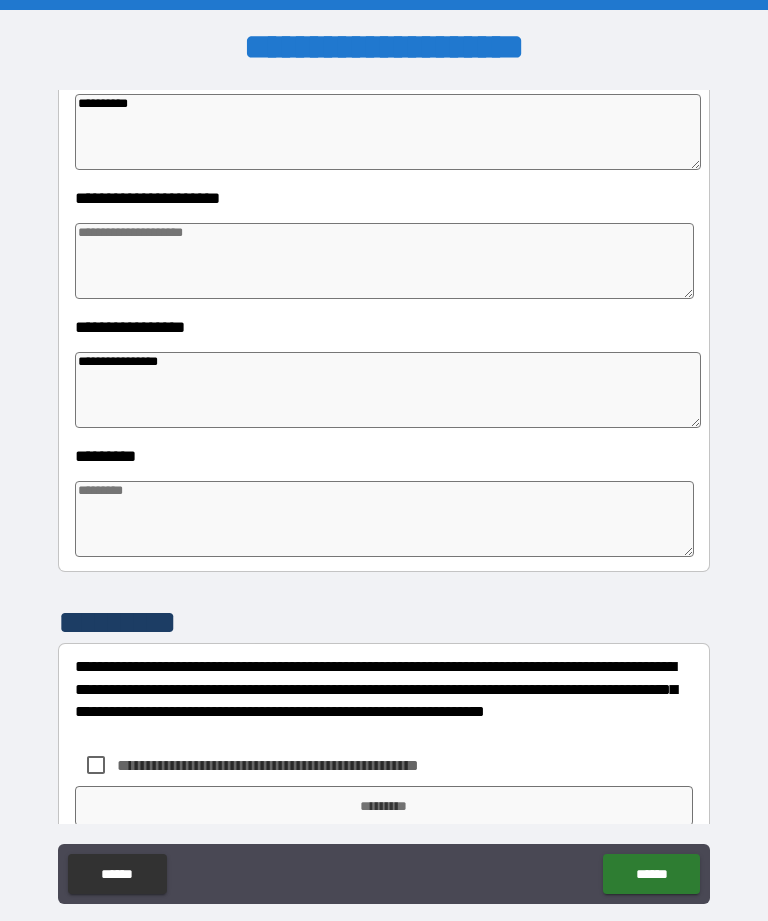click at bounding box center [384, 519] 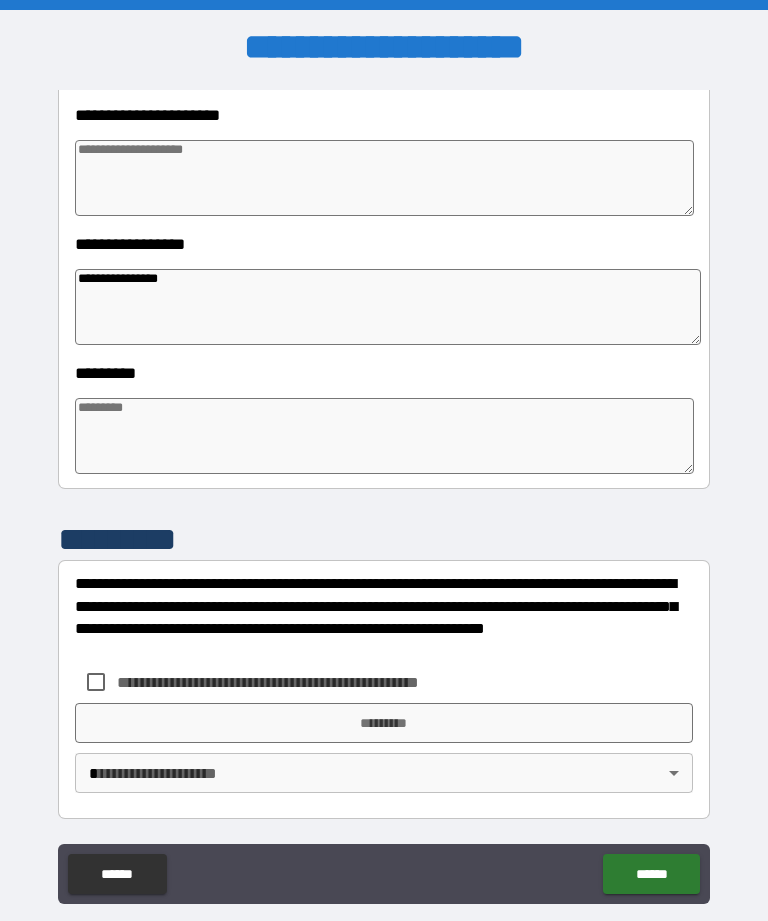scroll, scrollTop: 466, scrollLeft: 0, axis: vertical 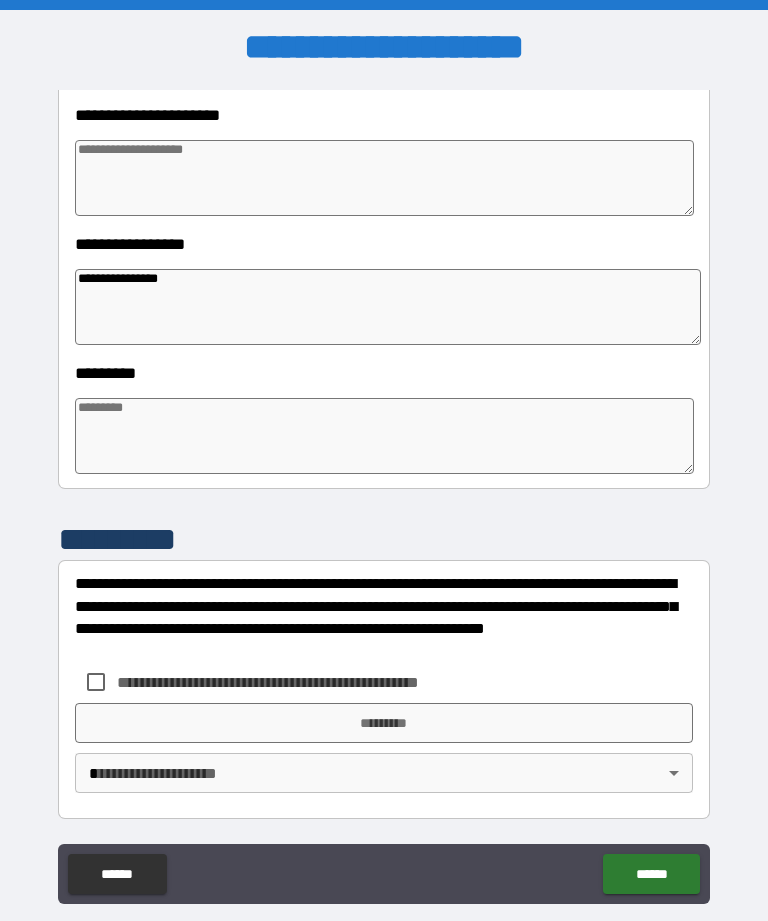 click on "**********" at bounding box center [301, 682] 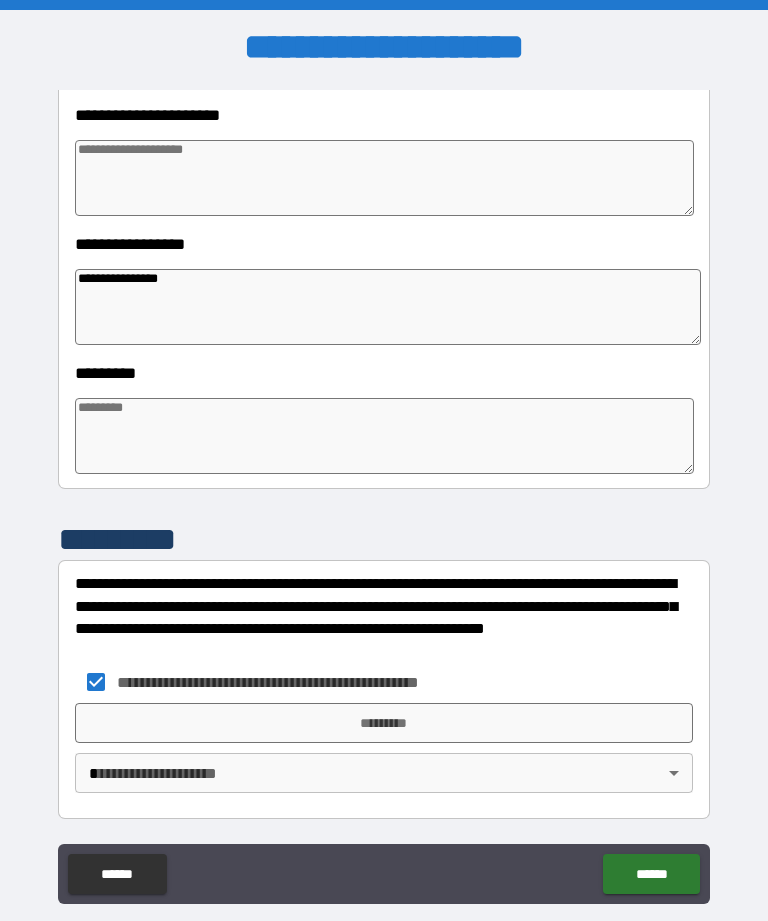 click on "**********" at bounding box center [384, 492] 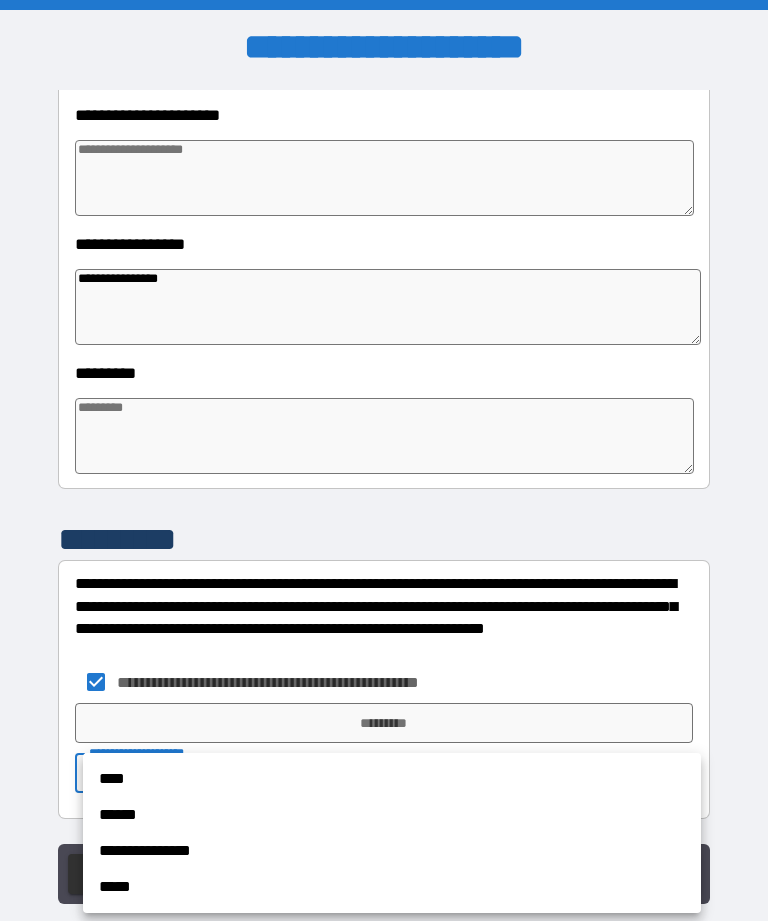 click on "**********" at bounding box center (392, 851) 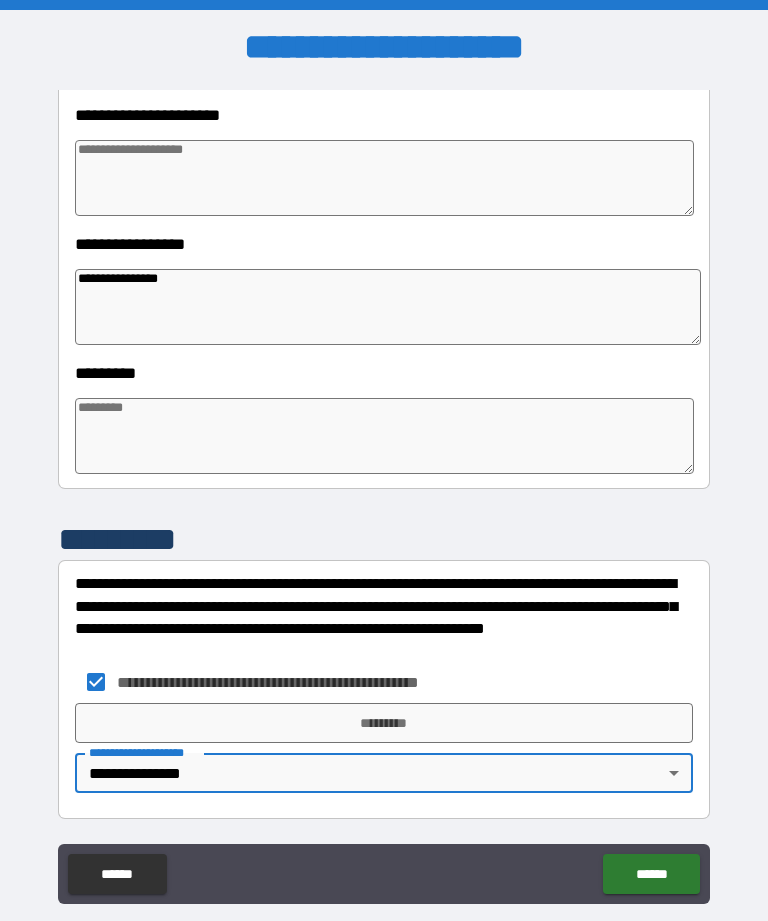click on "*********" at bounding box center [384, 723] 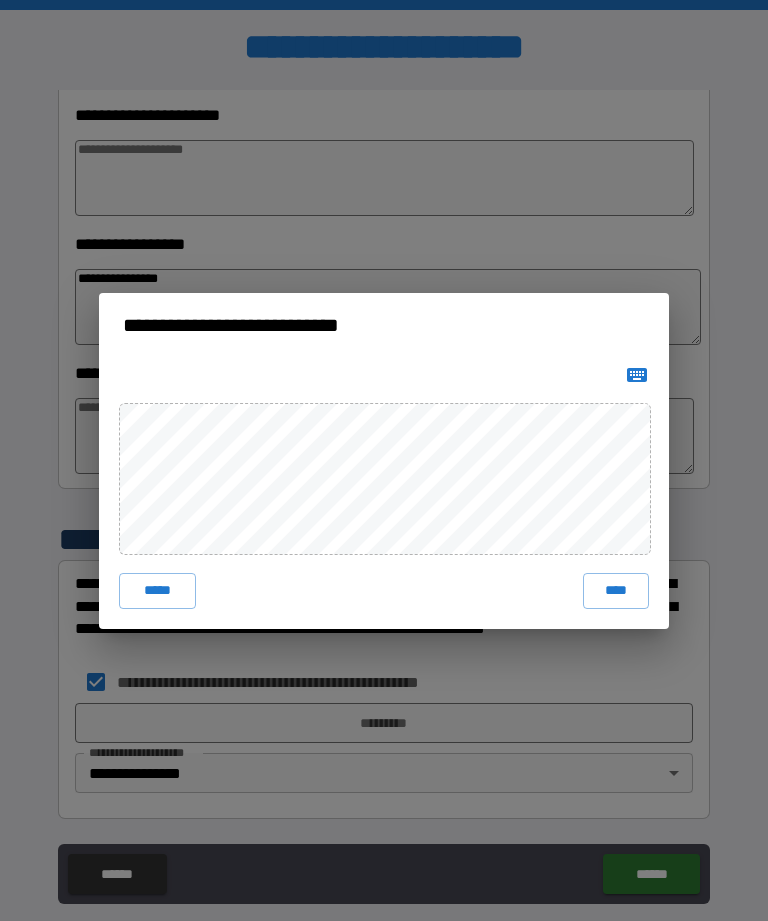 click on "****" at bounding box center (616, 591) 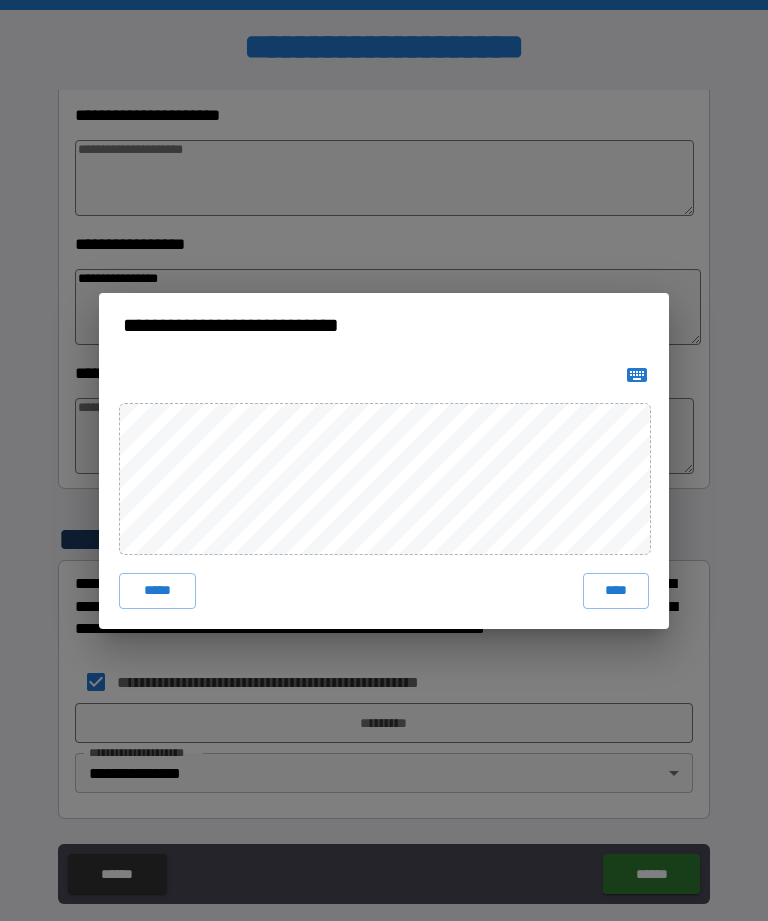 scroll, scrollTop: 456, scrollLeft: 0, axis: vertical 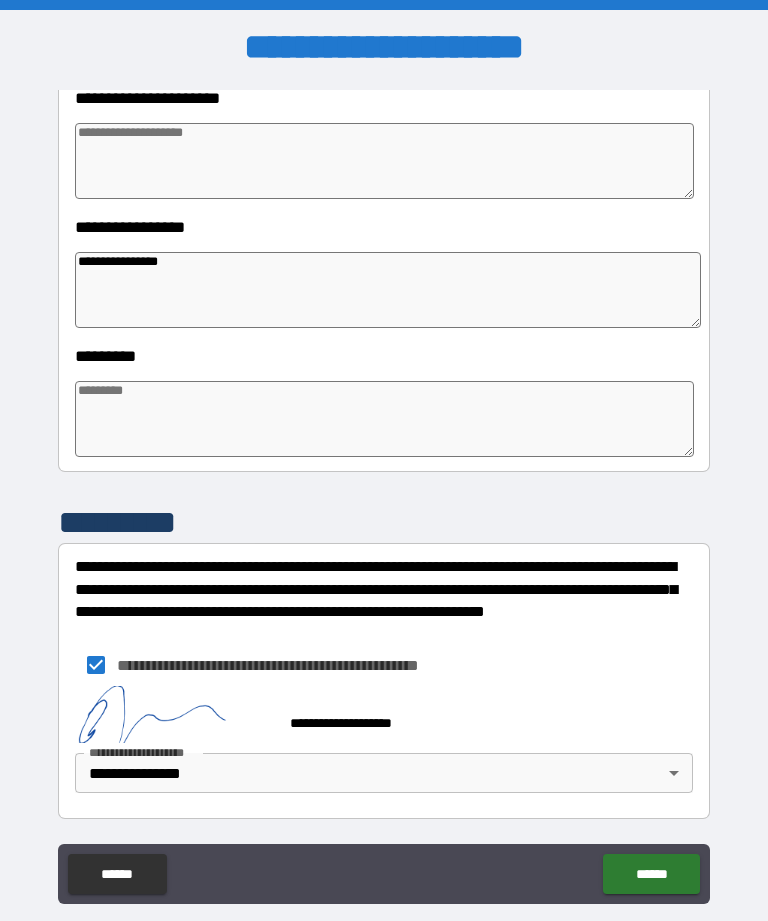 click on "******" at bounding box center (651, 874) 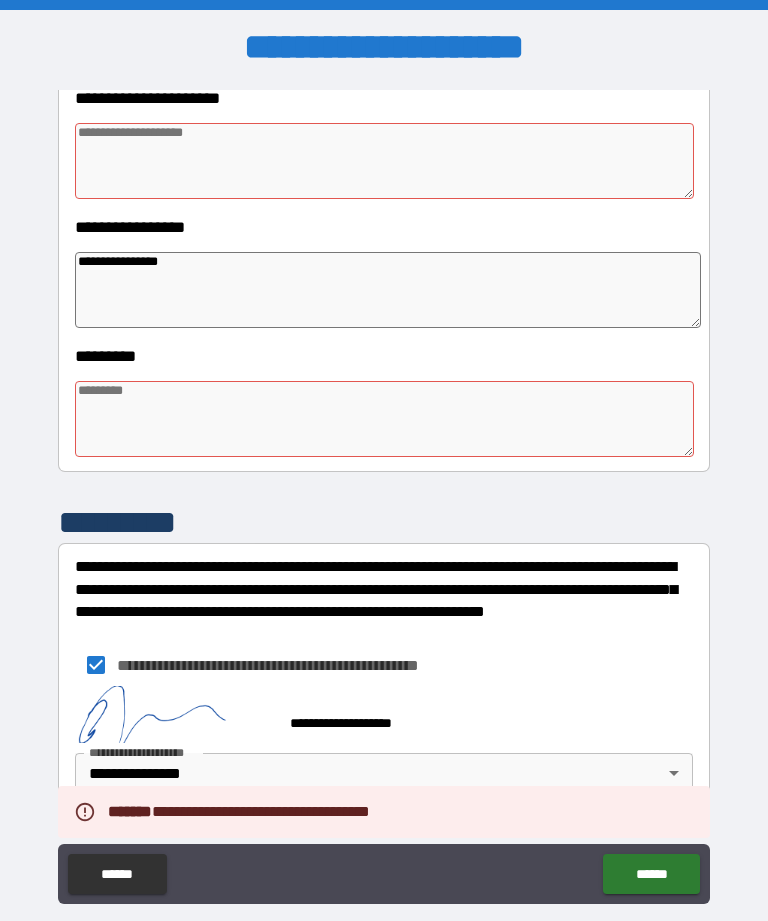 scroll, scrollTop: 483, scrollLeft: 0, axis: vertical 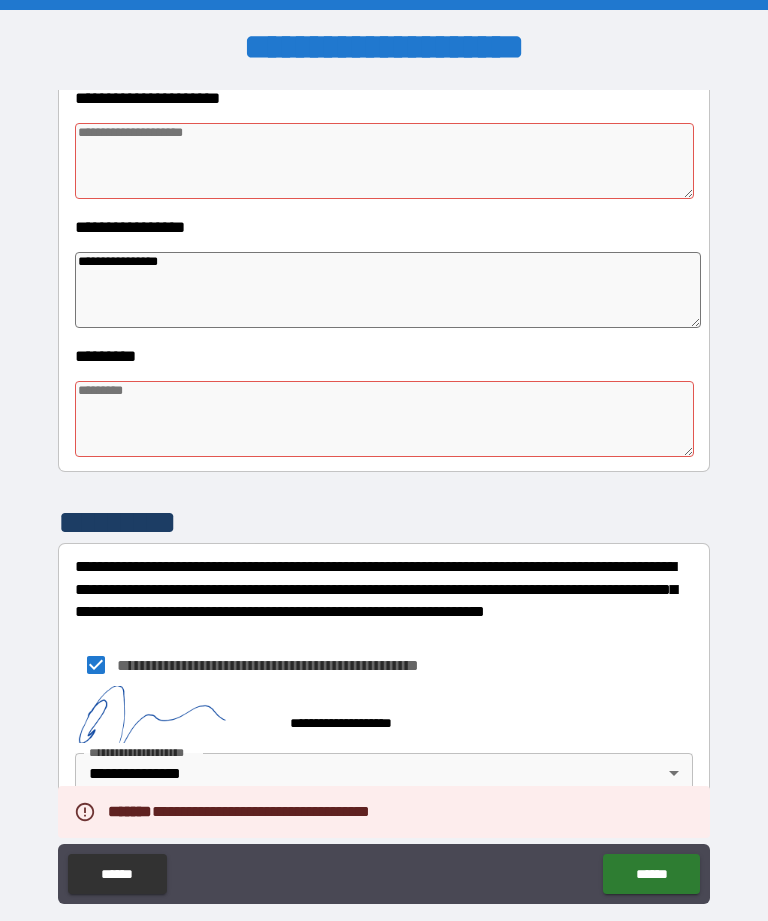 click at bounding box center [384, 419] 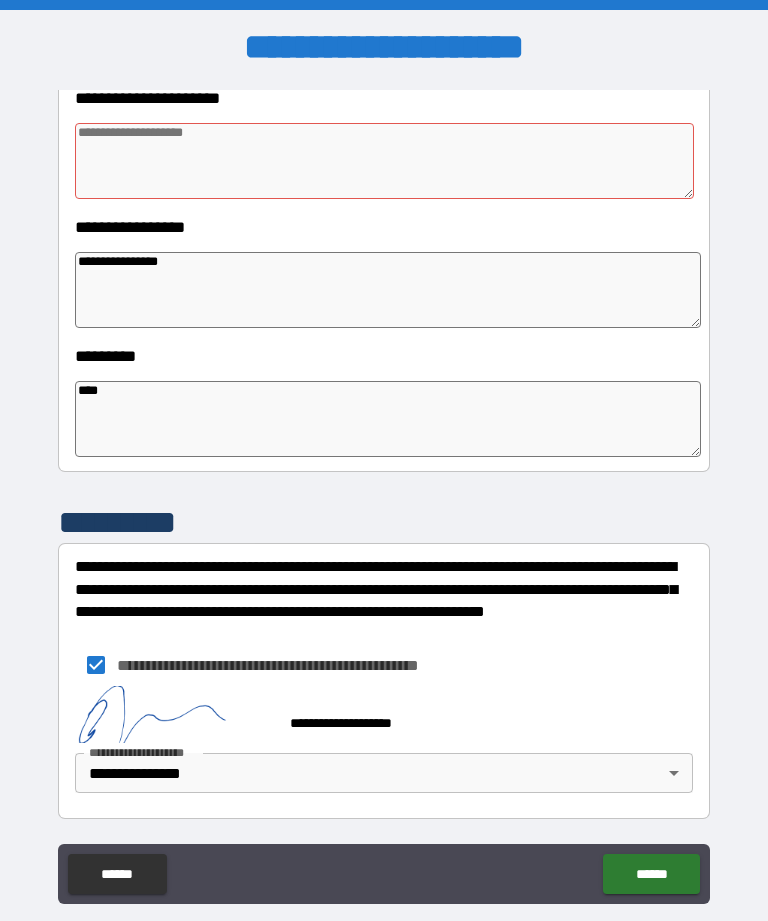 click at bounding box center (384, 161) 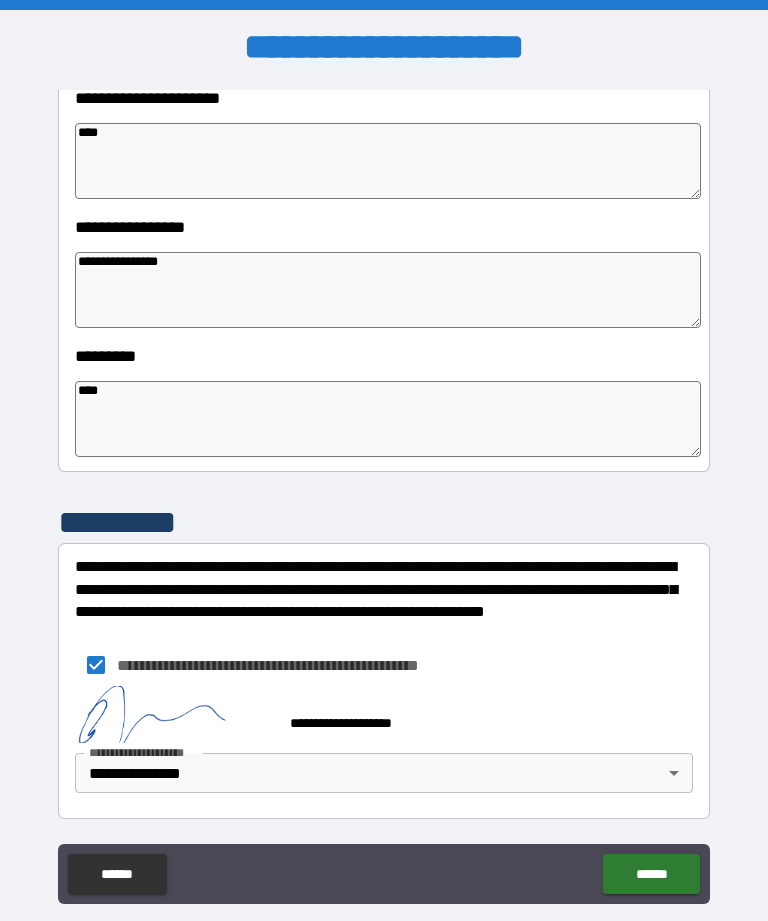 scroll, scrollTop: 483, scrollLeft: 0, axis: vertical 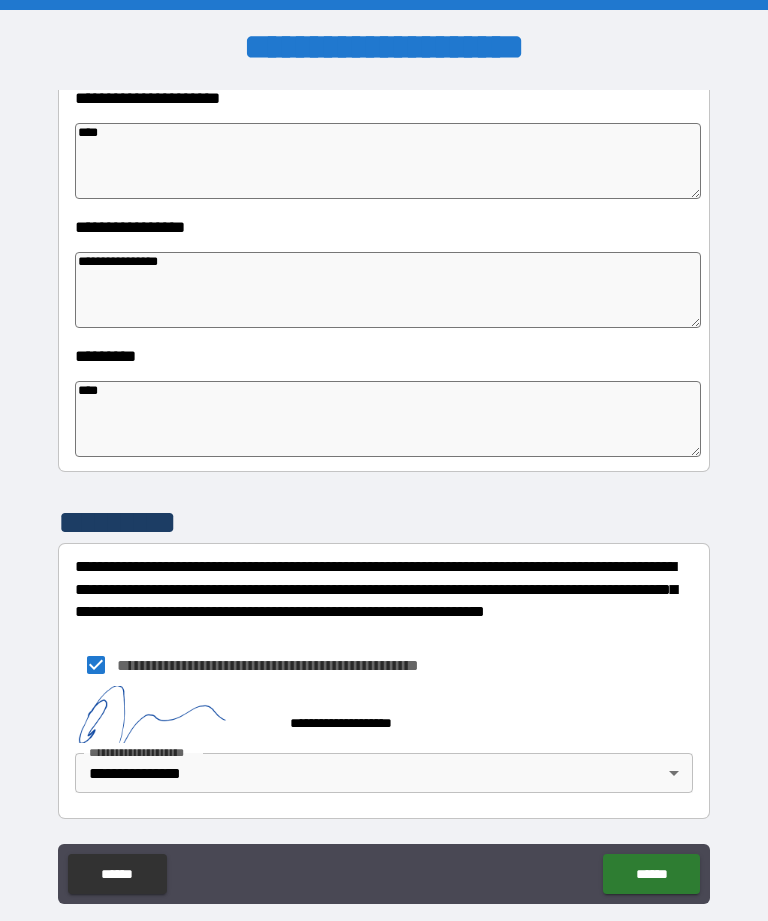 click on "******" at bounding box center (651, 874) 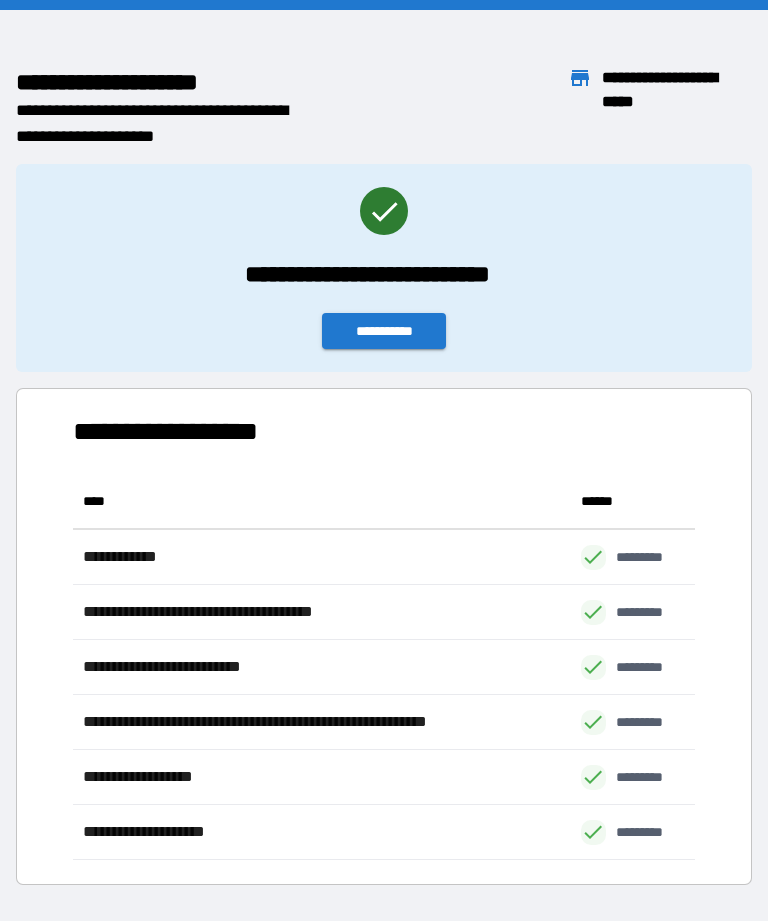 scroll, scrollTop: 386, scrollLeft: 622, axis: both 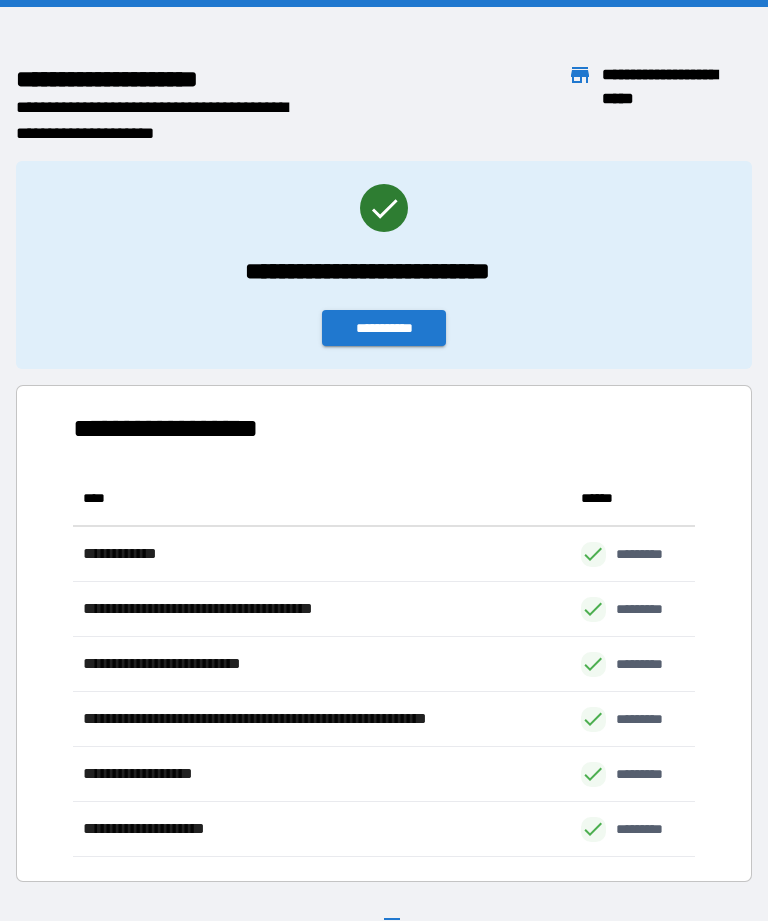 click on "**********" at bounding box center (384, 328) 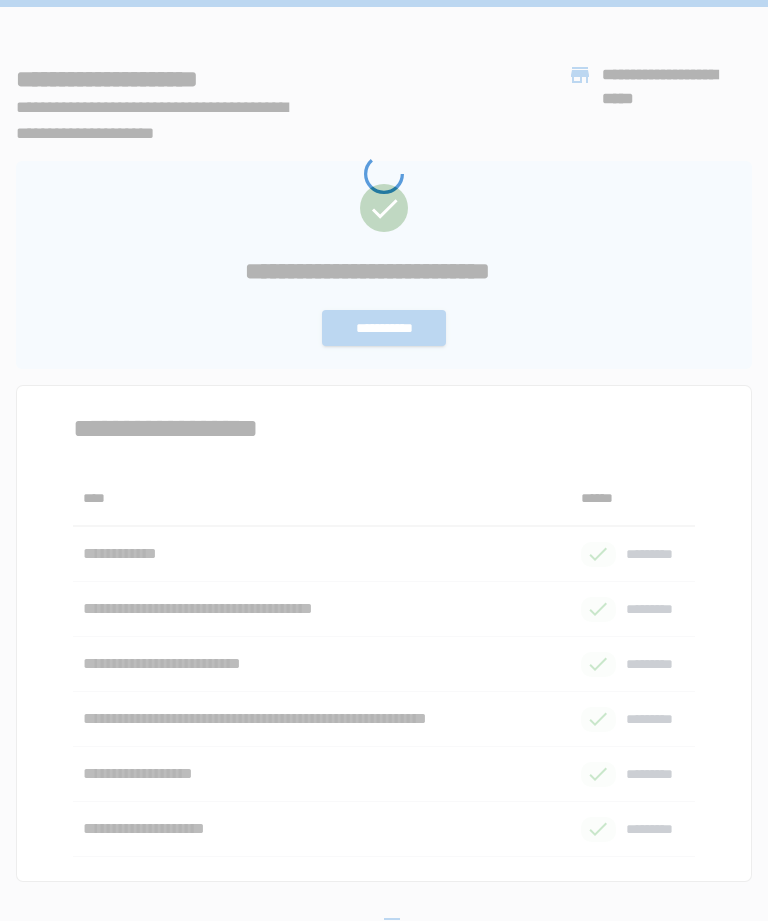 scroll, scrollTop: 0, scrollLeft: 0, axis: both 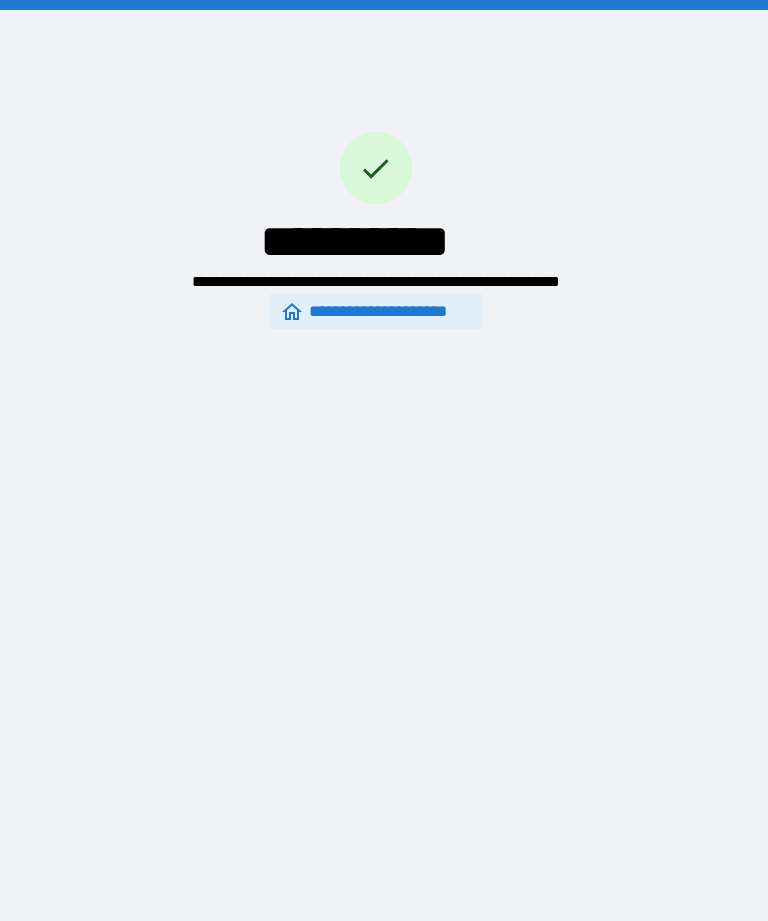 click on "**********" at bounding box center [384, 492] 